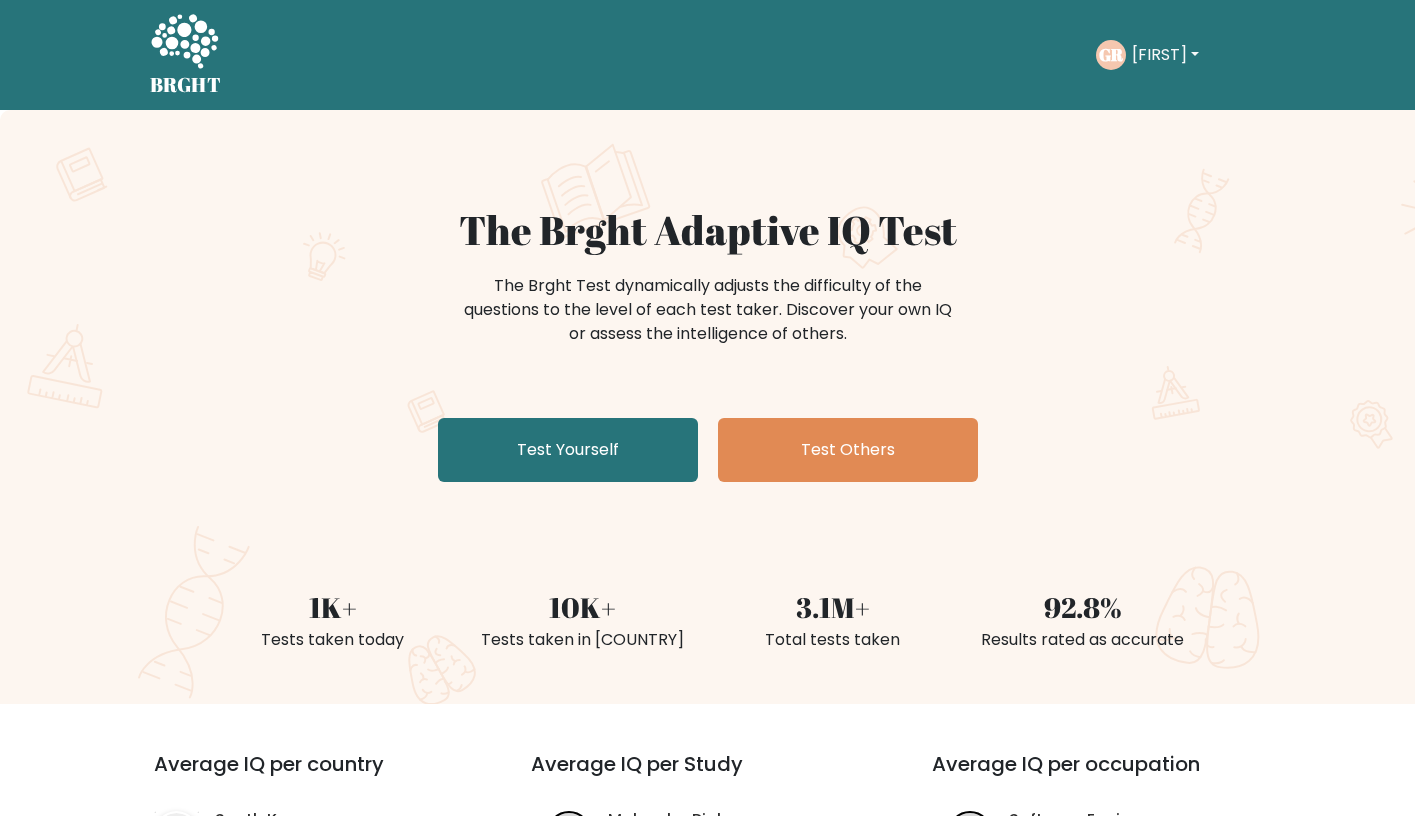 scroll, scrollTop: 0, scrollLeft: 0, axis: both 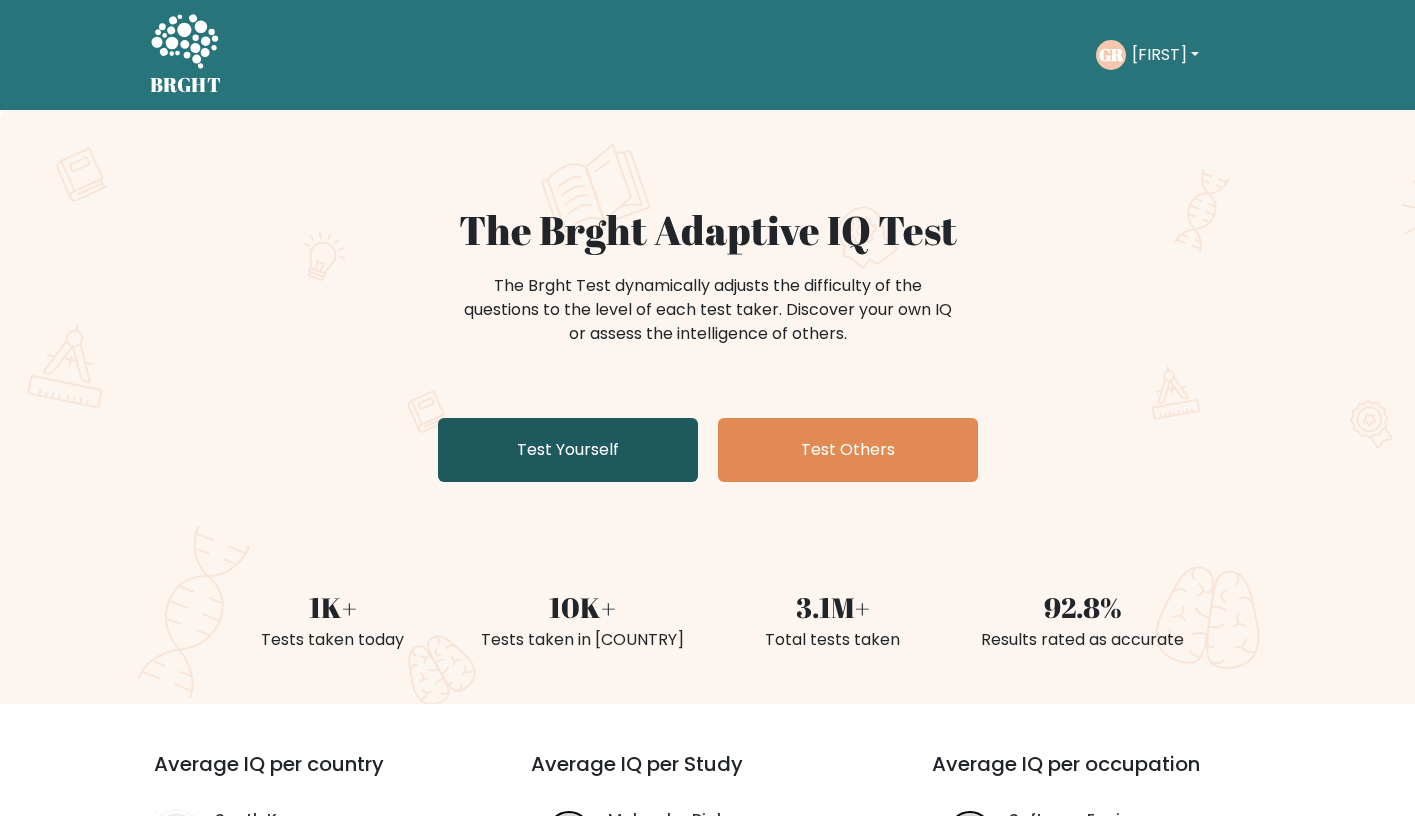 click on "Test Yourself" at bounding box center (568, 450) 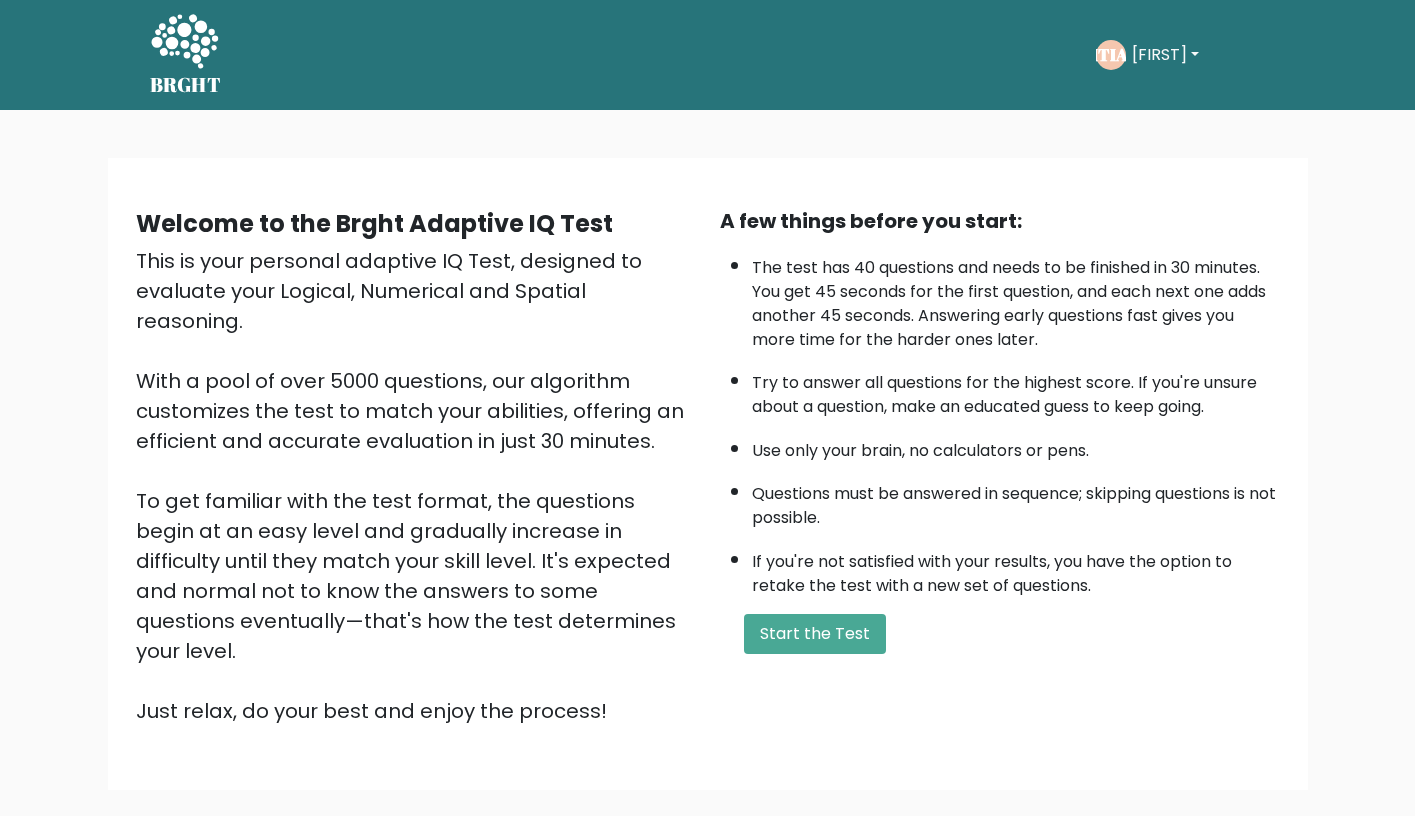scroll, scrollTop: 0, scrollLeft: 0, axis: both 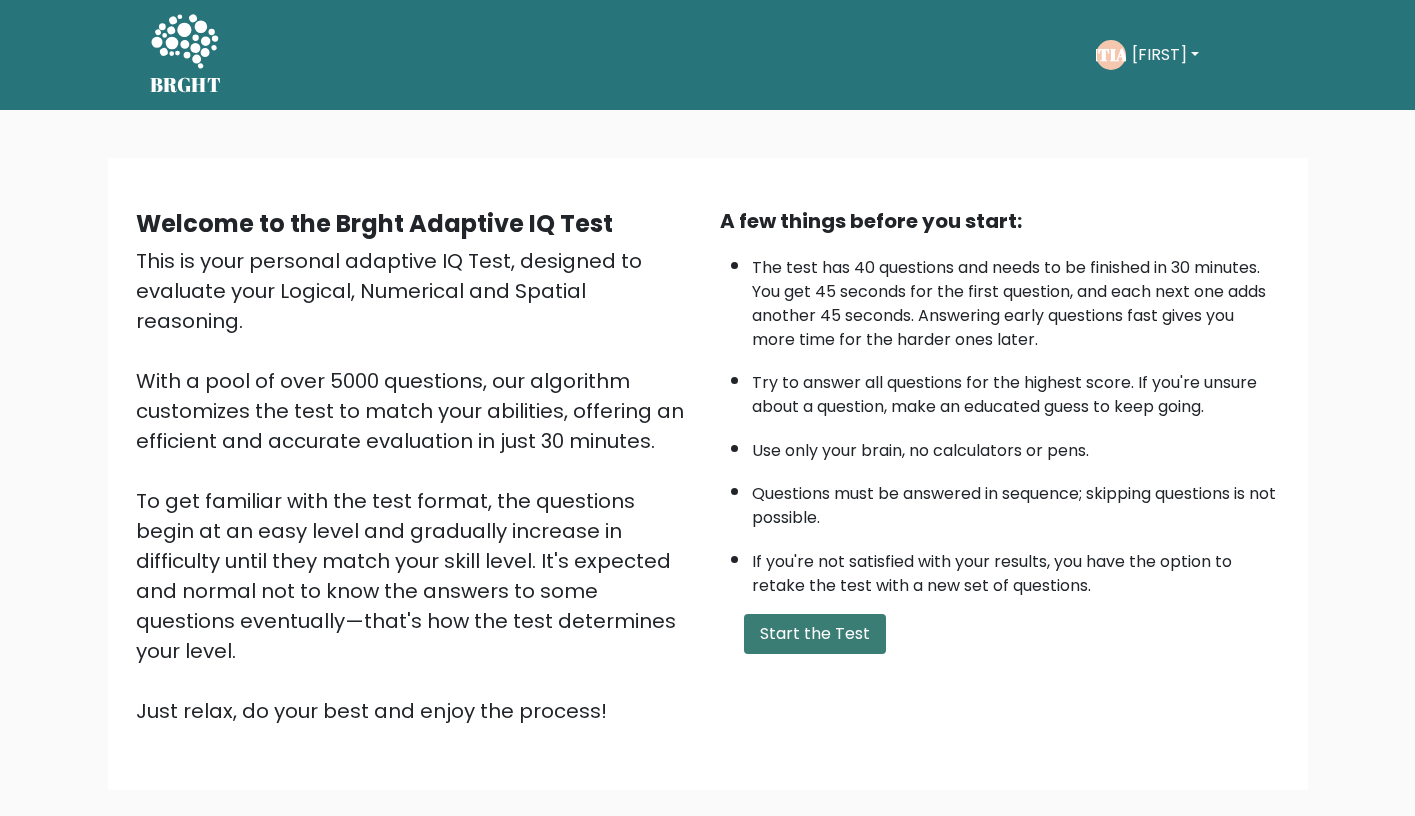 click on "Start the Test" at bounding box center (815, 634) 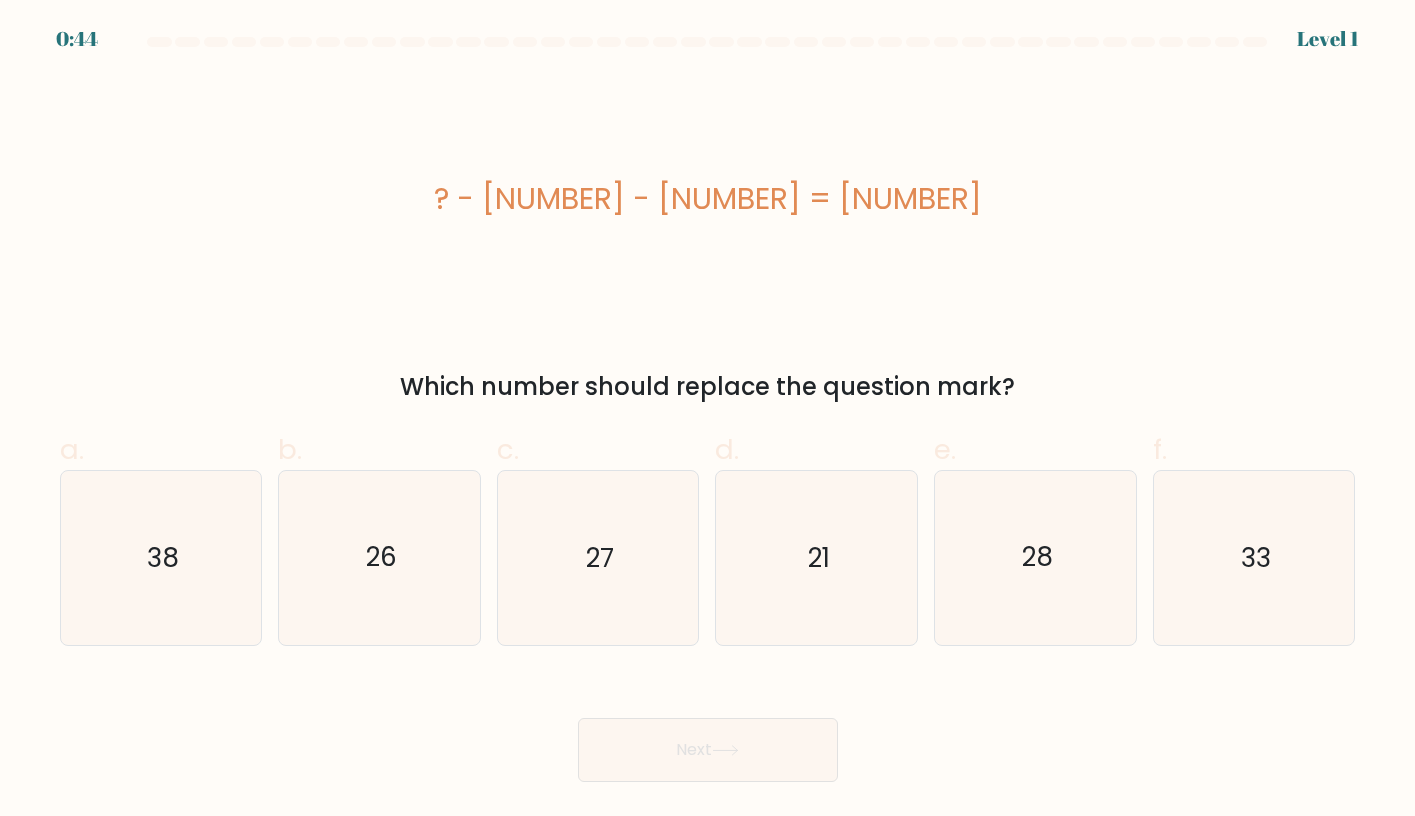 scroll, scrollTop: 0, scrollLeft: 0, axis: both 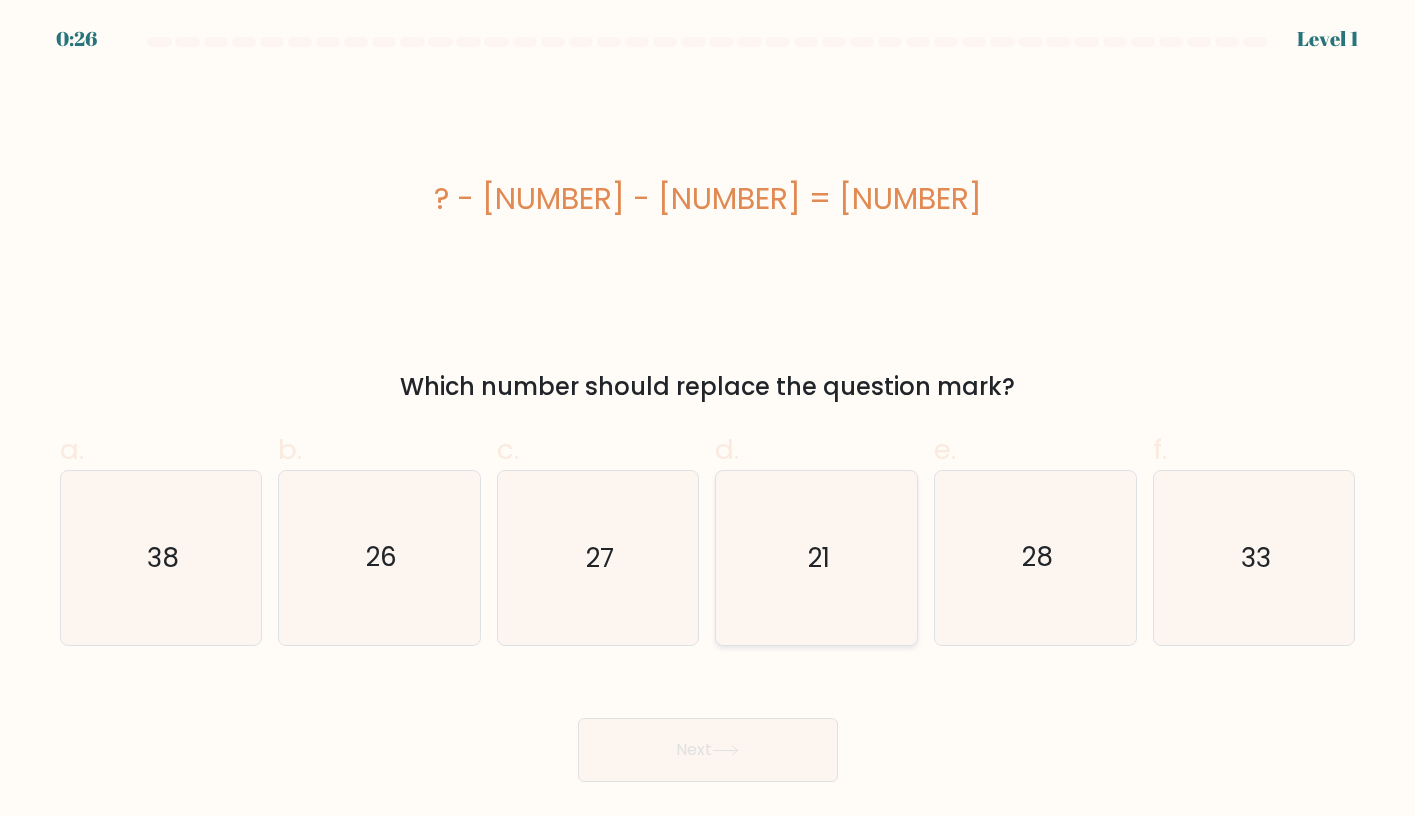 click on "21" at bounding box center (816, 557) 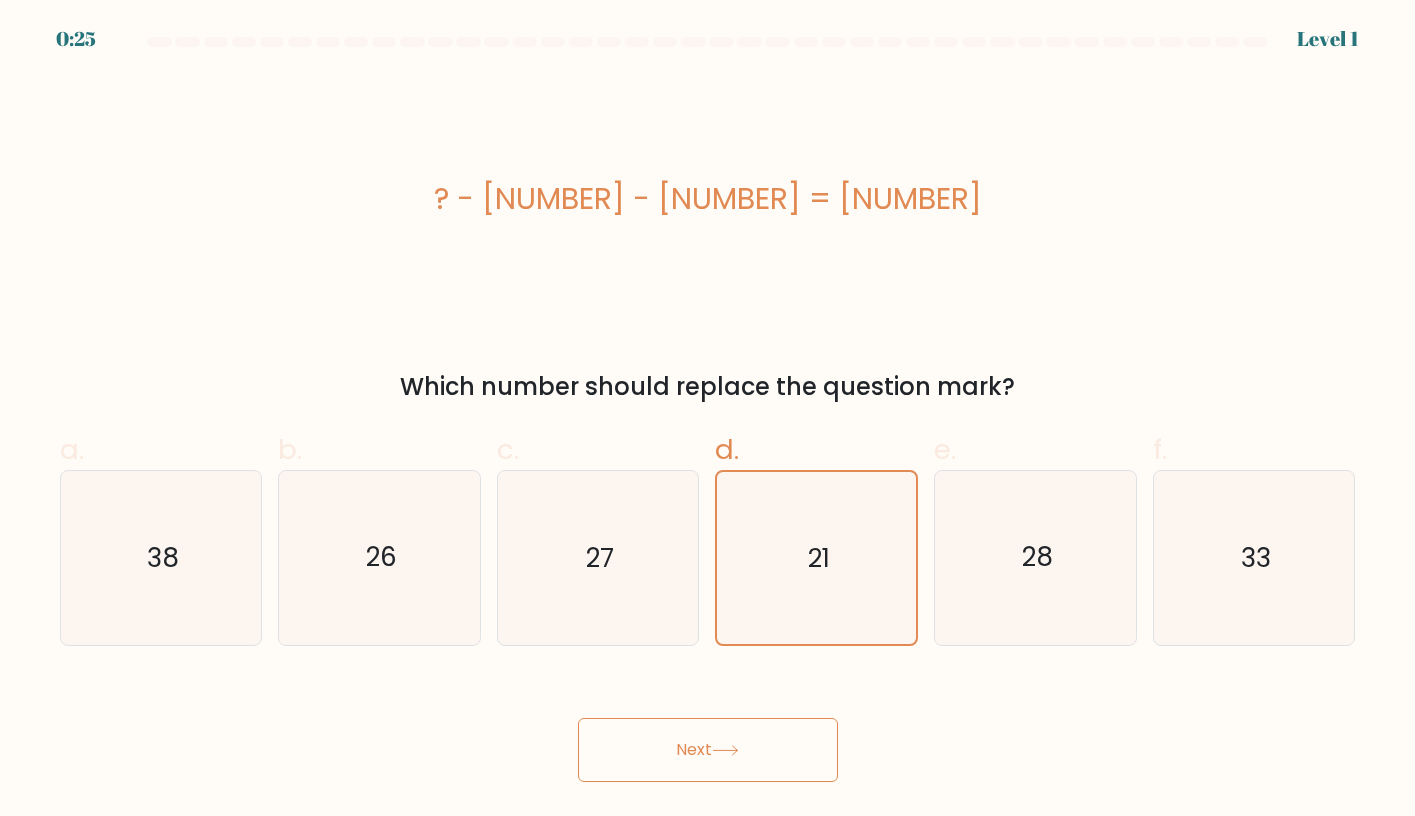 click on "Next" at bounding box center (708, 750) 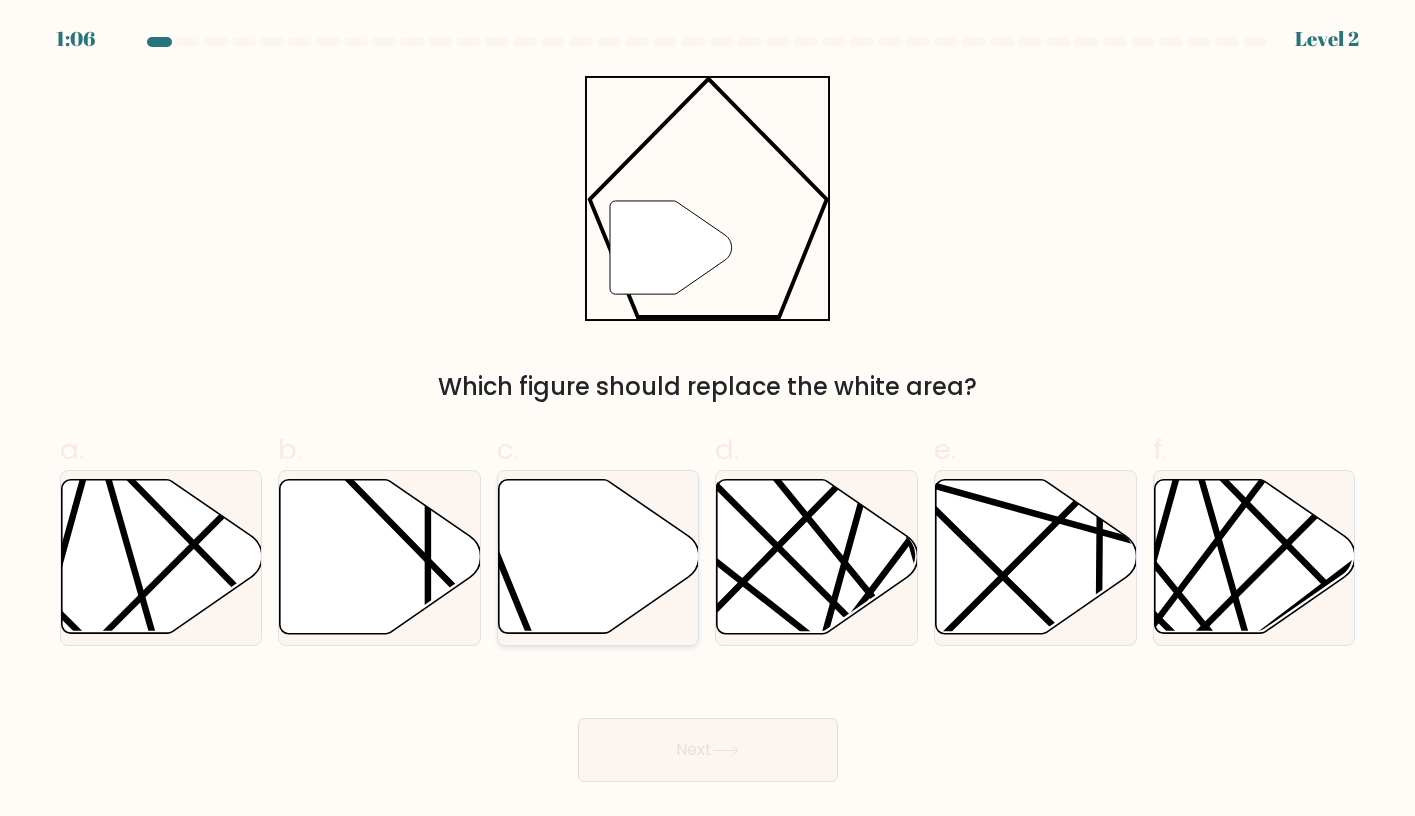 click at bounding box center [599, 557] 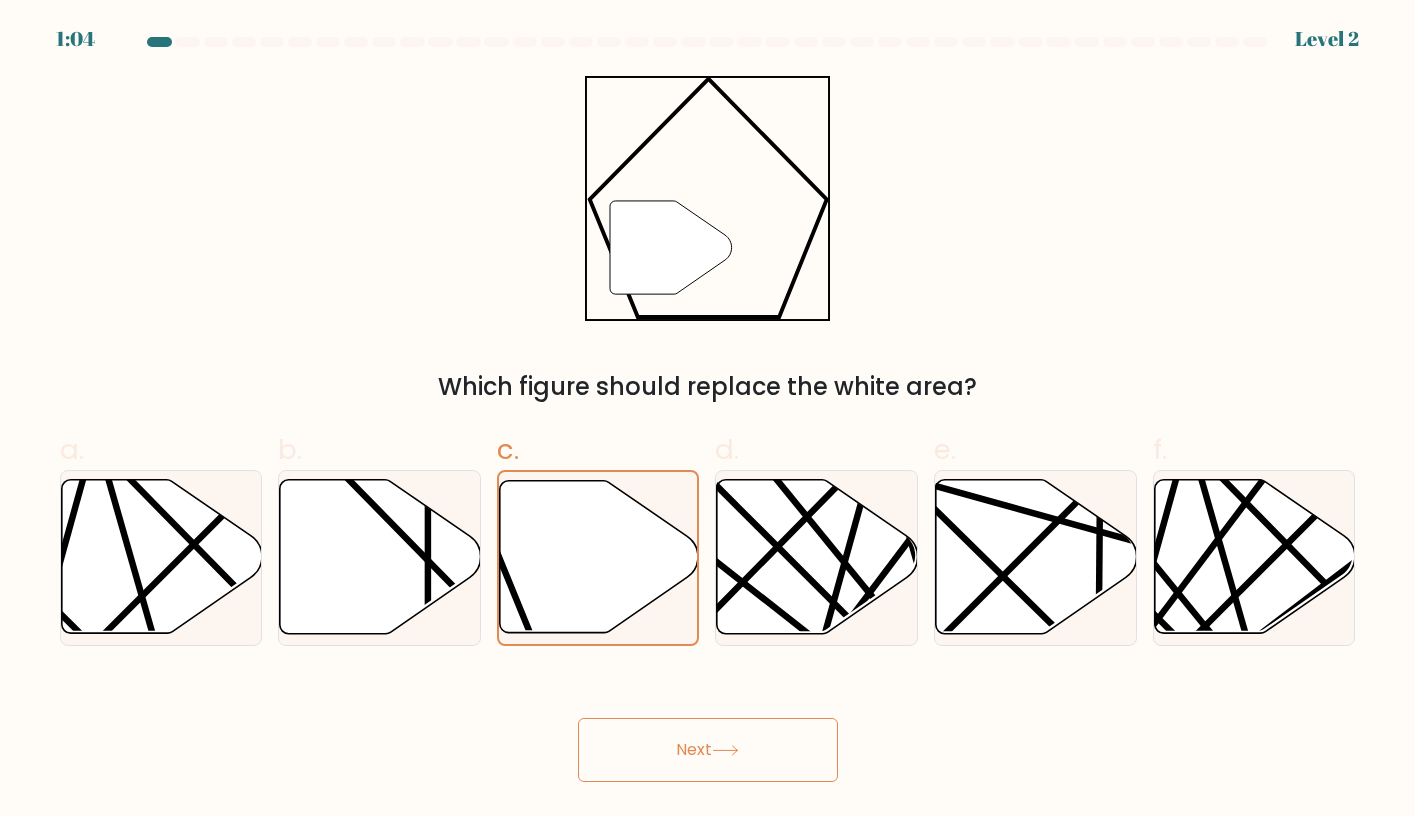 click on "Next" at bounding box center [708, 750] 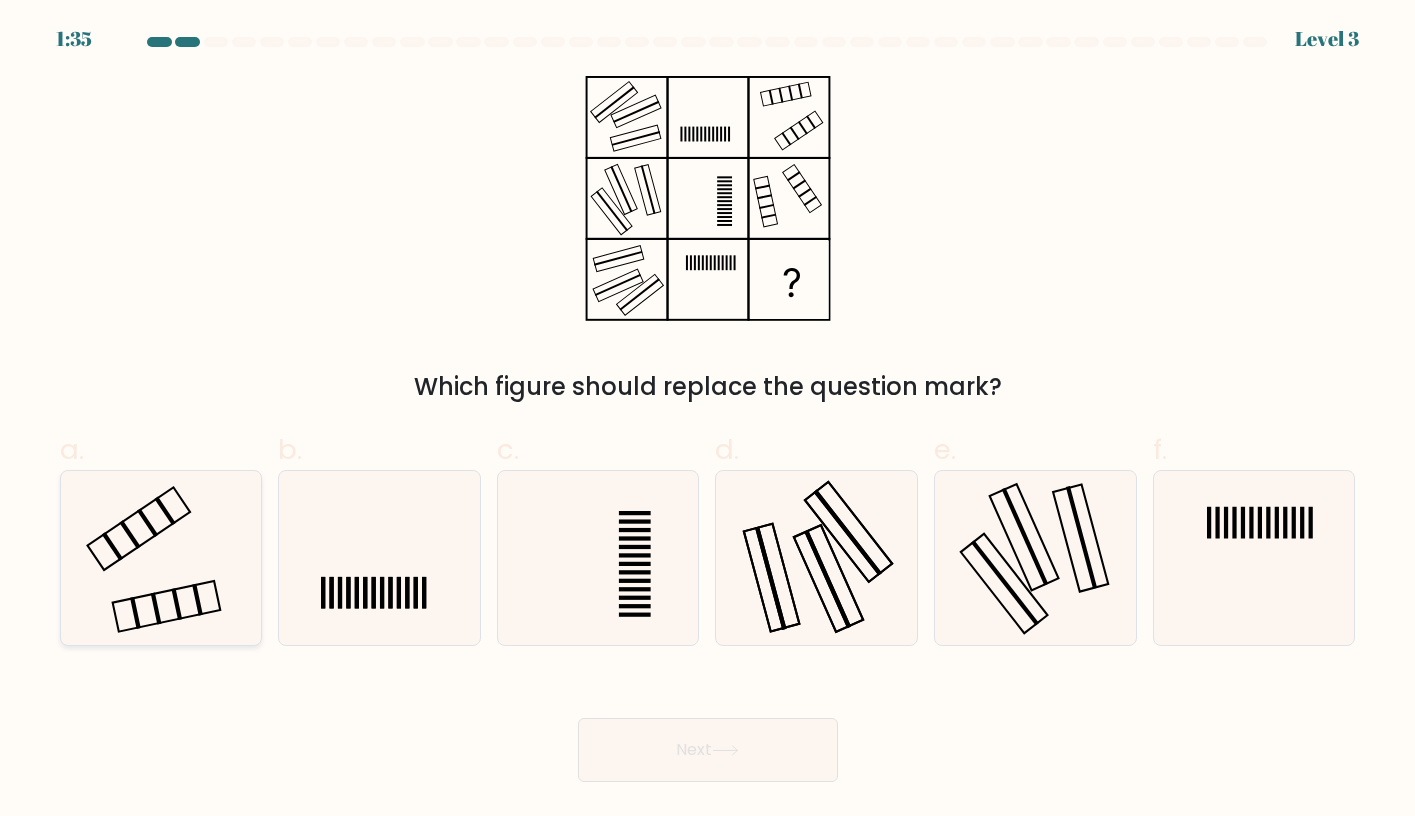 click at bounding box center [160, 557] 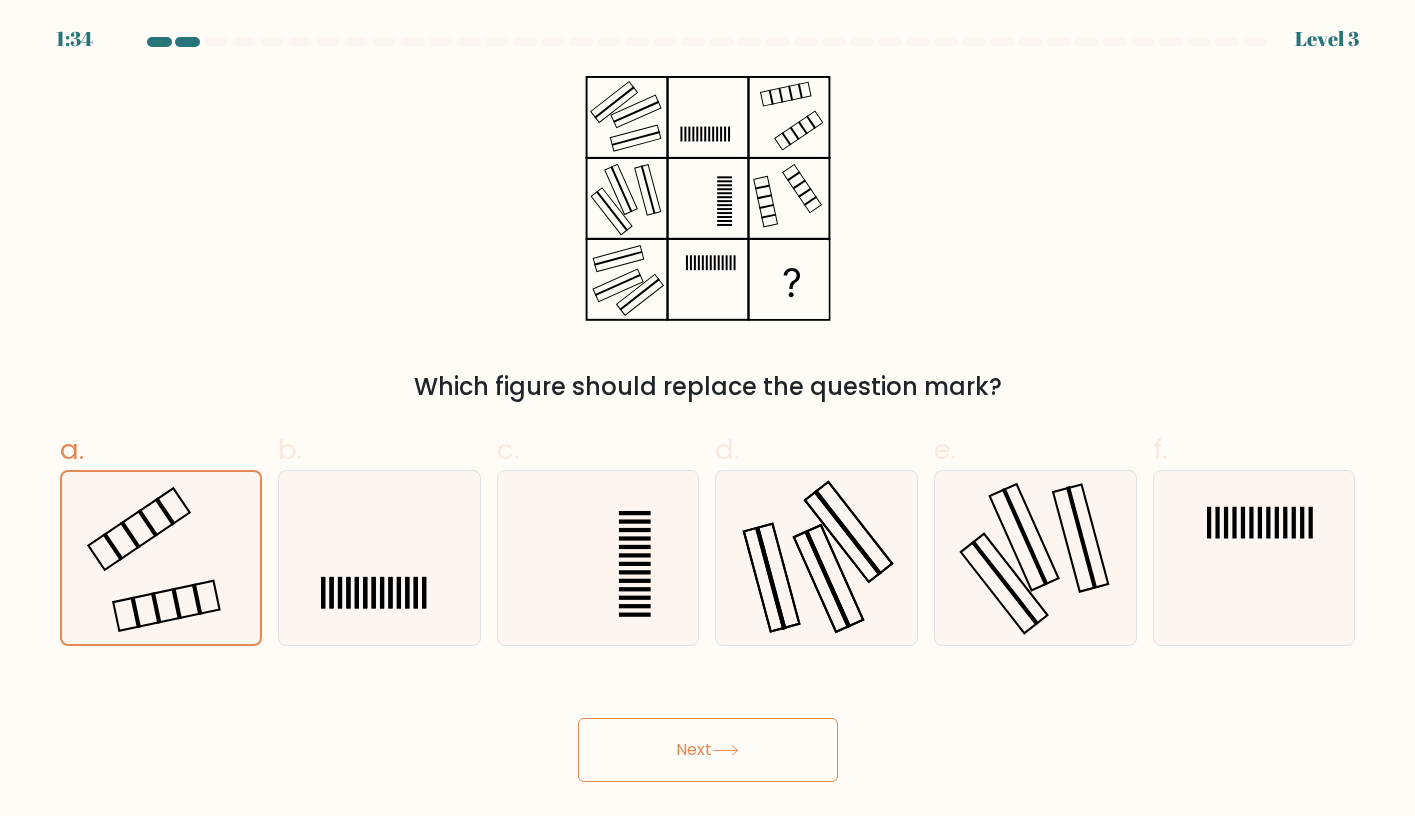 click on "Next" at bounding box center (708, 750) 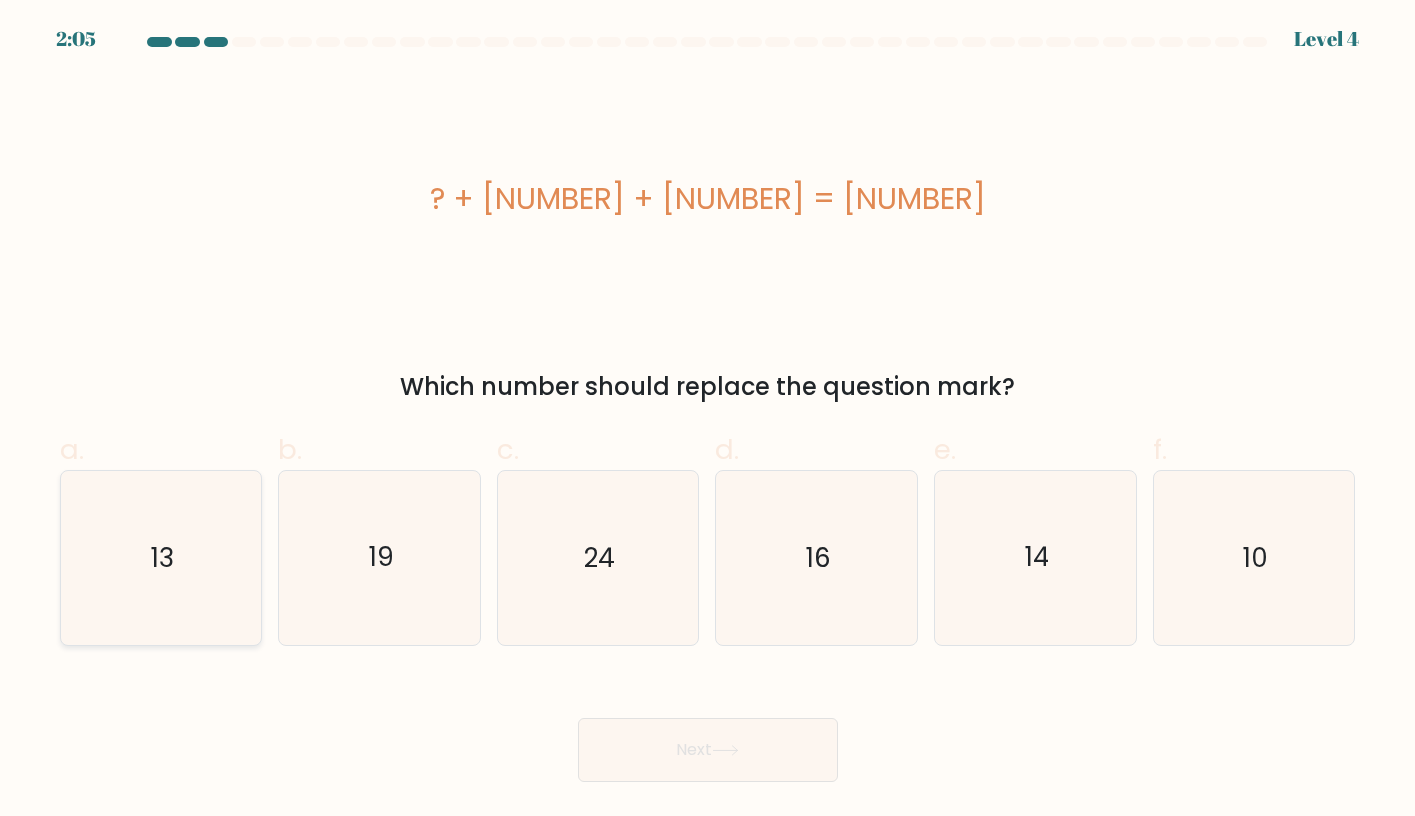 click on "13" at bounding box center [160, 557] 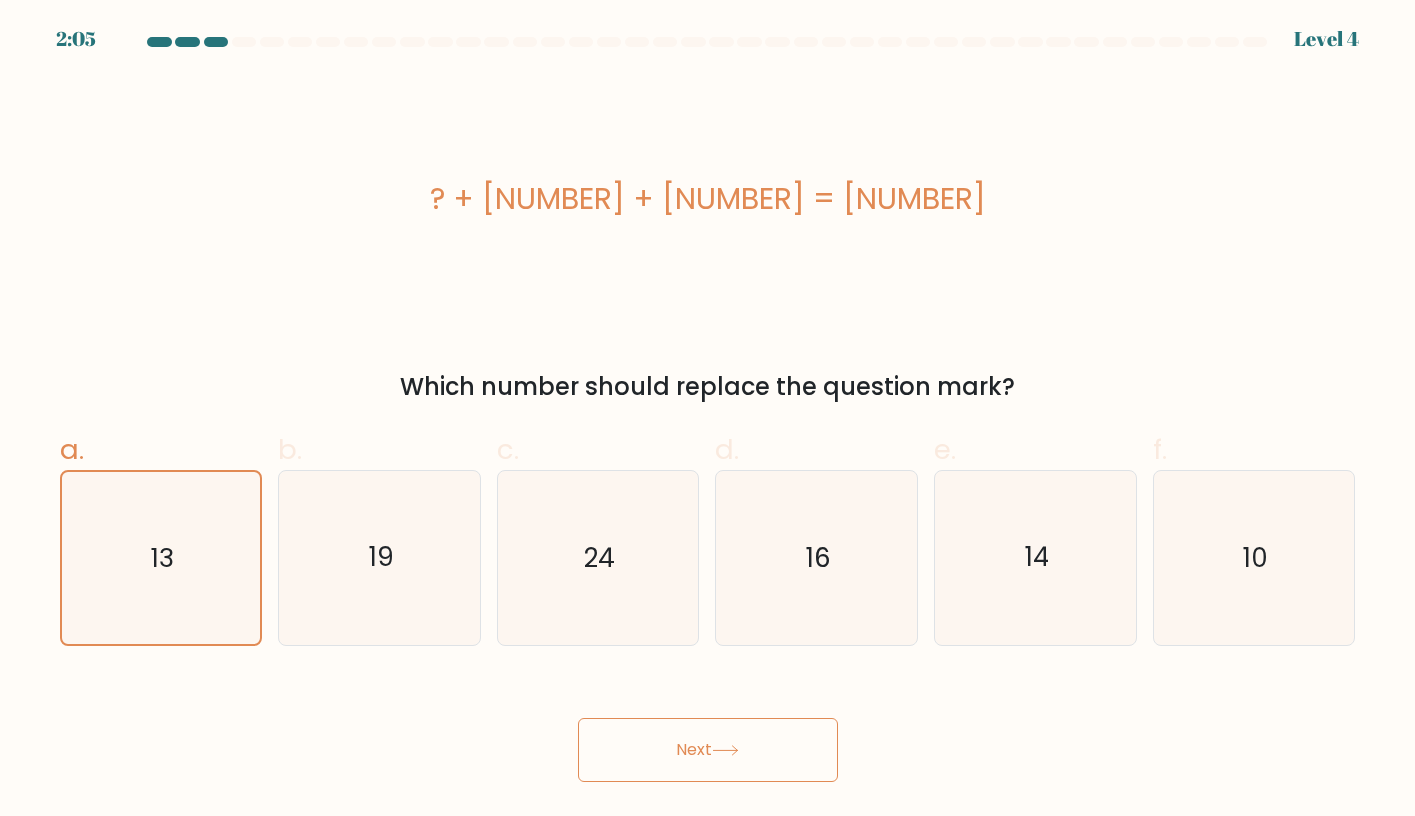 click on "Next" at bounding box center (708, 750) 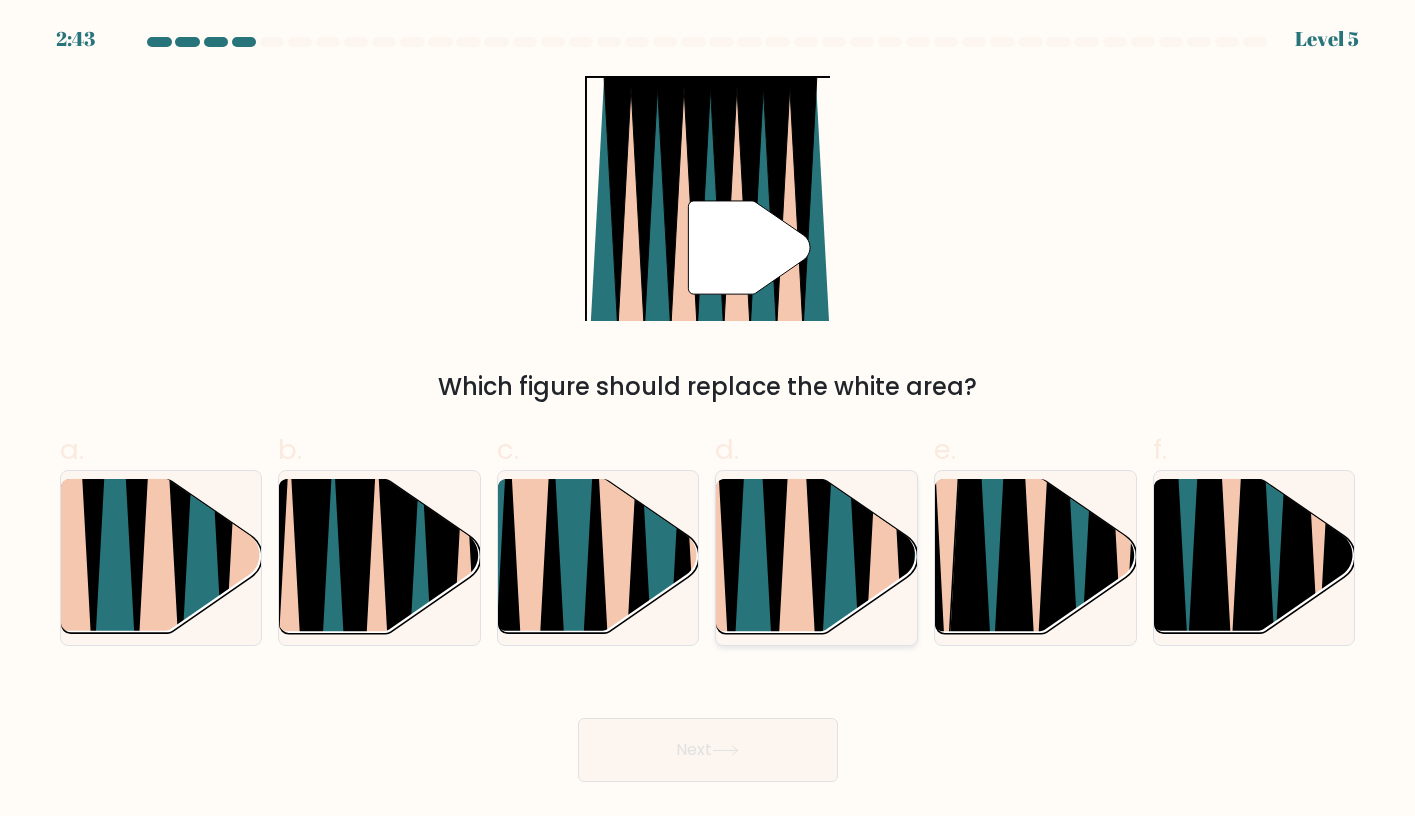 click at bounding box center [775, 477] 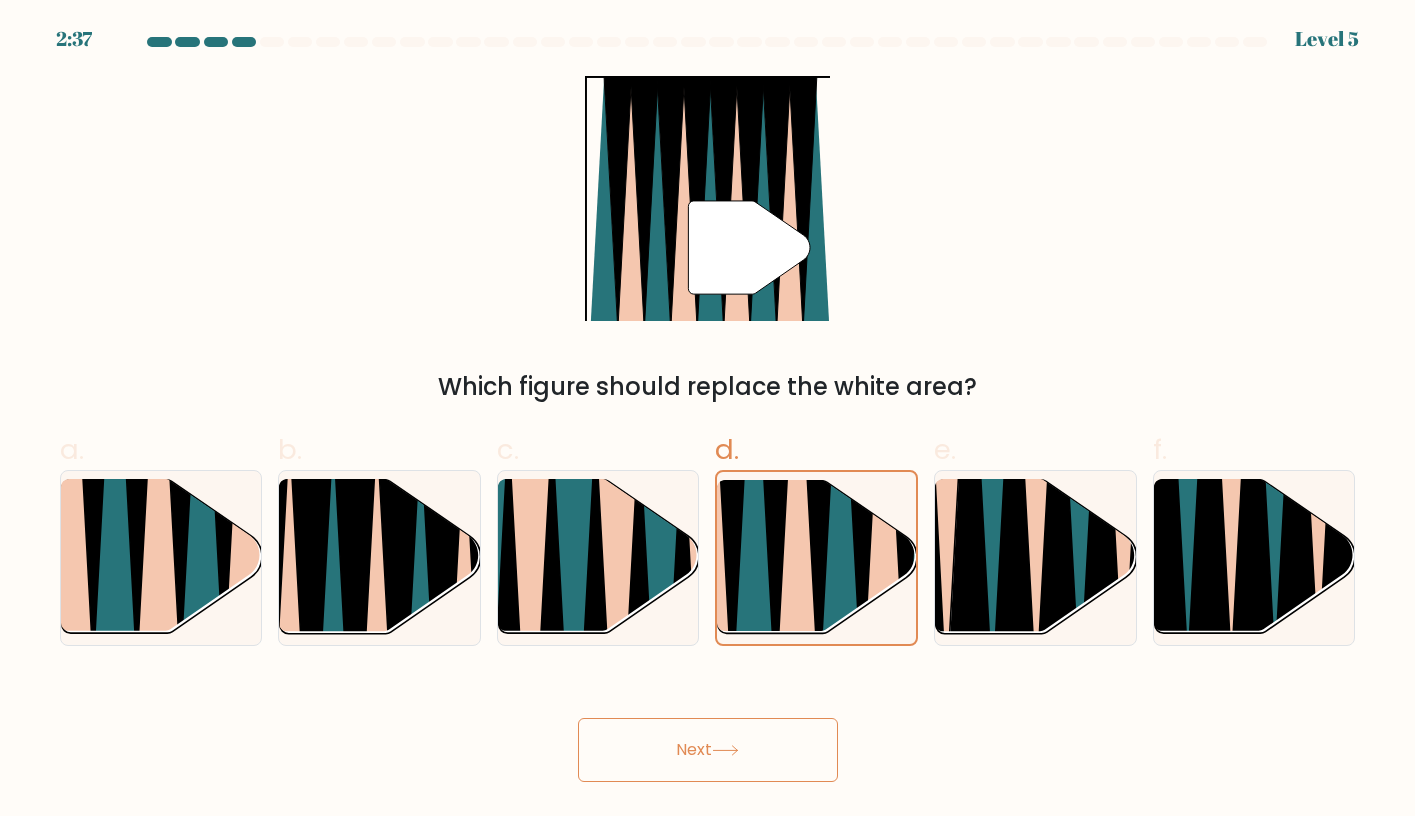 click on "Next" at bounding box center [708, 750] 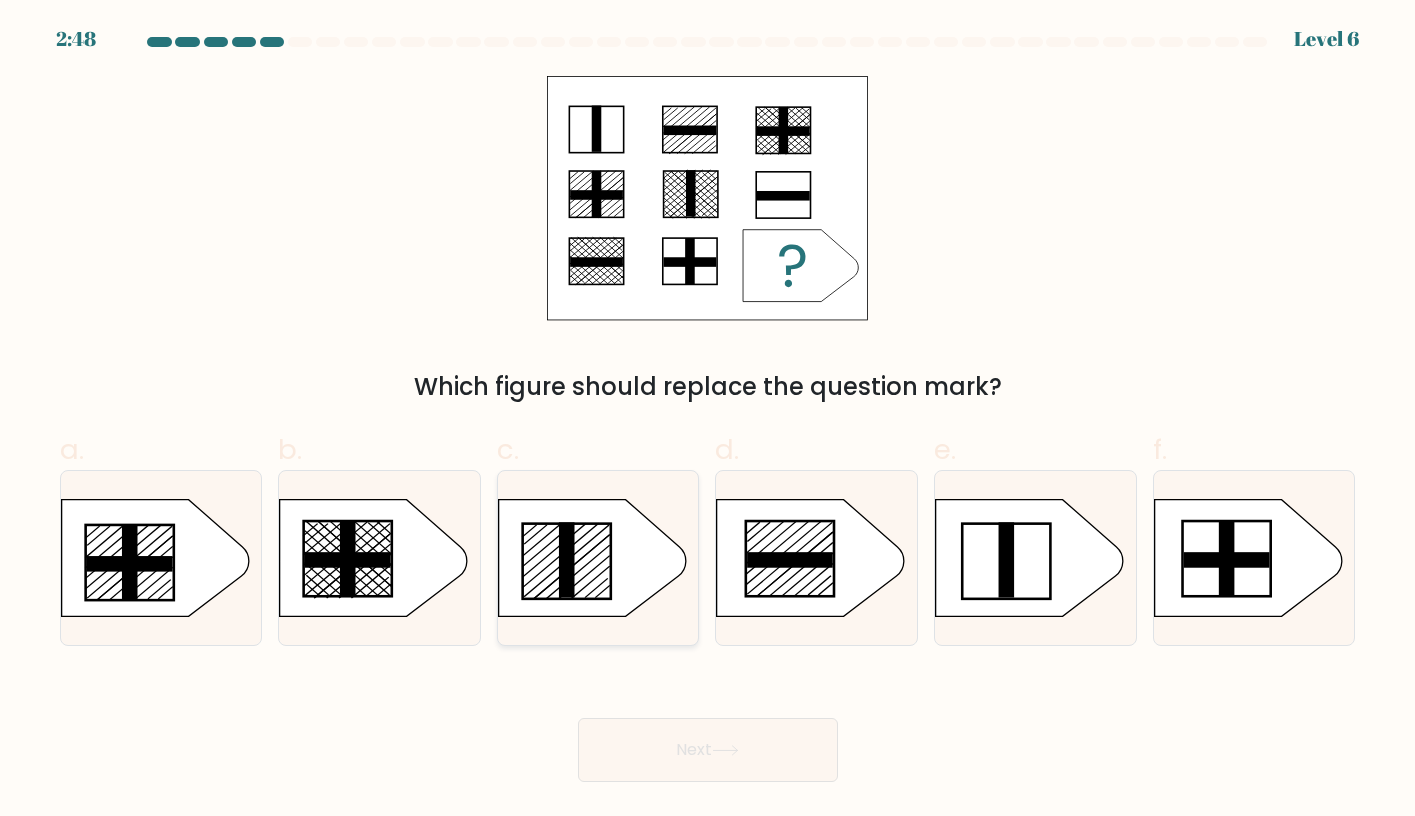 click at bounding box center [584, 577] 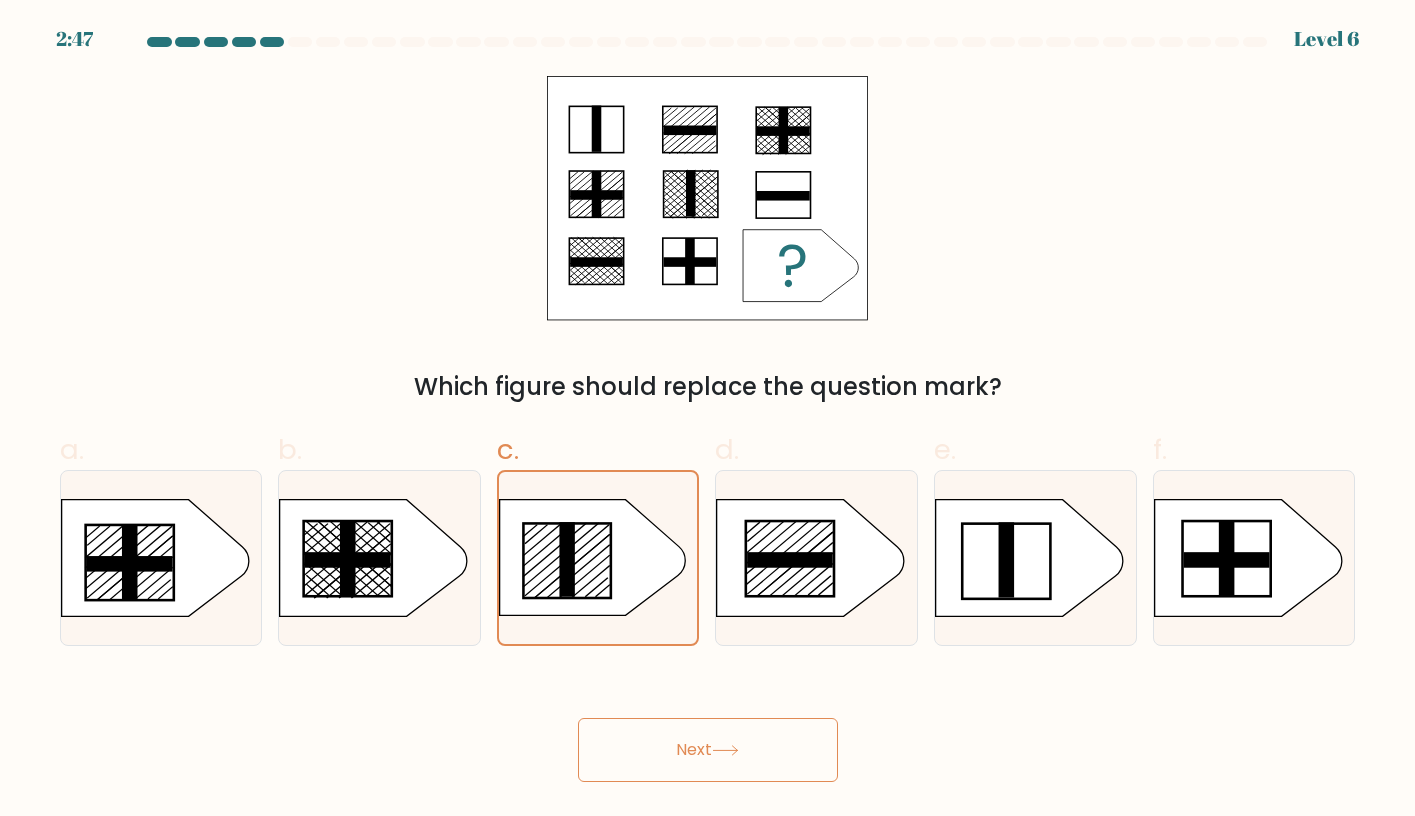 click on "Next" at bounding box center (708, 750) 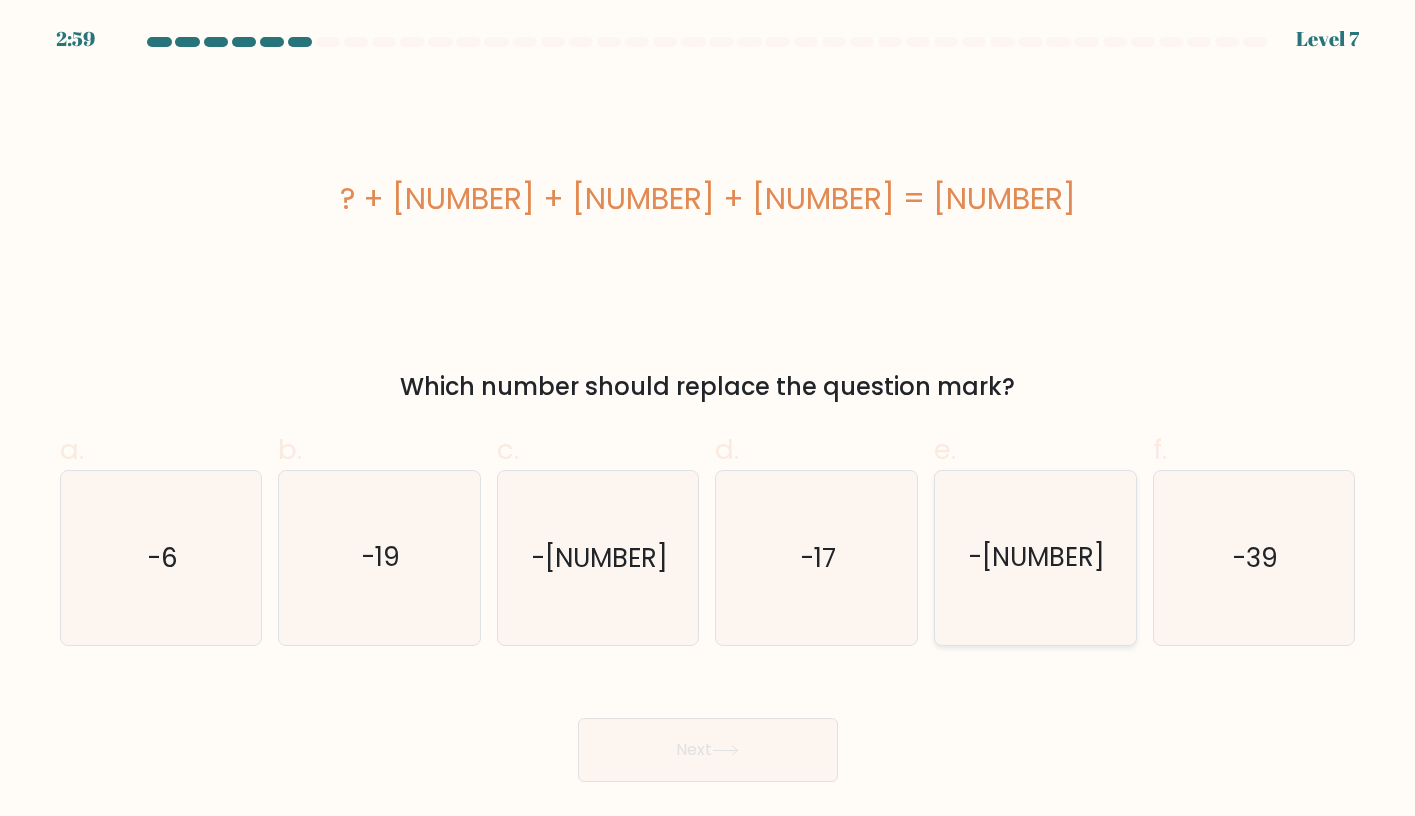 click on "-[NUMBER]" at bounding box center [1035, 557] 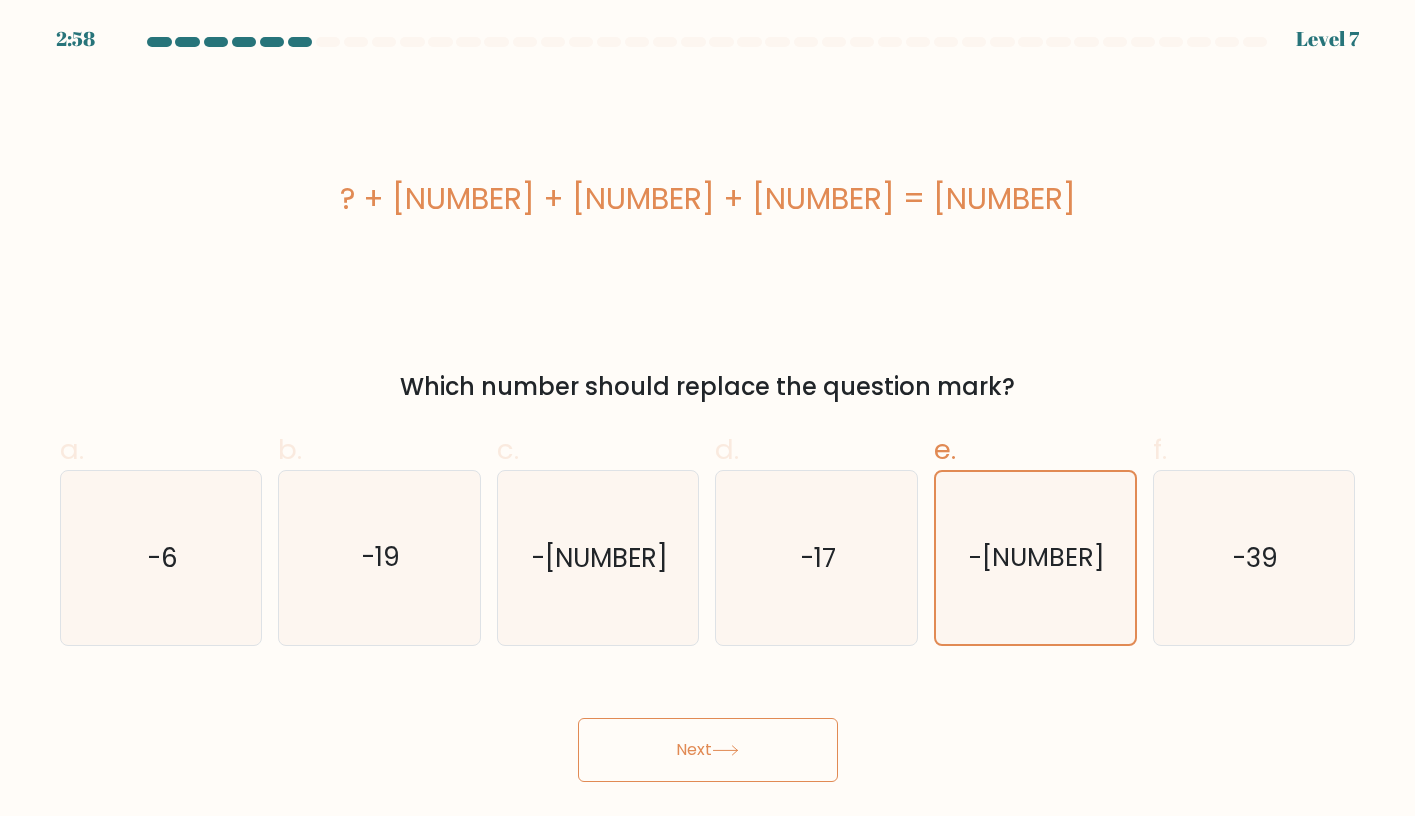 click on "Next" at bounding box center [708, 750] 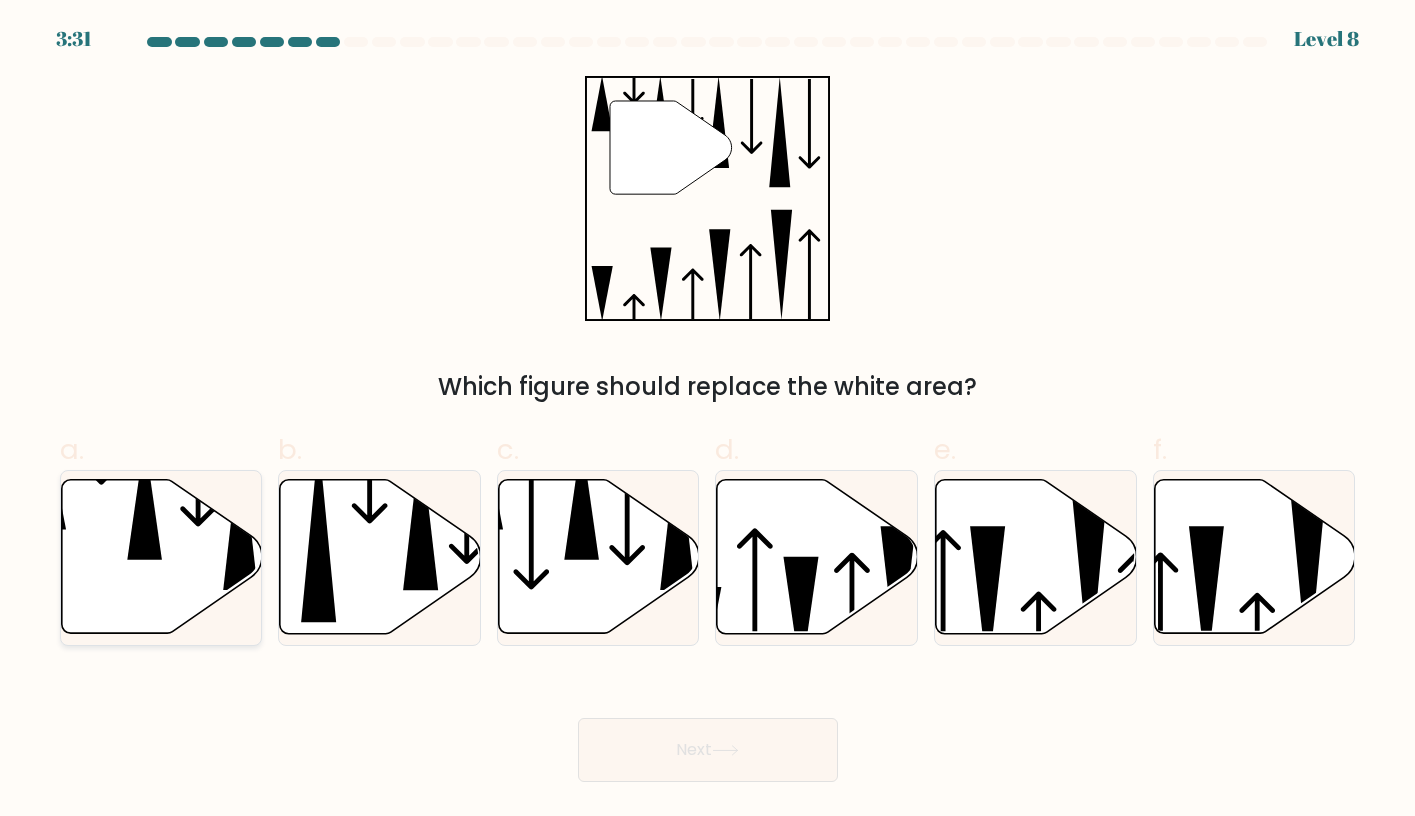 click at bounding box center (144, 499) 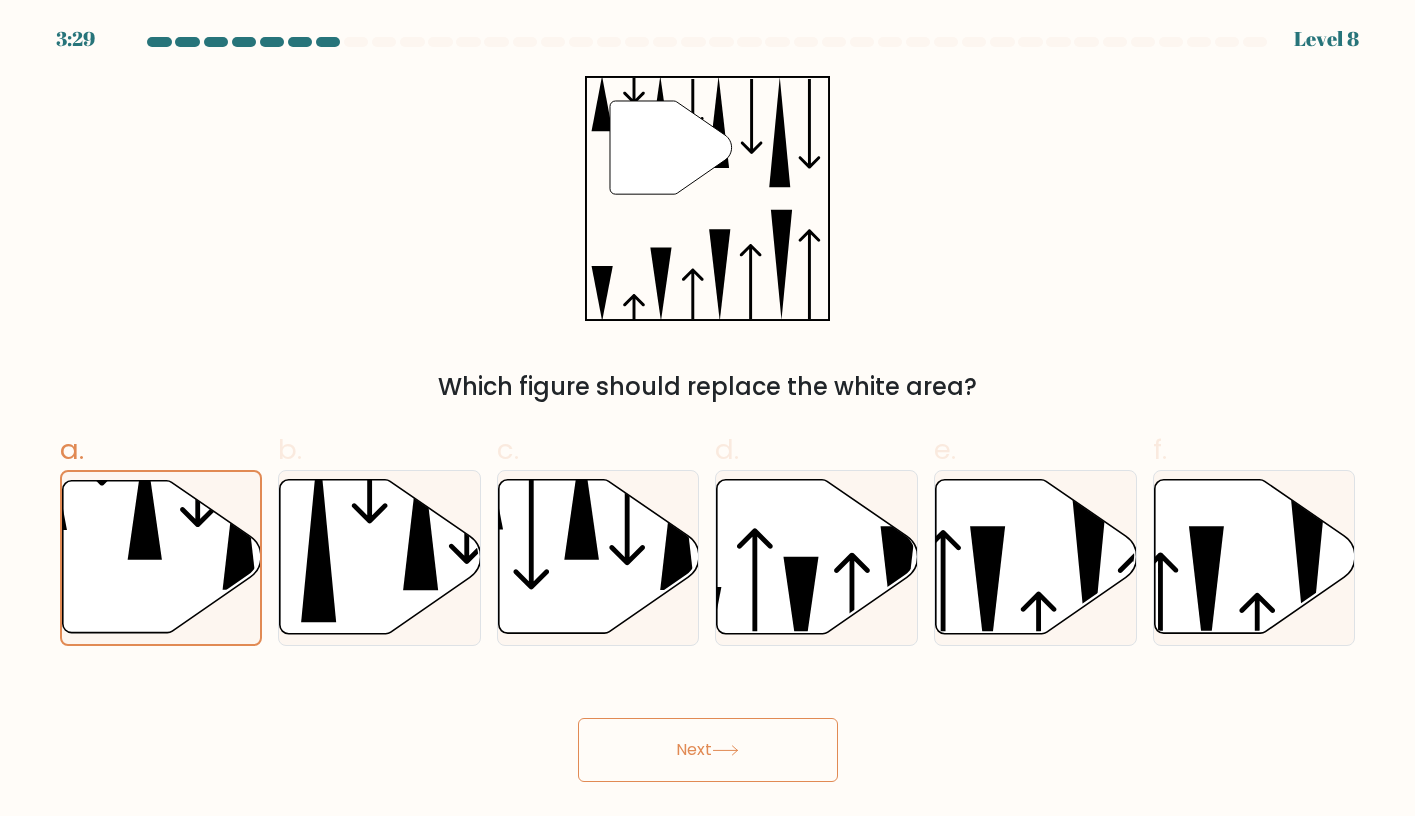 click on "Next" at bounding box center [708, 750] 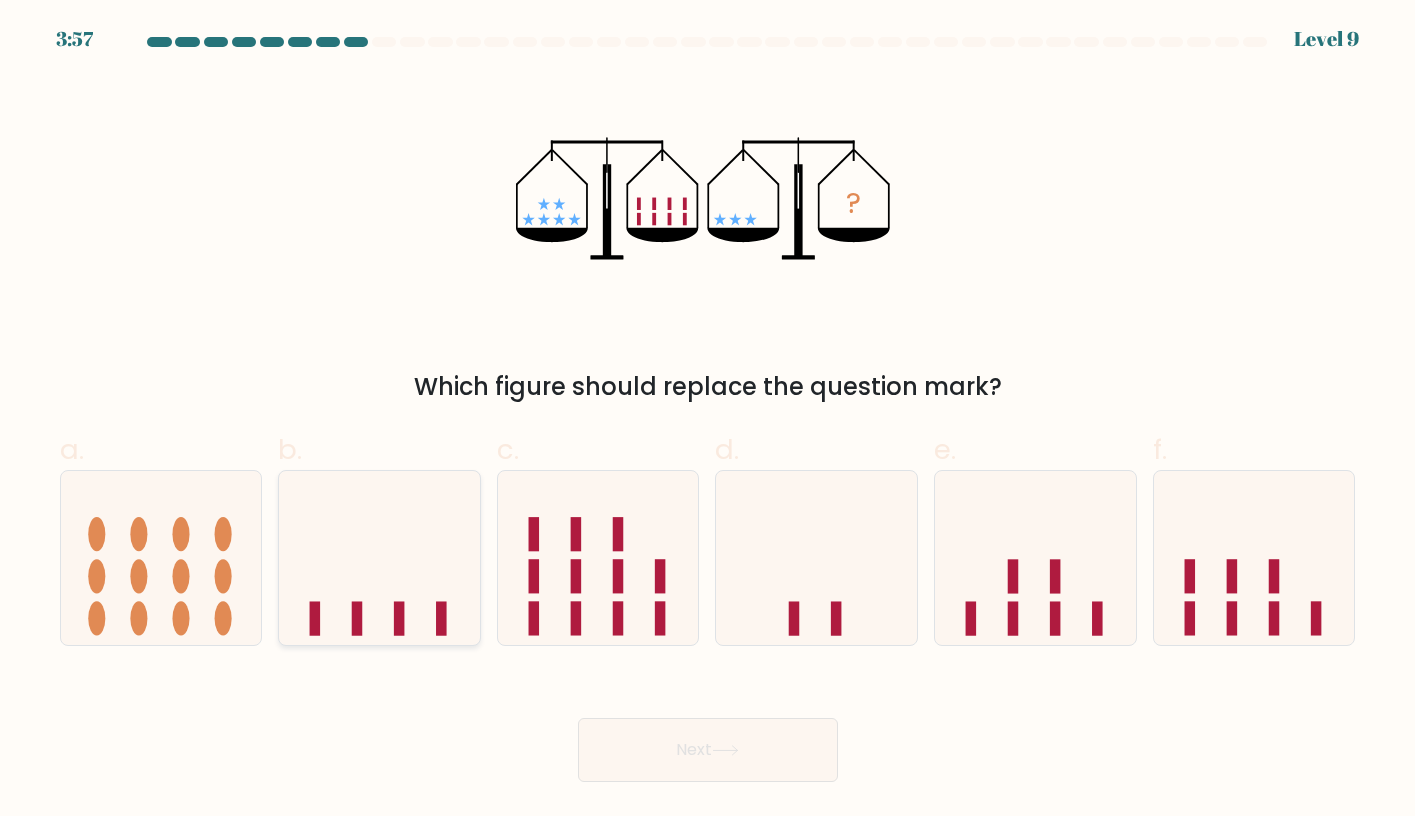 click at bounding box center [379, 558] 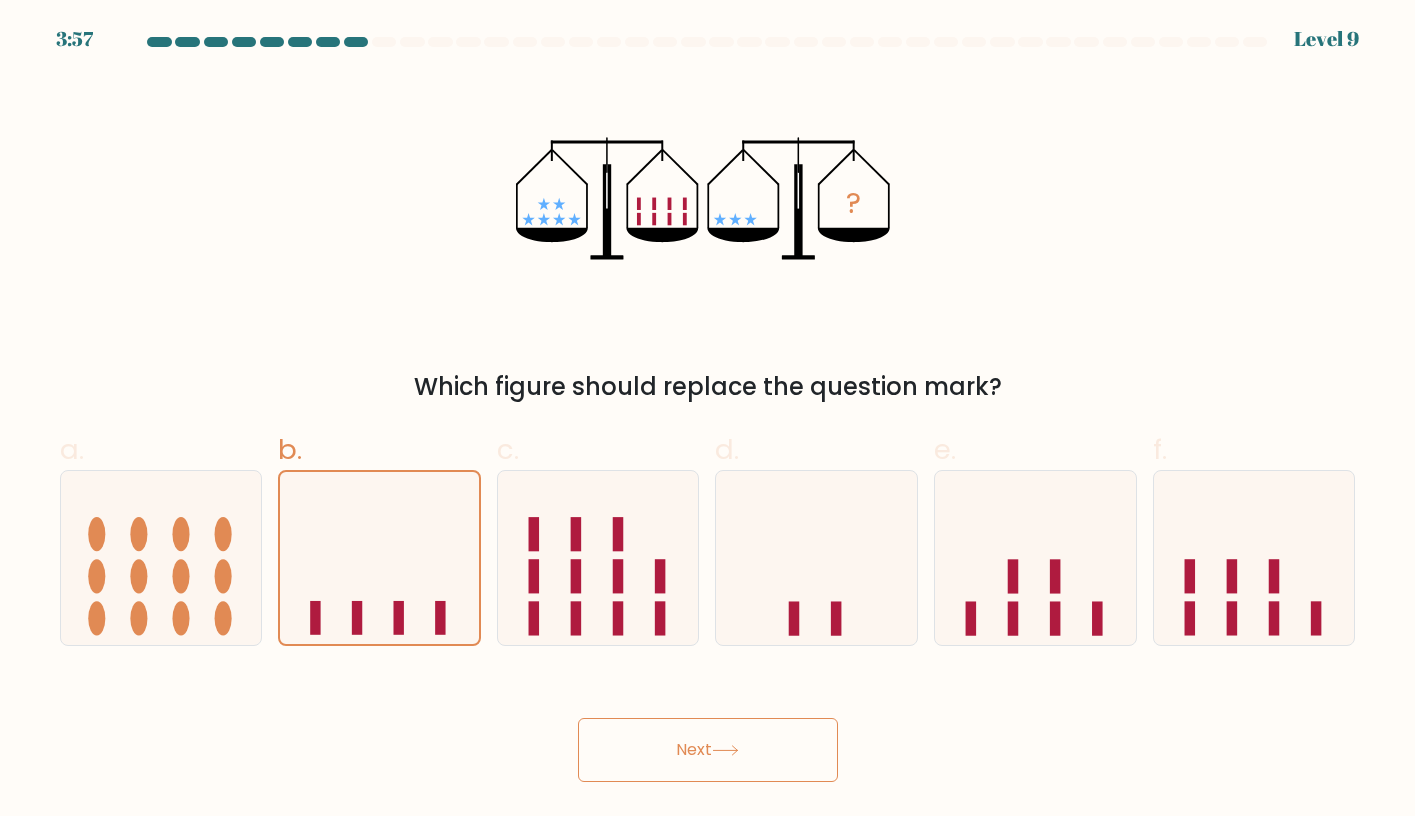 click on "Next" at bounding box center [708, 750] 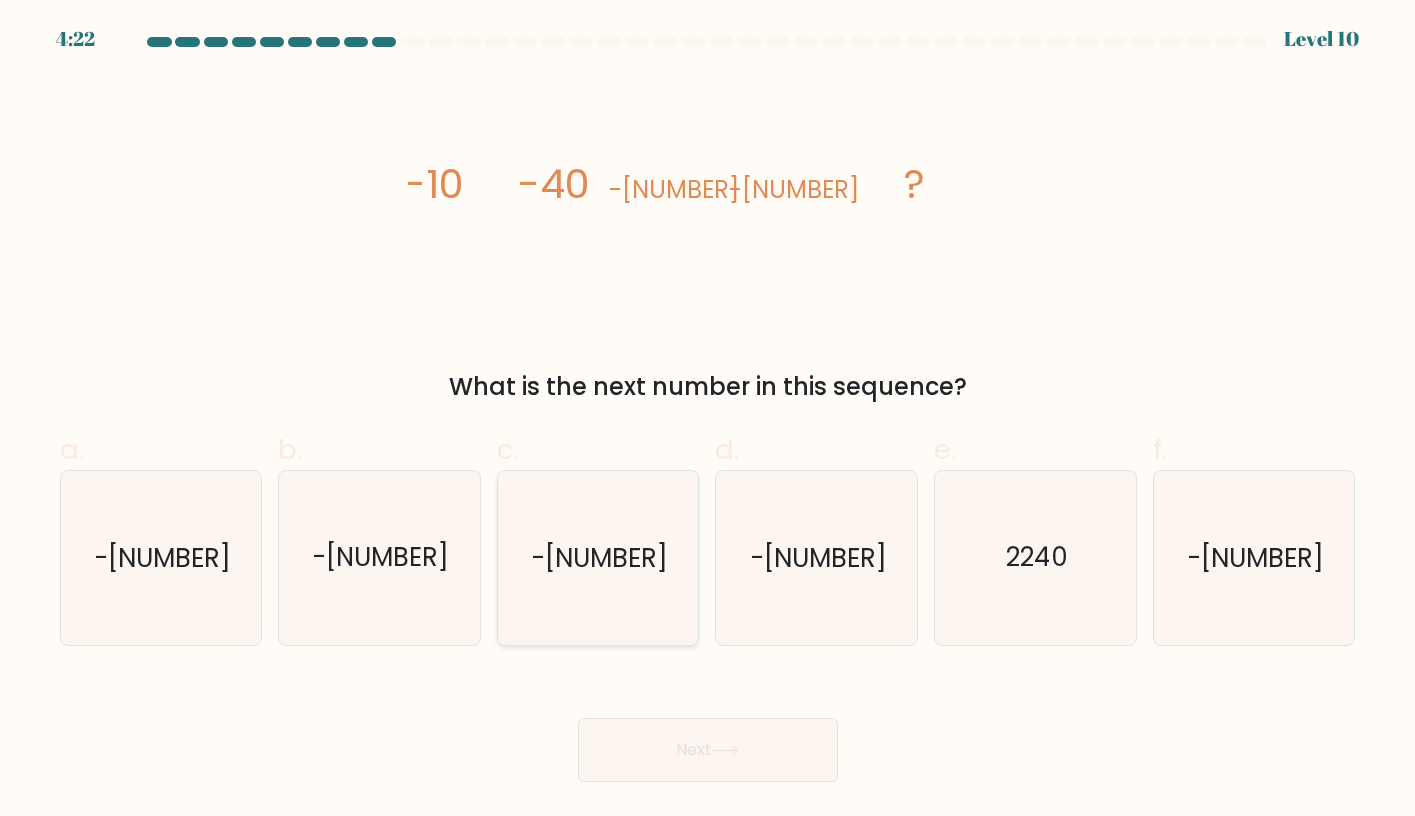 click on "-[NUMBER]" at bounding box center (600, 558) 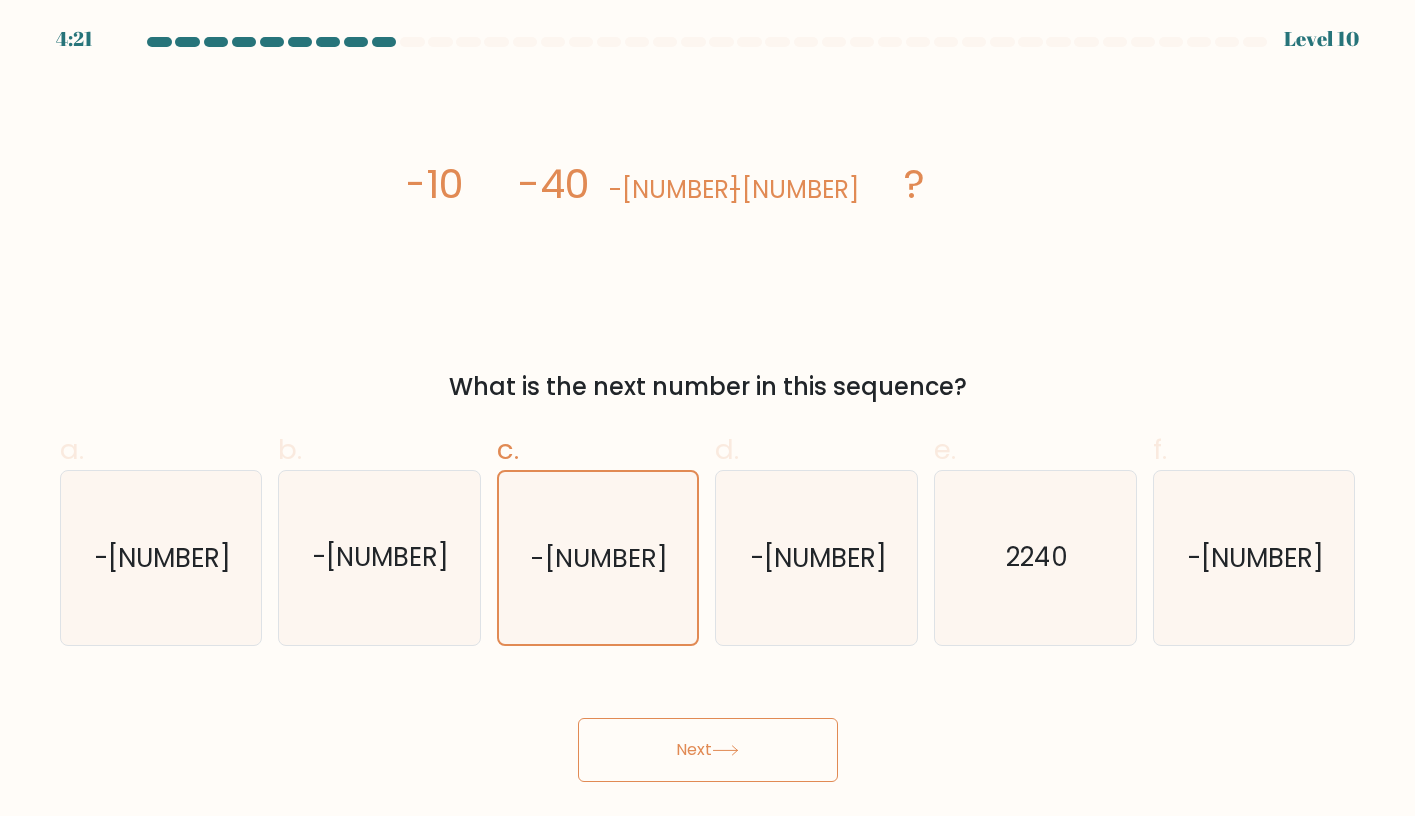 click on "Next" at bounding box center [708, 750] 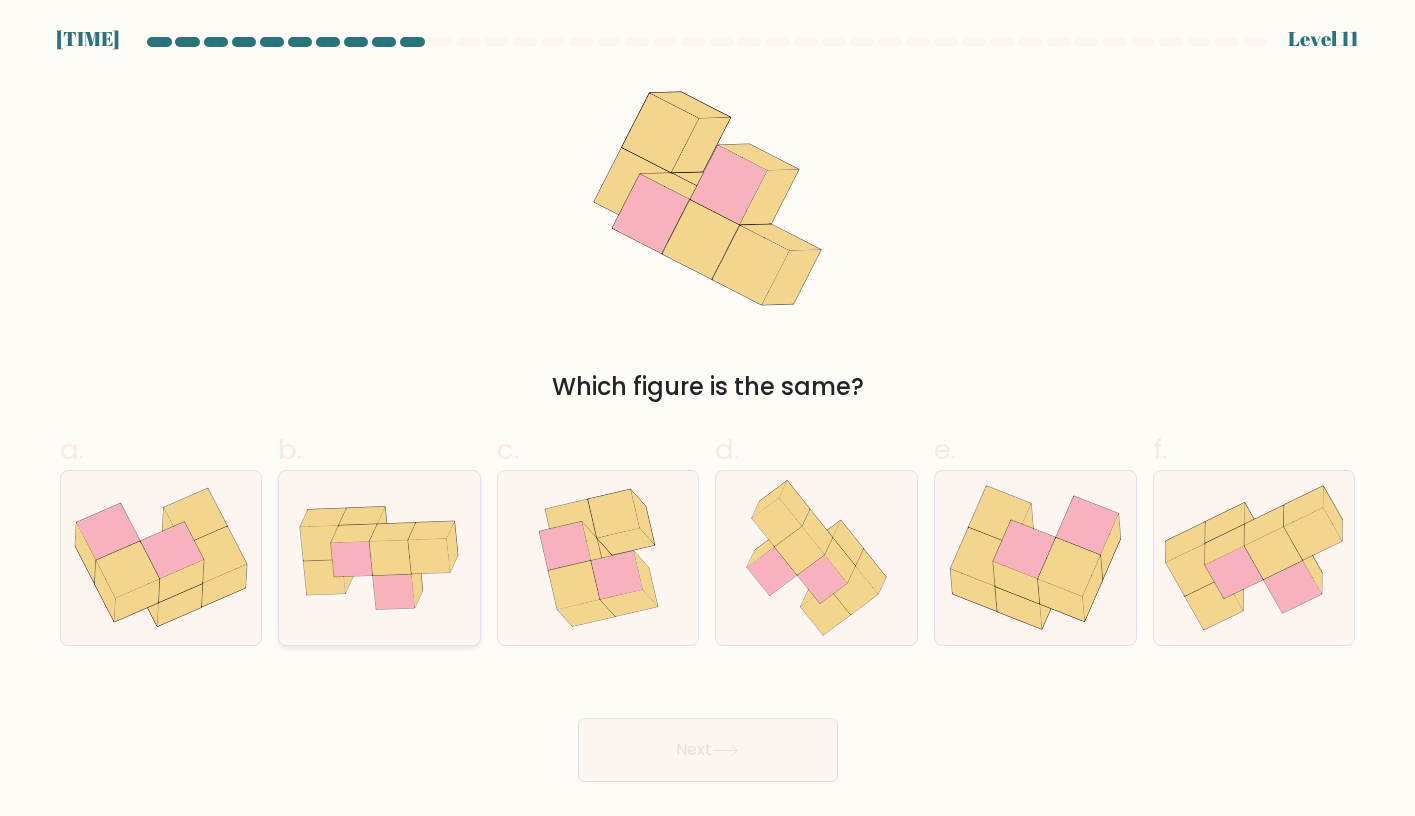 click at bounding box center [395, 591] 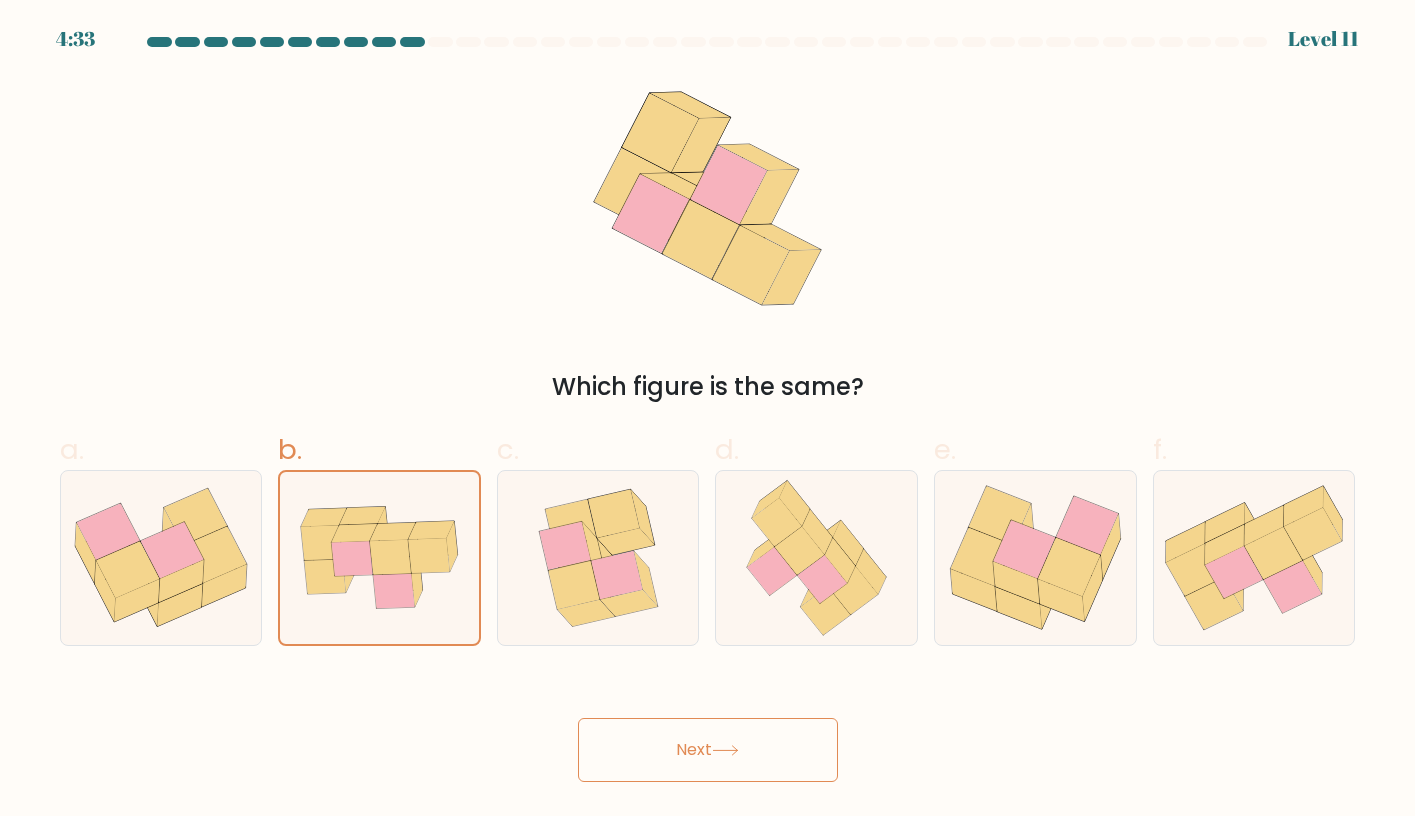 click on "Next" at bounding box center [708, 750] 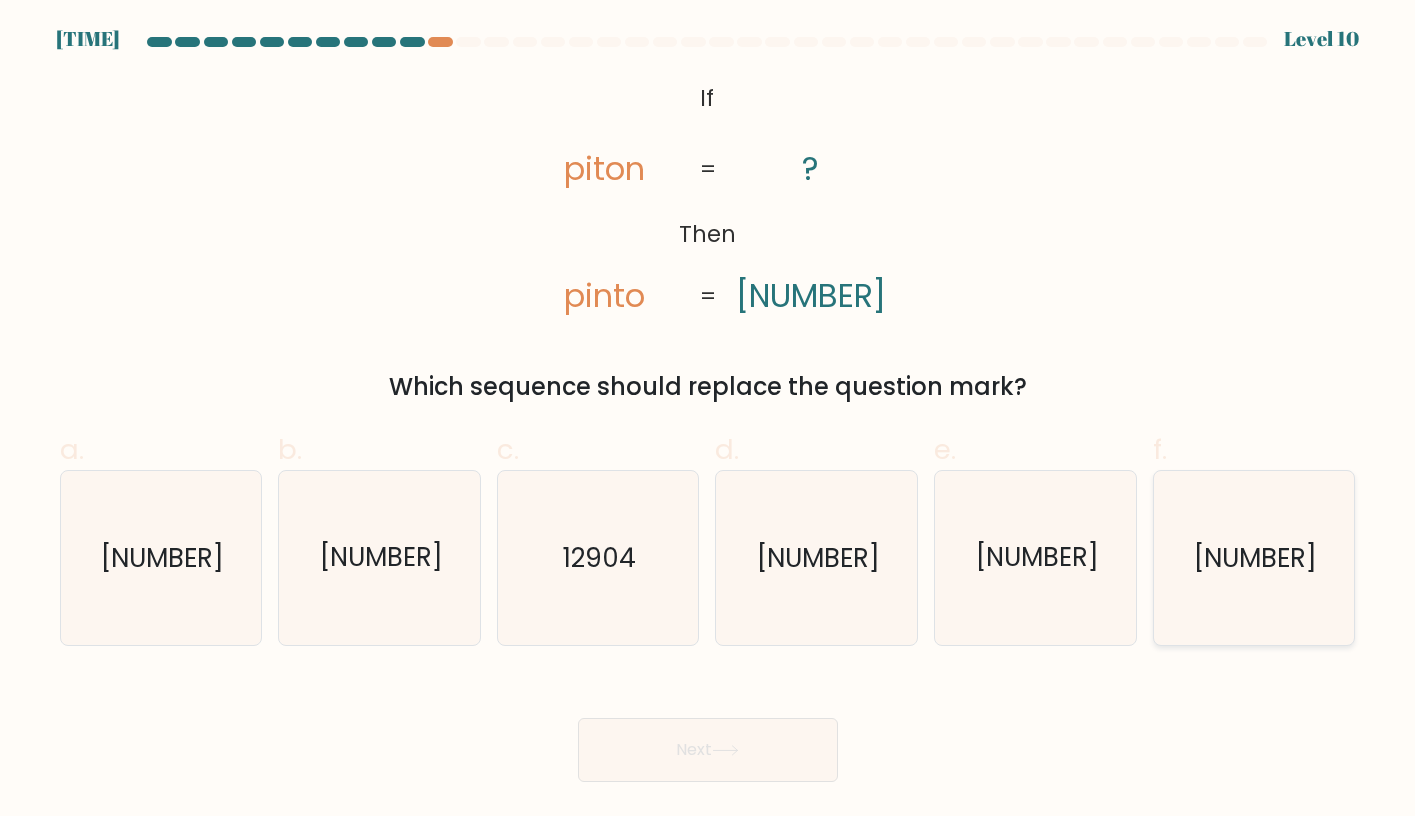 click on "[NUMBER]" at bounding box center [1253, 557] 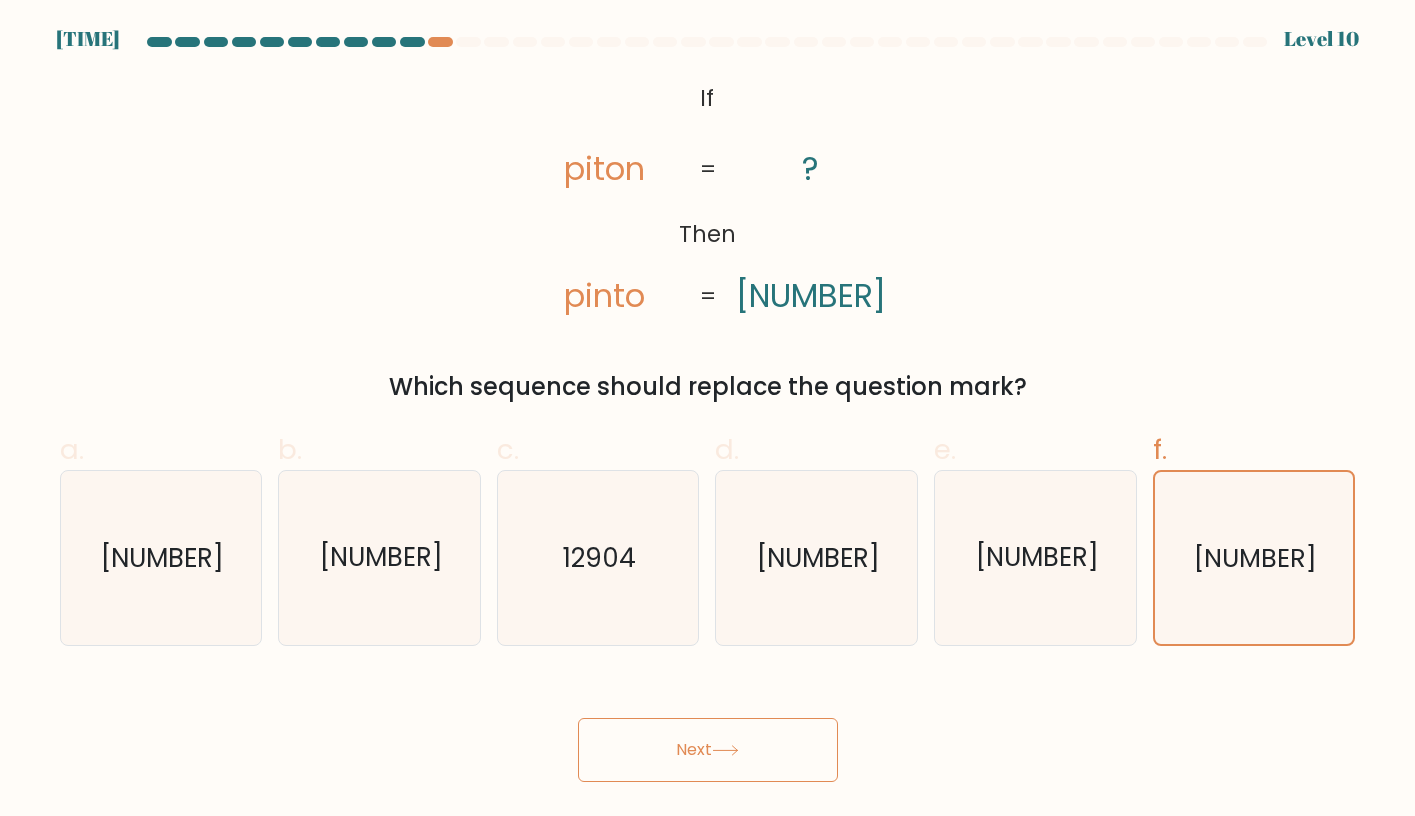 click on "Next" at bounding box center [708, 750] 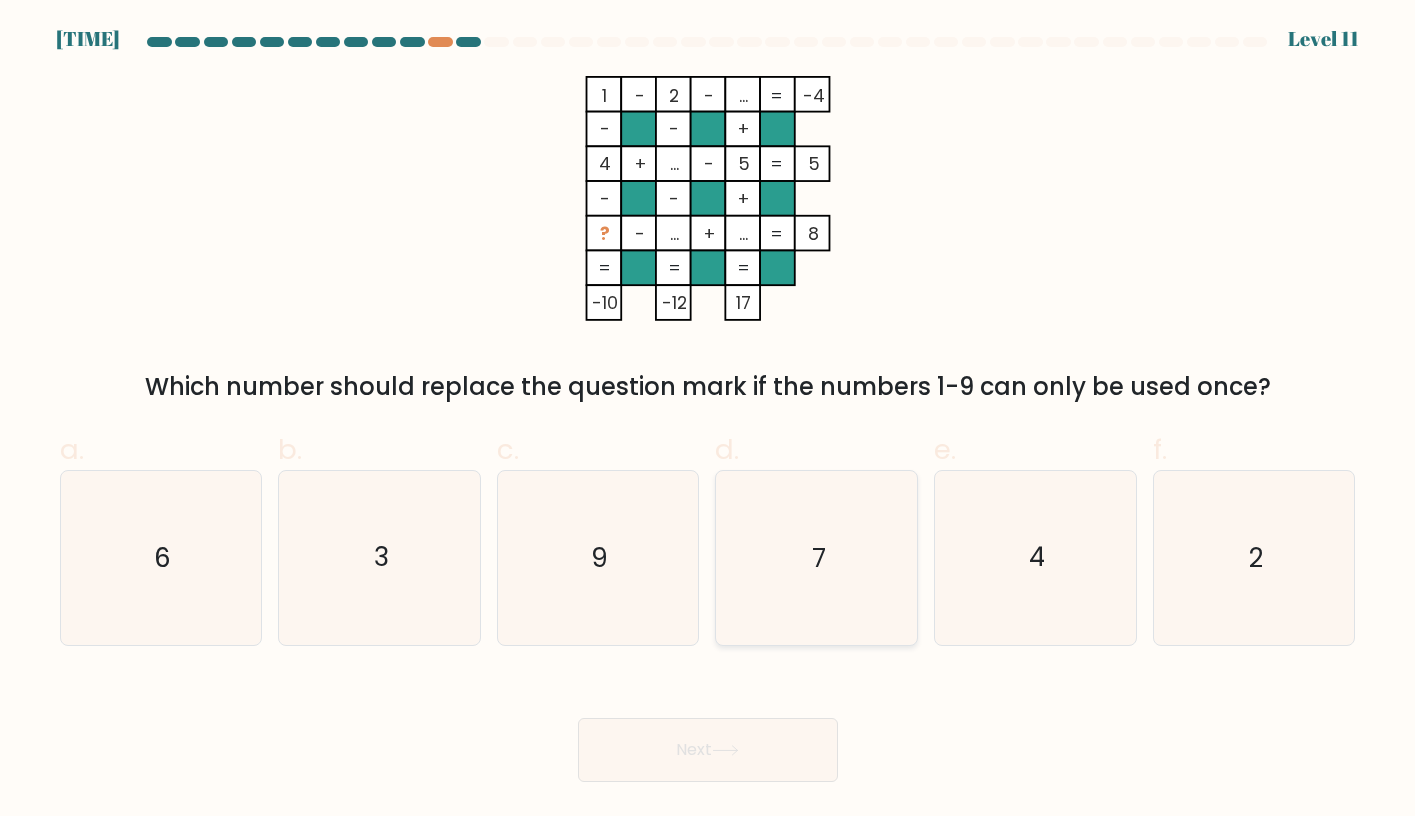 click on "7" at bounding box center (819, 558) 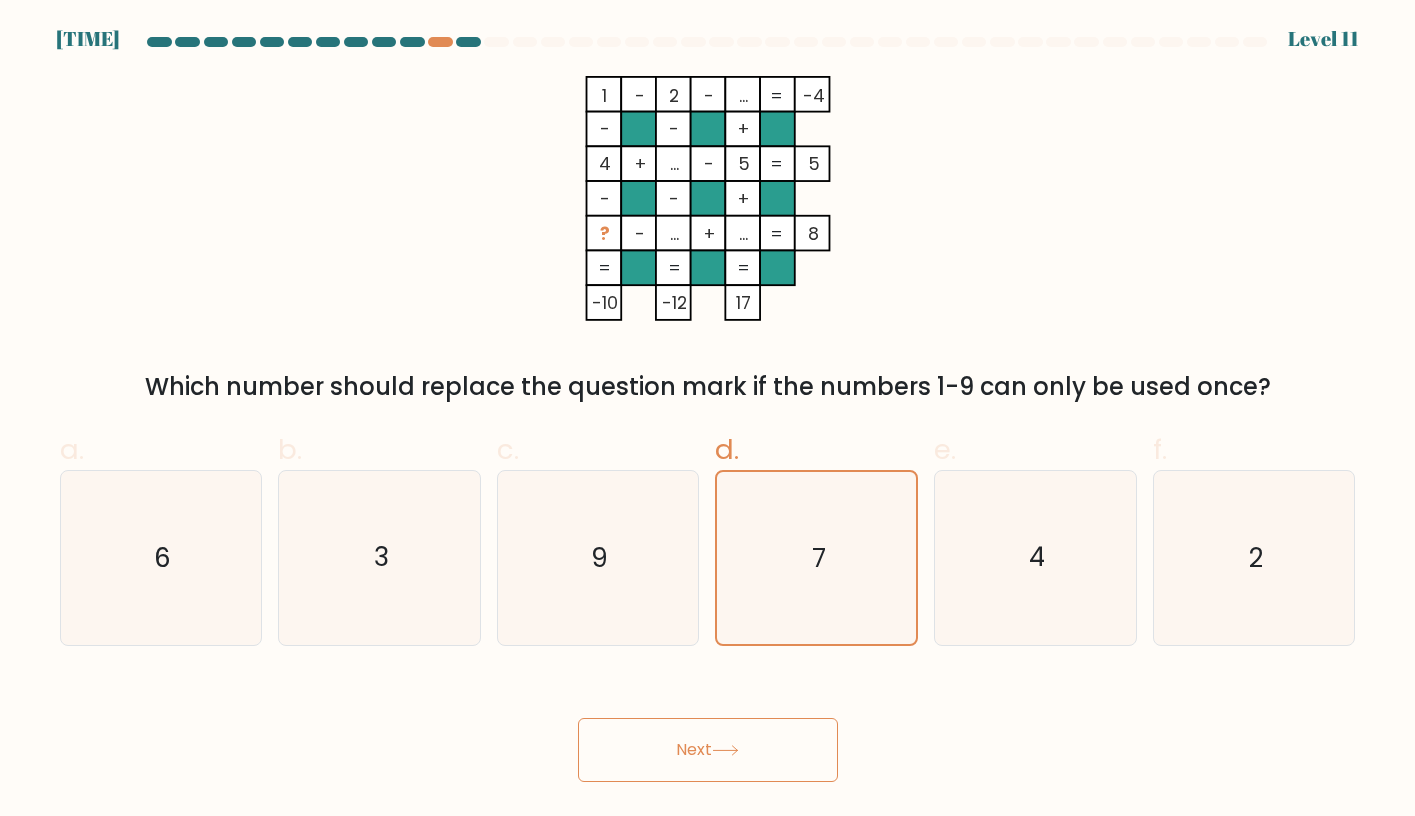 click on "Next" at bounding box center [708, 750] 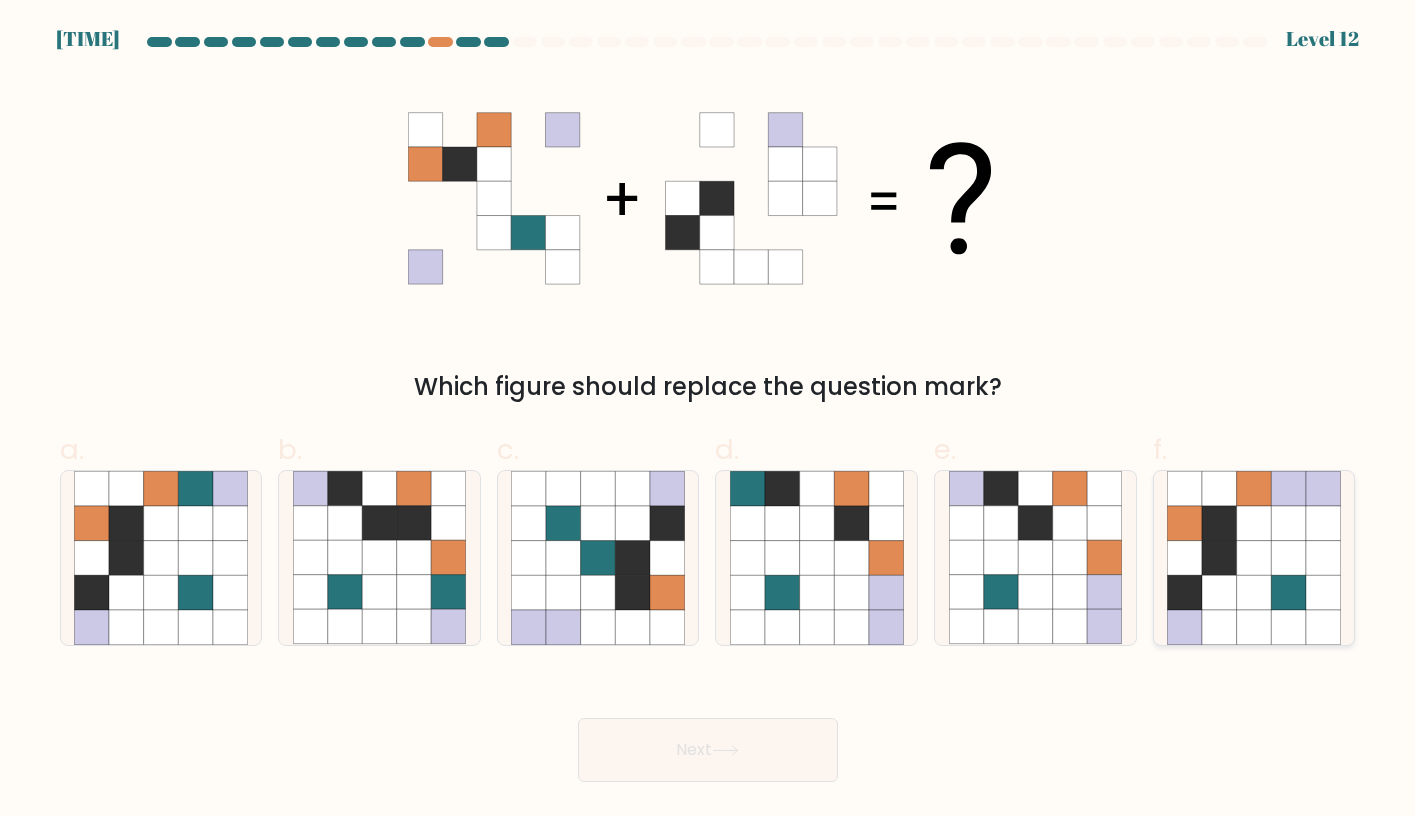 click at bounding box center (1254, 523) 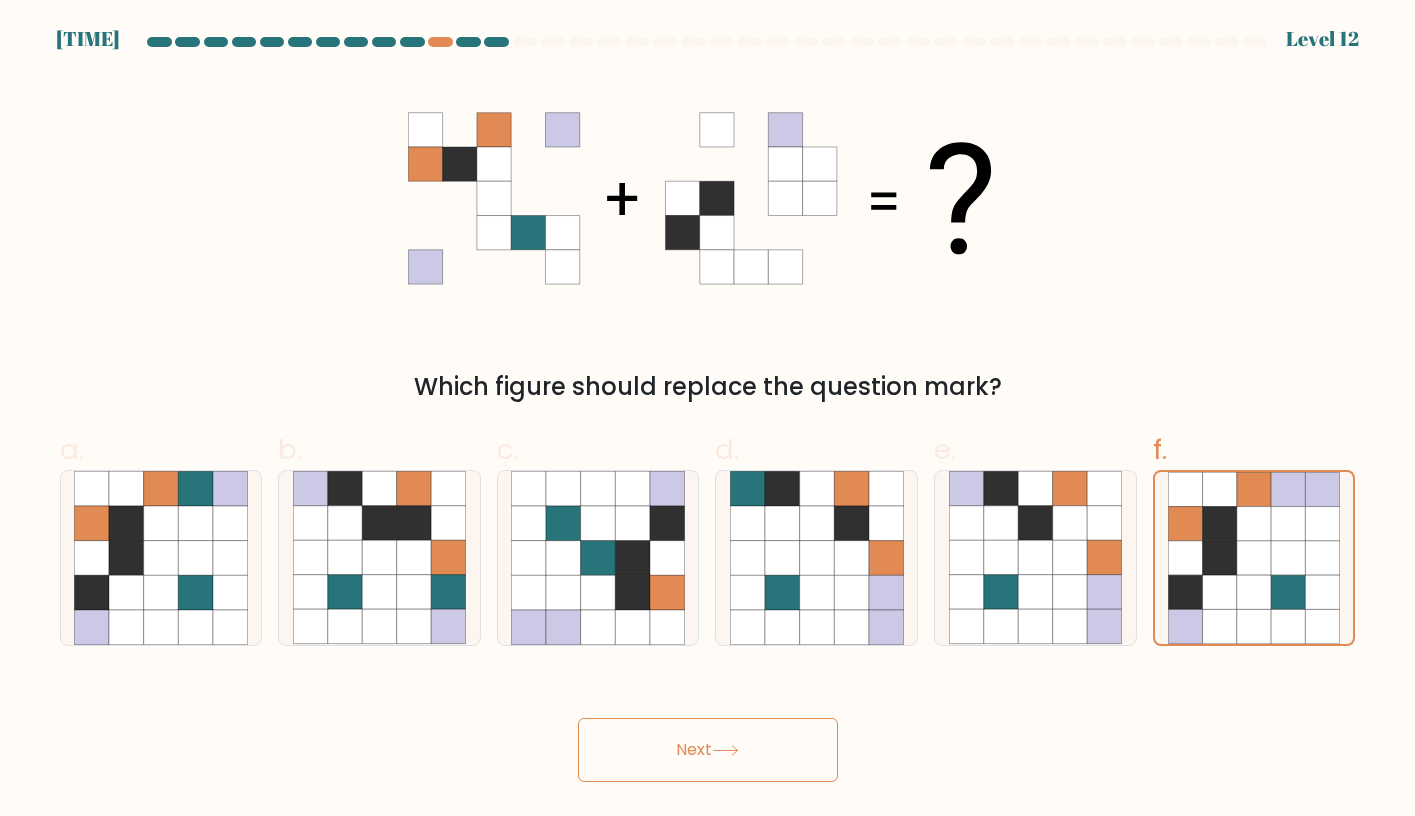 click at bounding box center (725, 750) 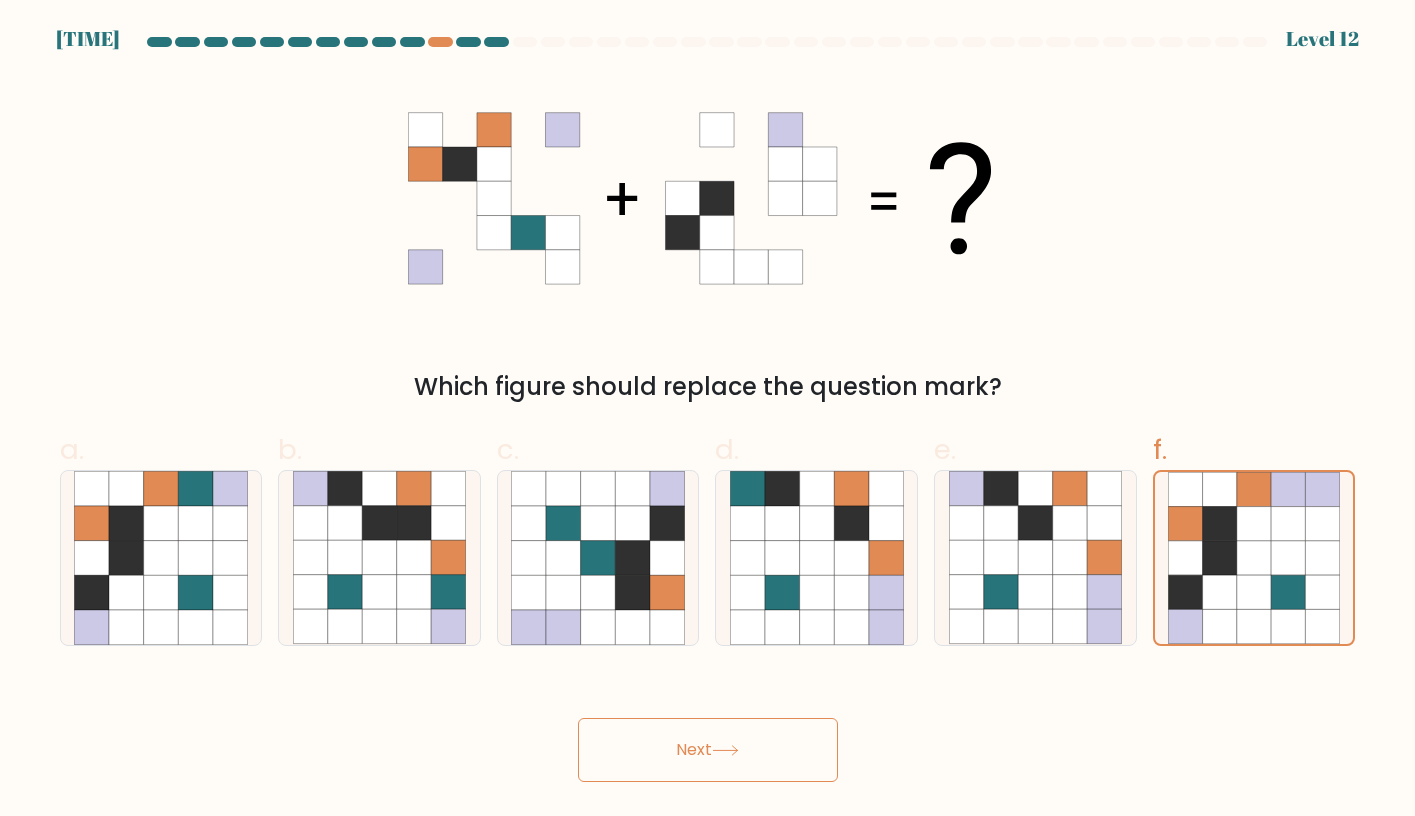 click on "Next" at bounding box center (708, 750) 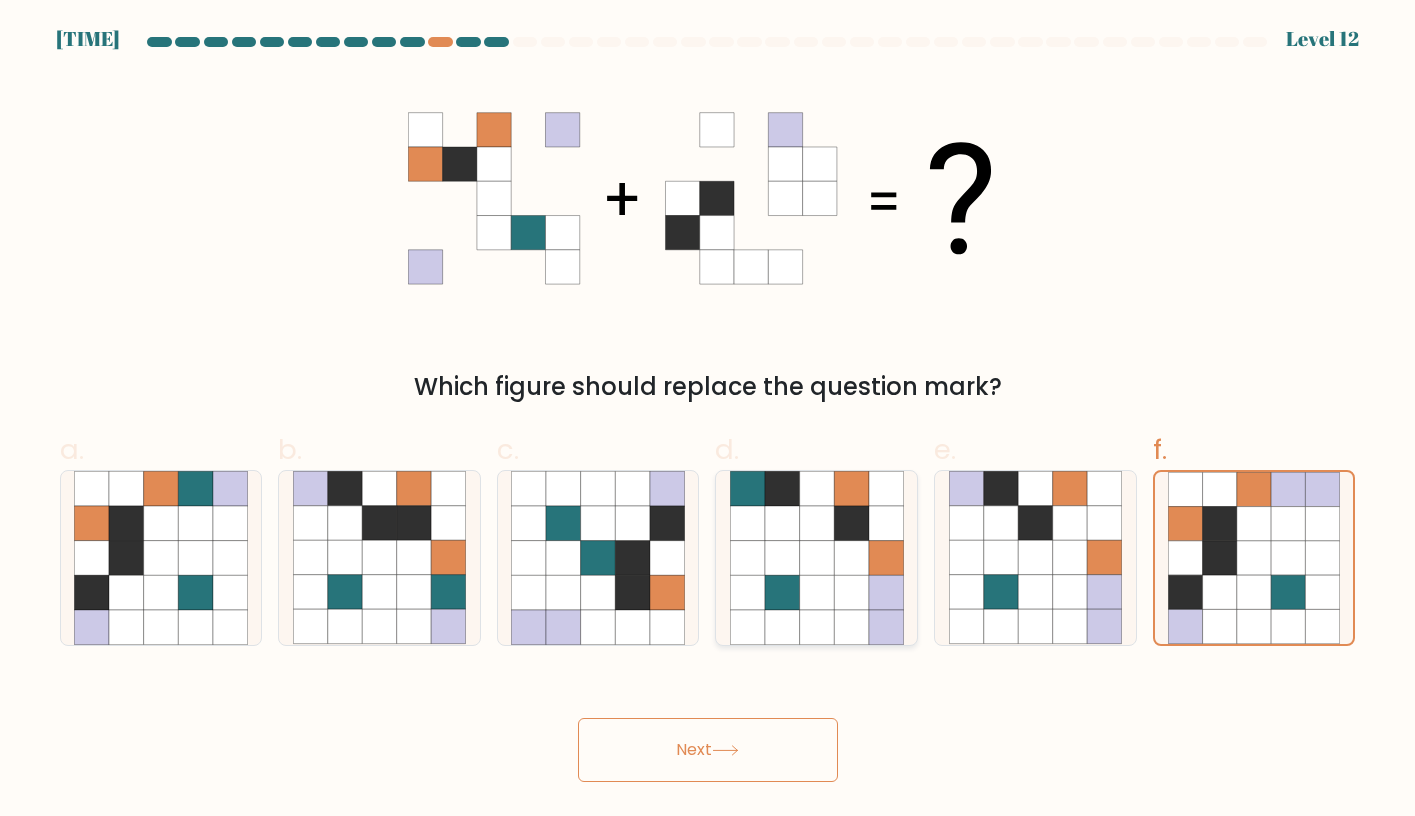scroll, scrollTop: 0, scrollLeft: 0, axis: both 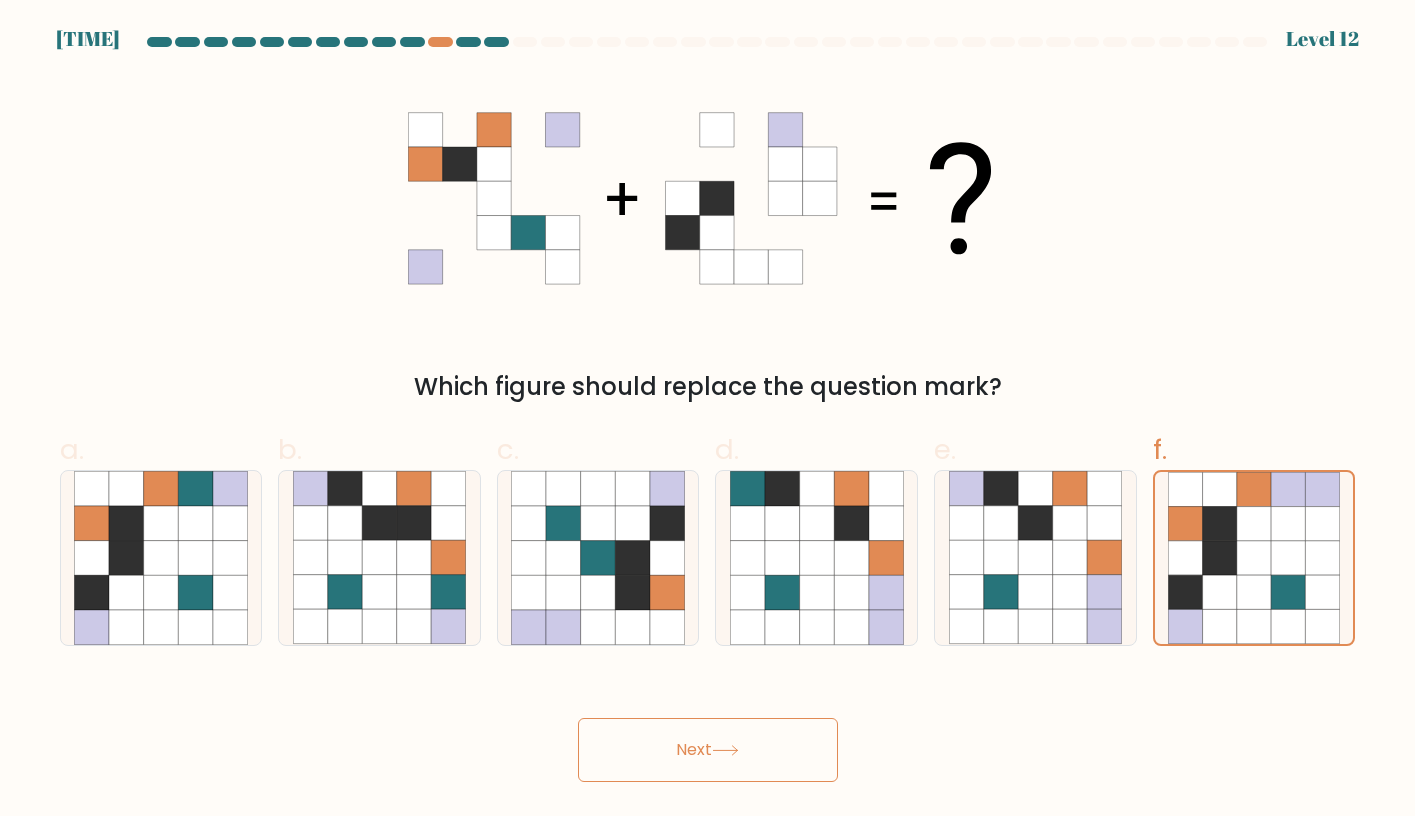 click at bounding box center [725, 750] 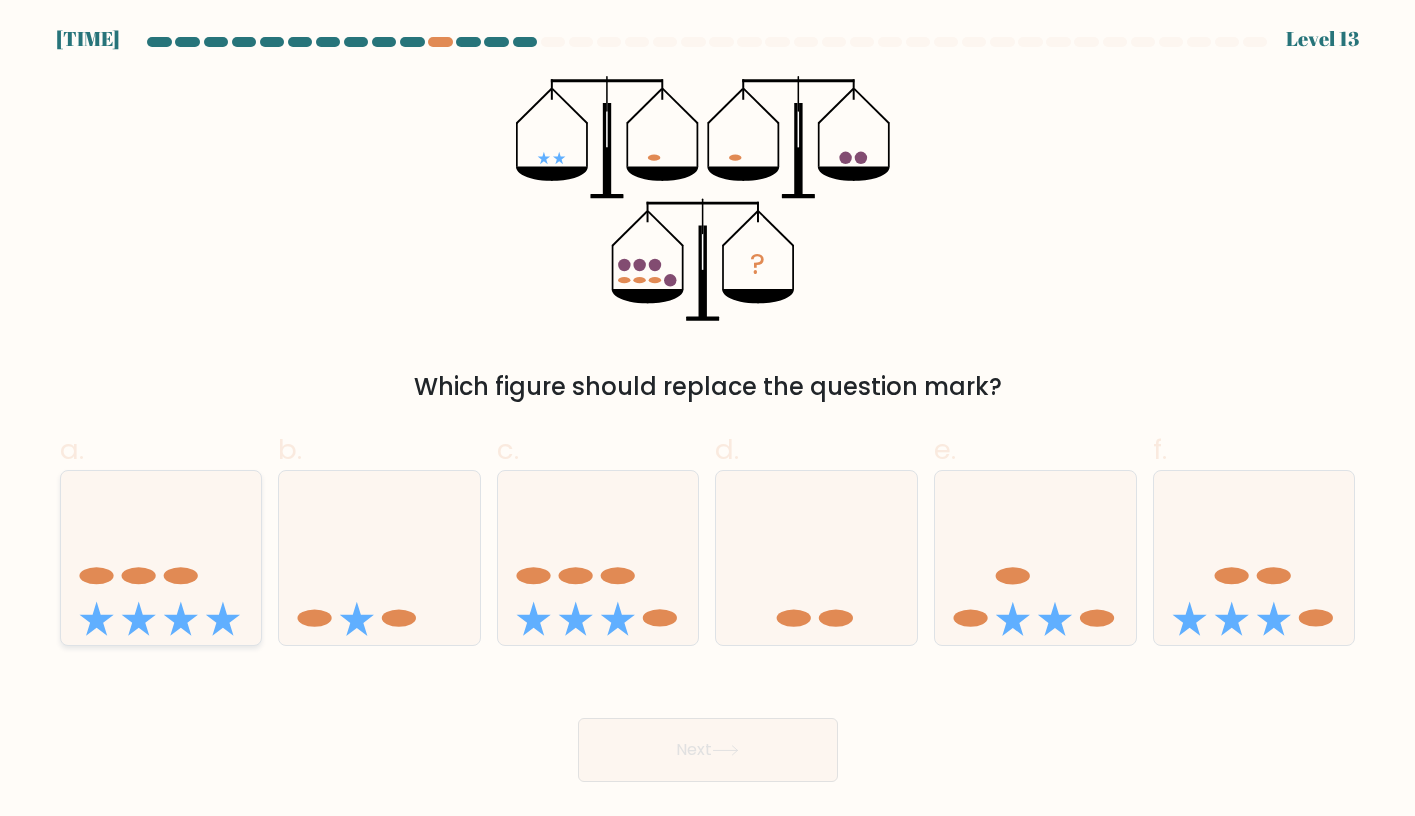 click at bounding box center [161, 558] 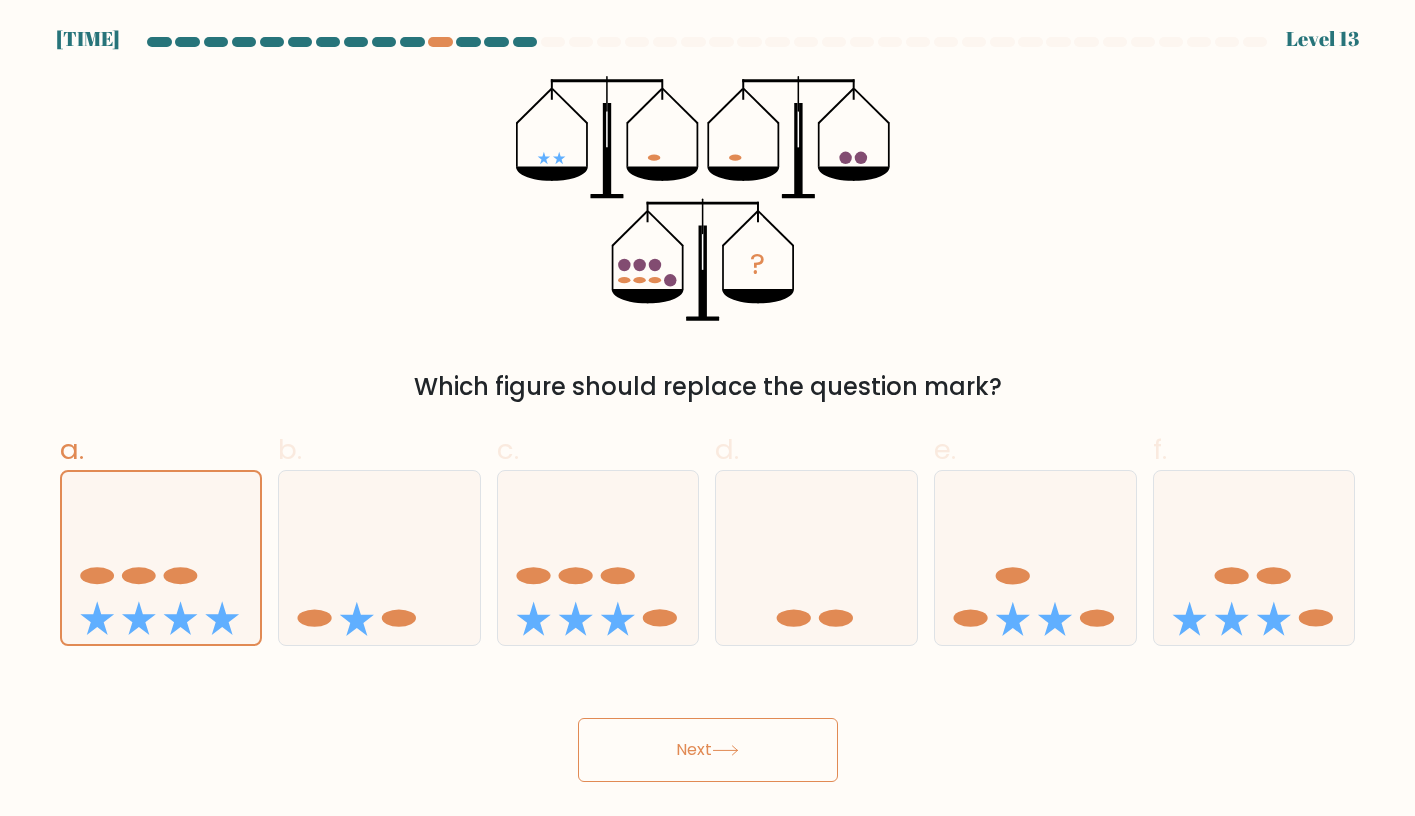 click on "Next" at bounding box center (708, 750) 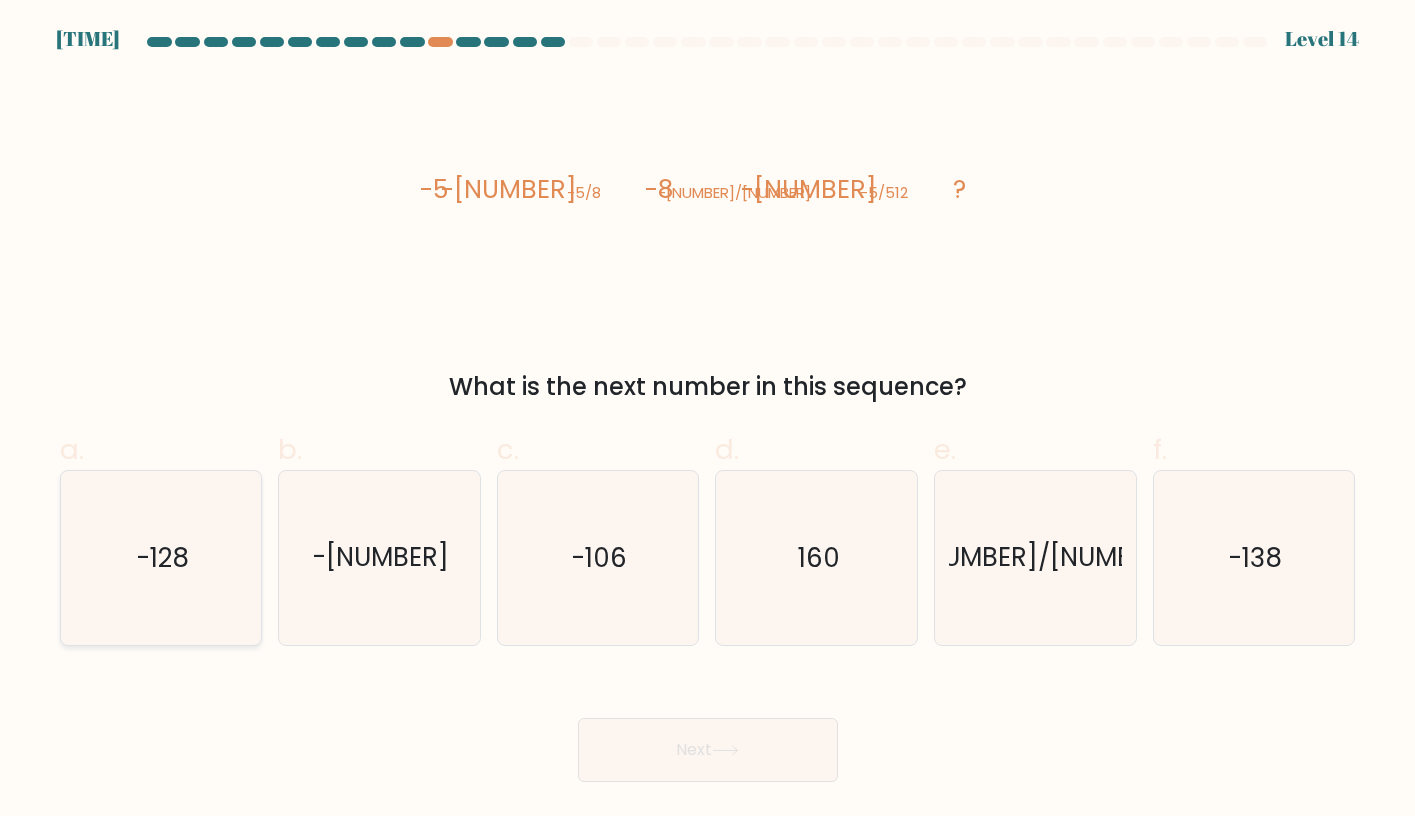 click on "-128" at bounding box center (160, 557) 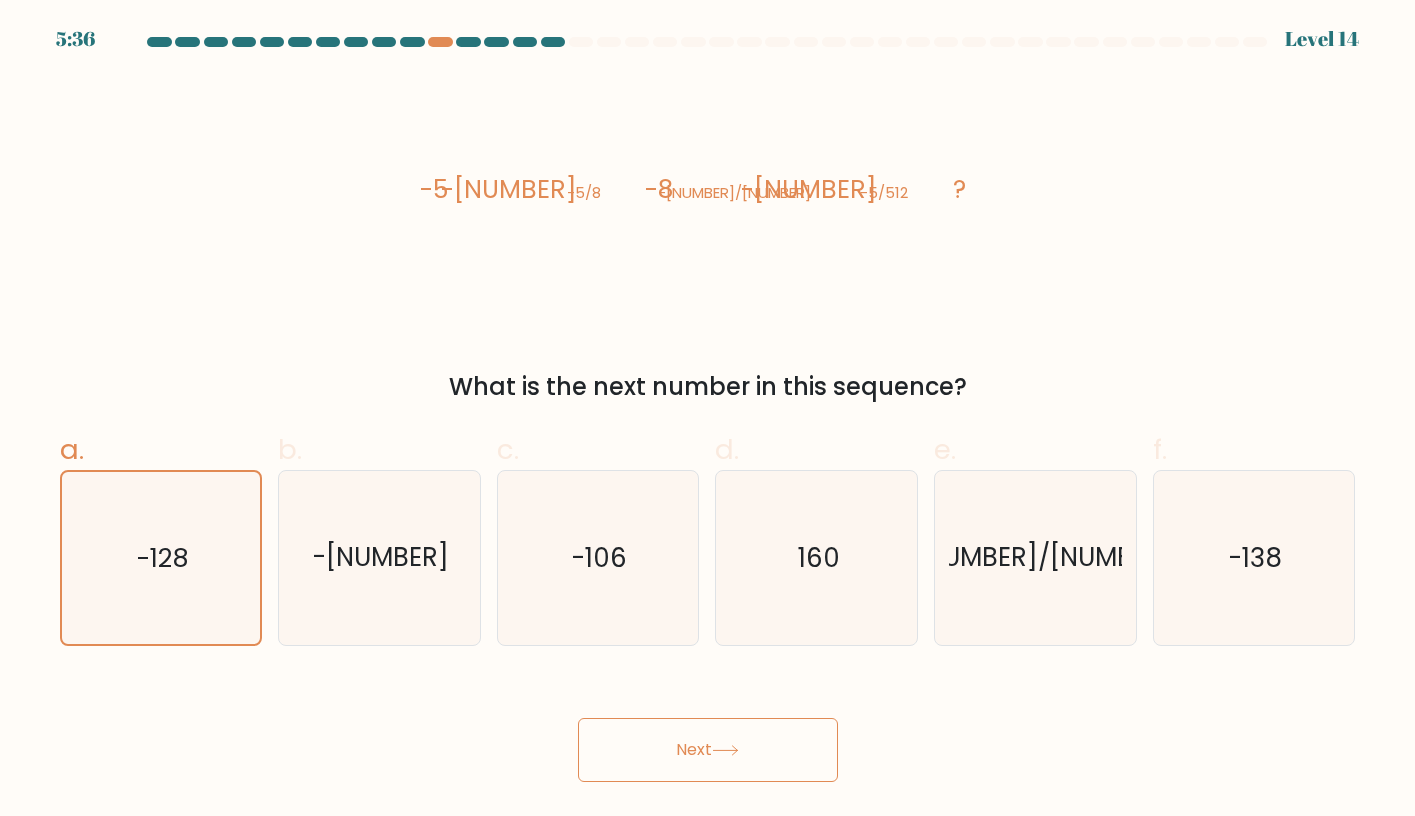 click on "Next" at bounding box center (708, 750) 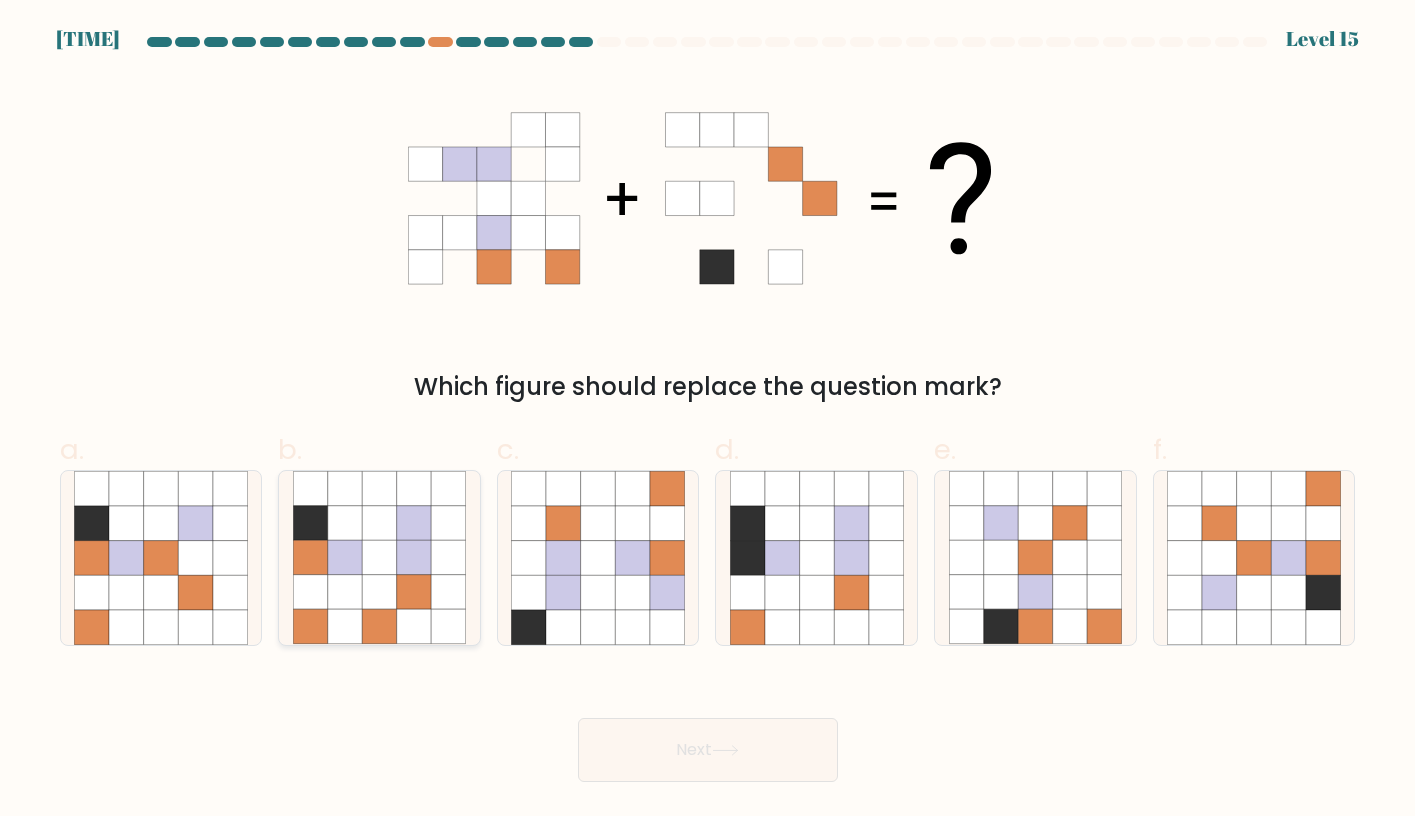 click at bounding box center [414, 523] 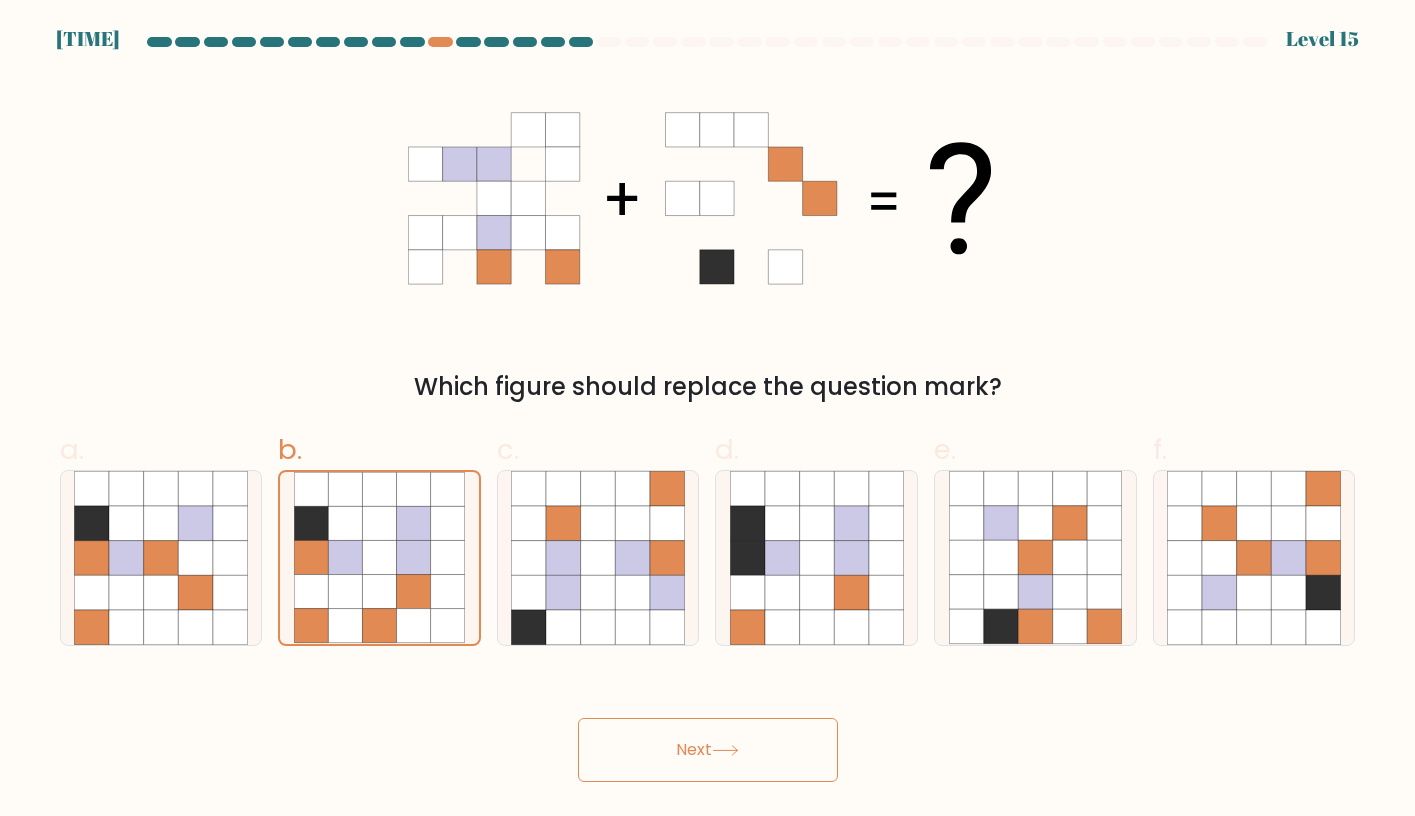 click on "Next" at bounding box center [708, 750] 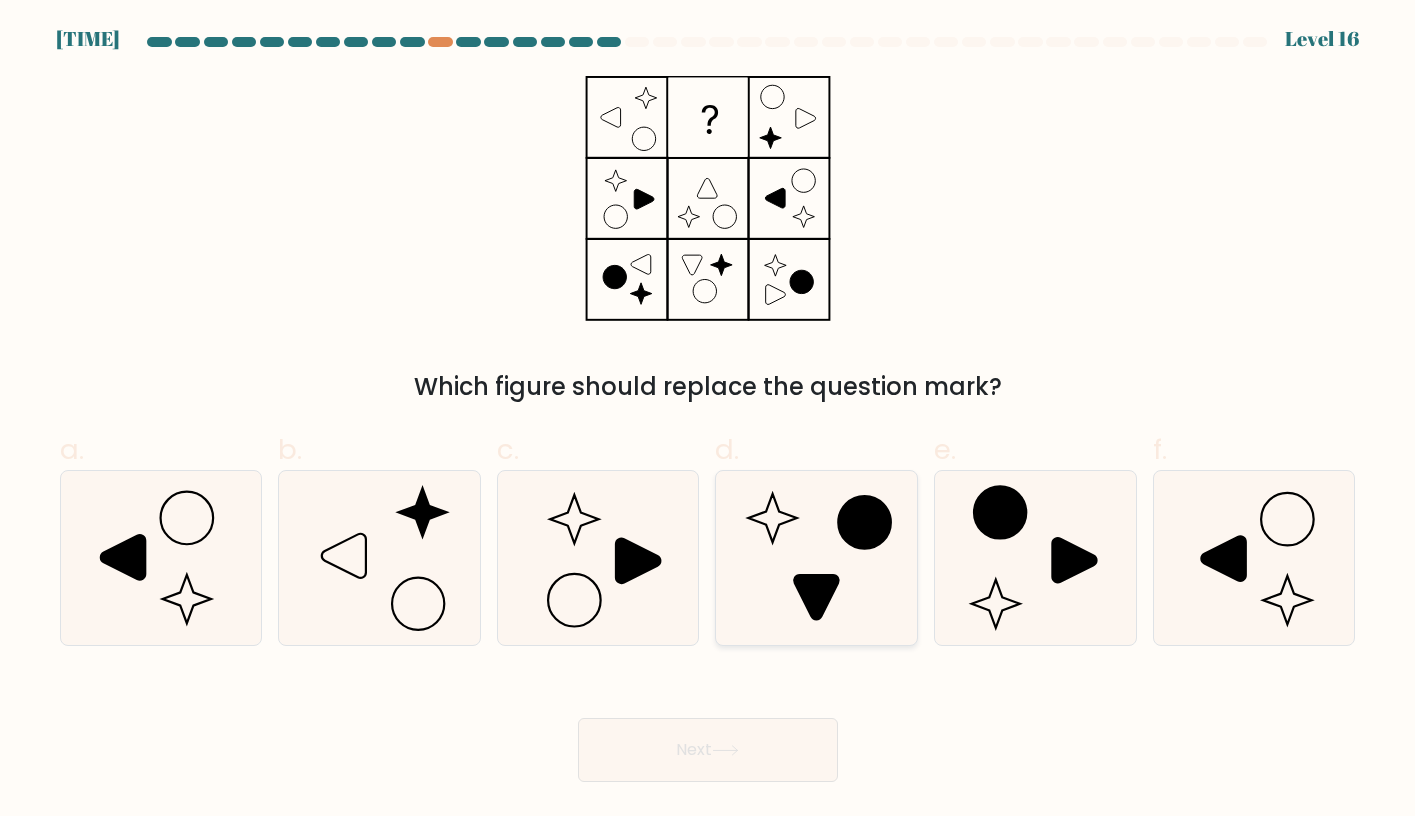 click at bounding box center [816, 557] 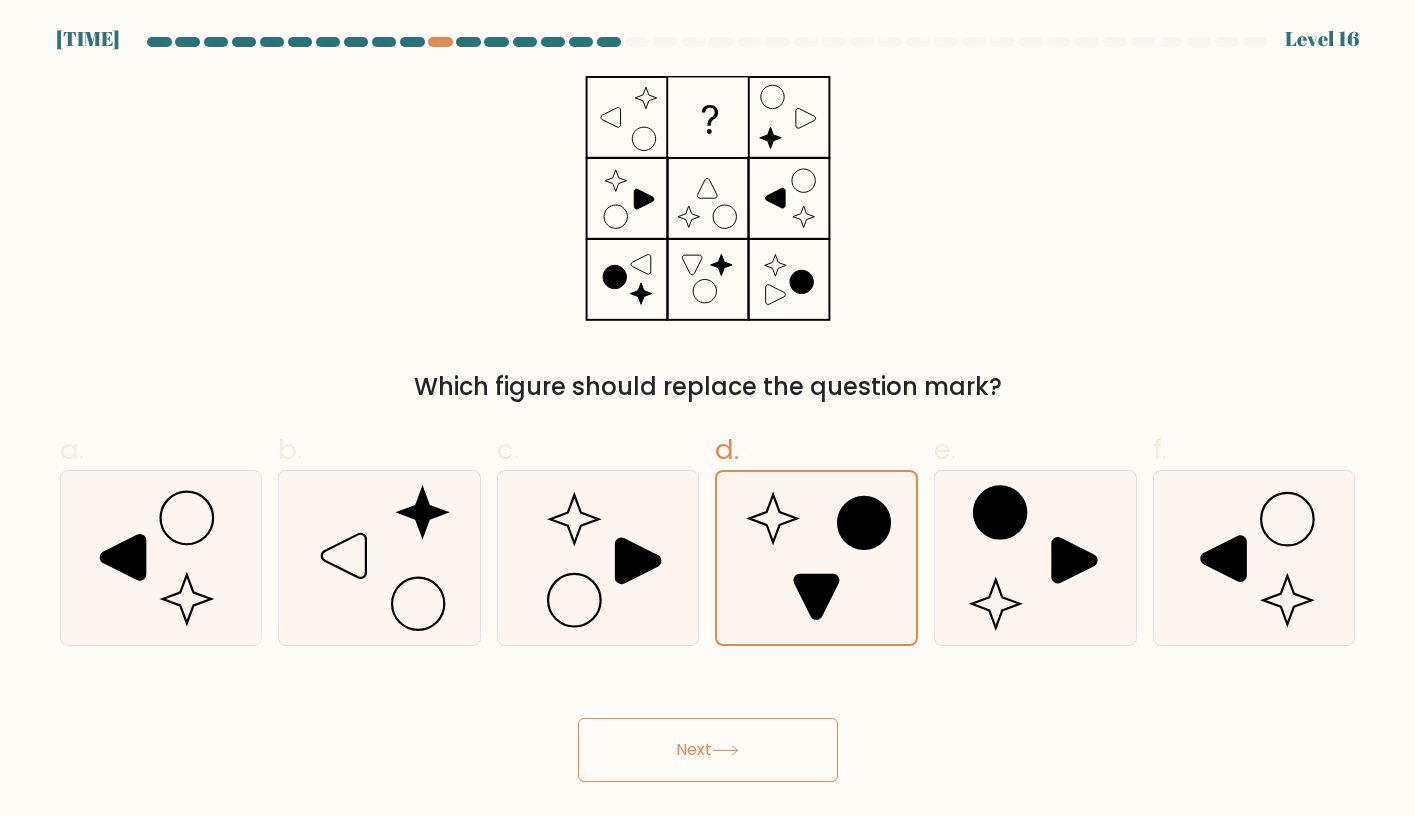 click on "Next" at bounding box center [708, 750] 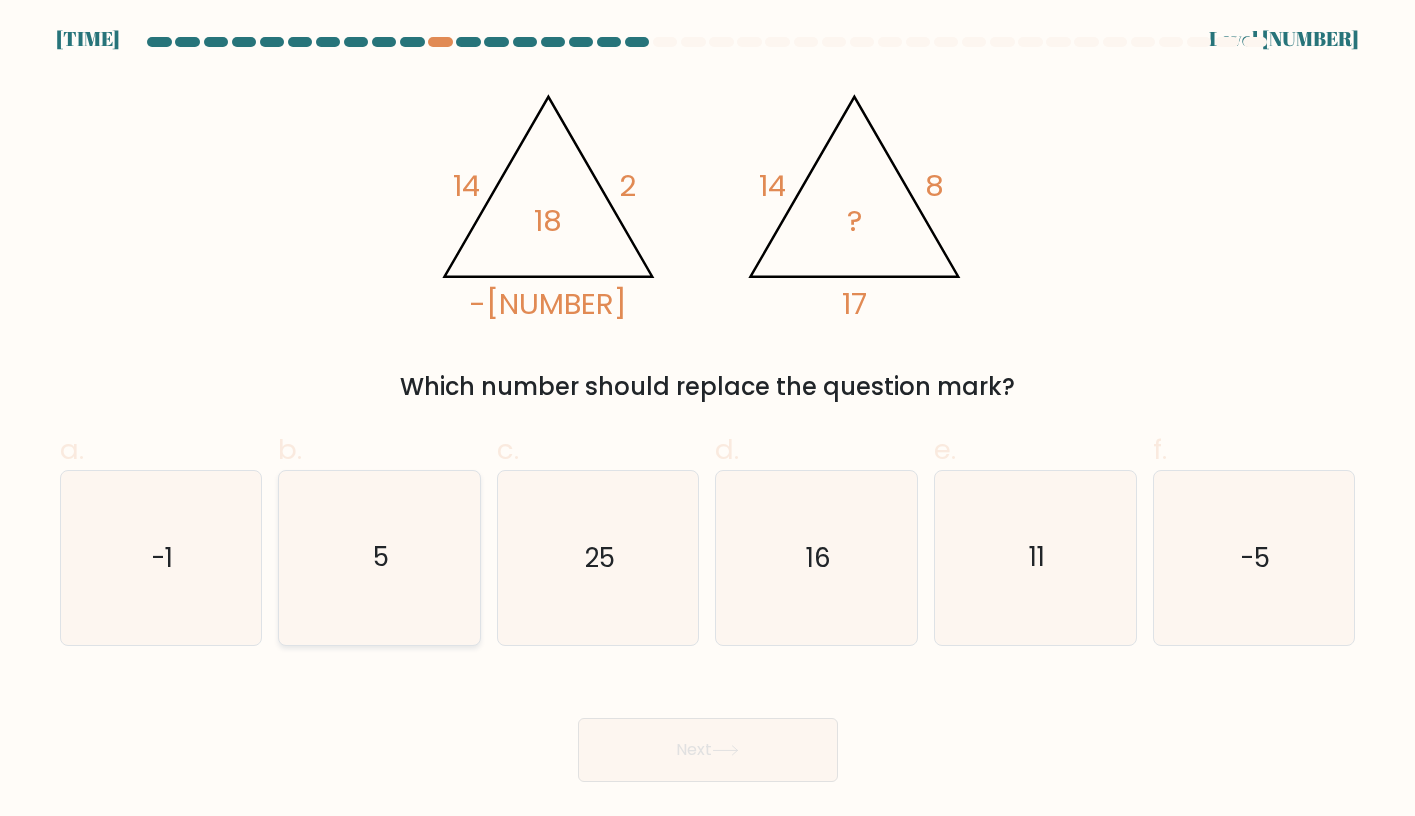click on "5" at bounding box center (379, 557) 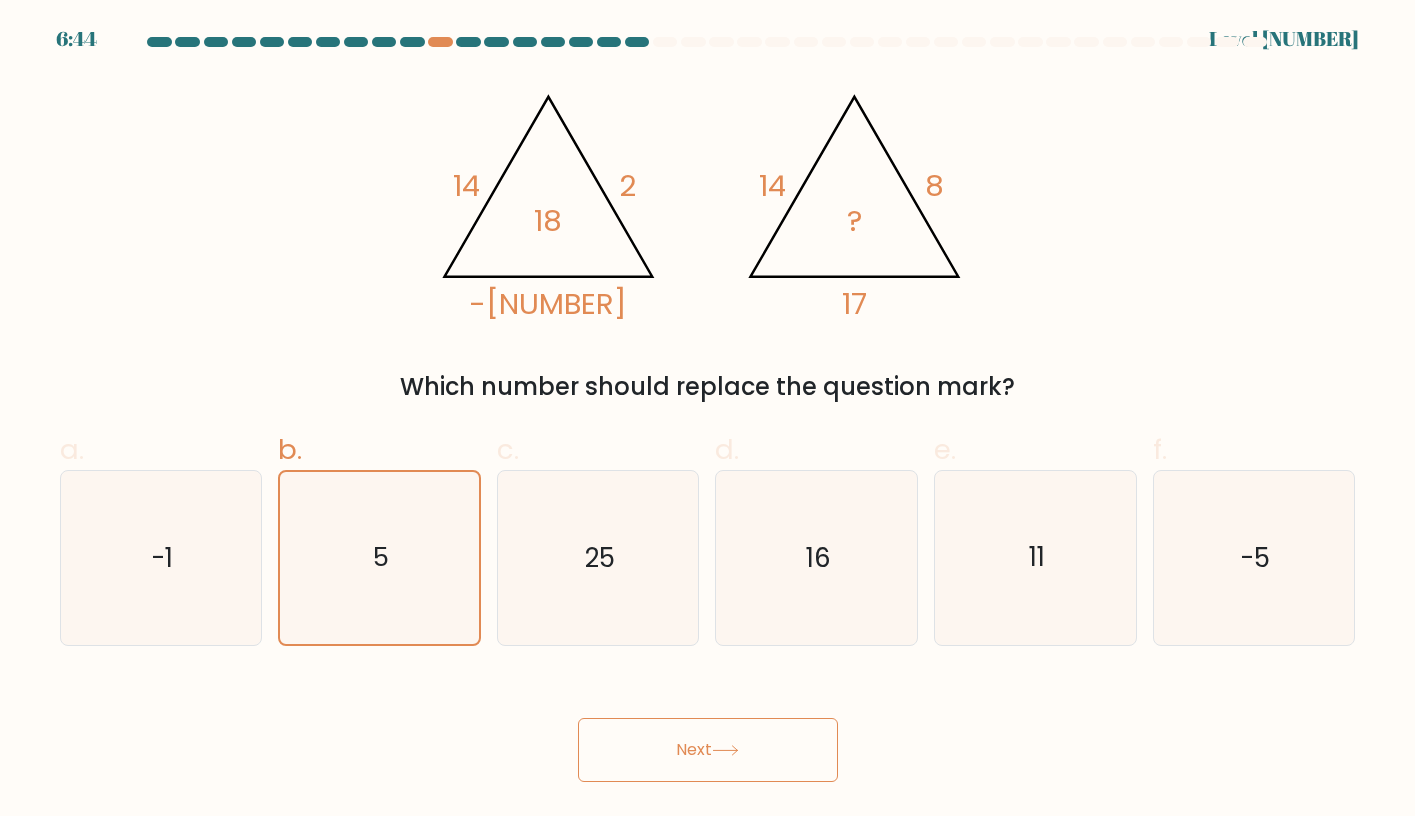 click on "Next" at bounding box center (708, 750) 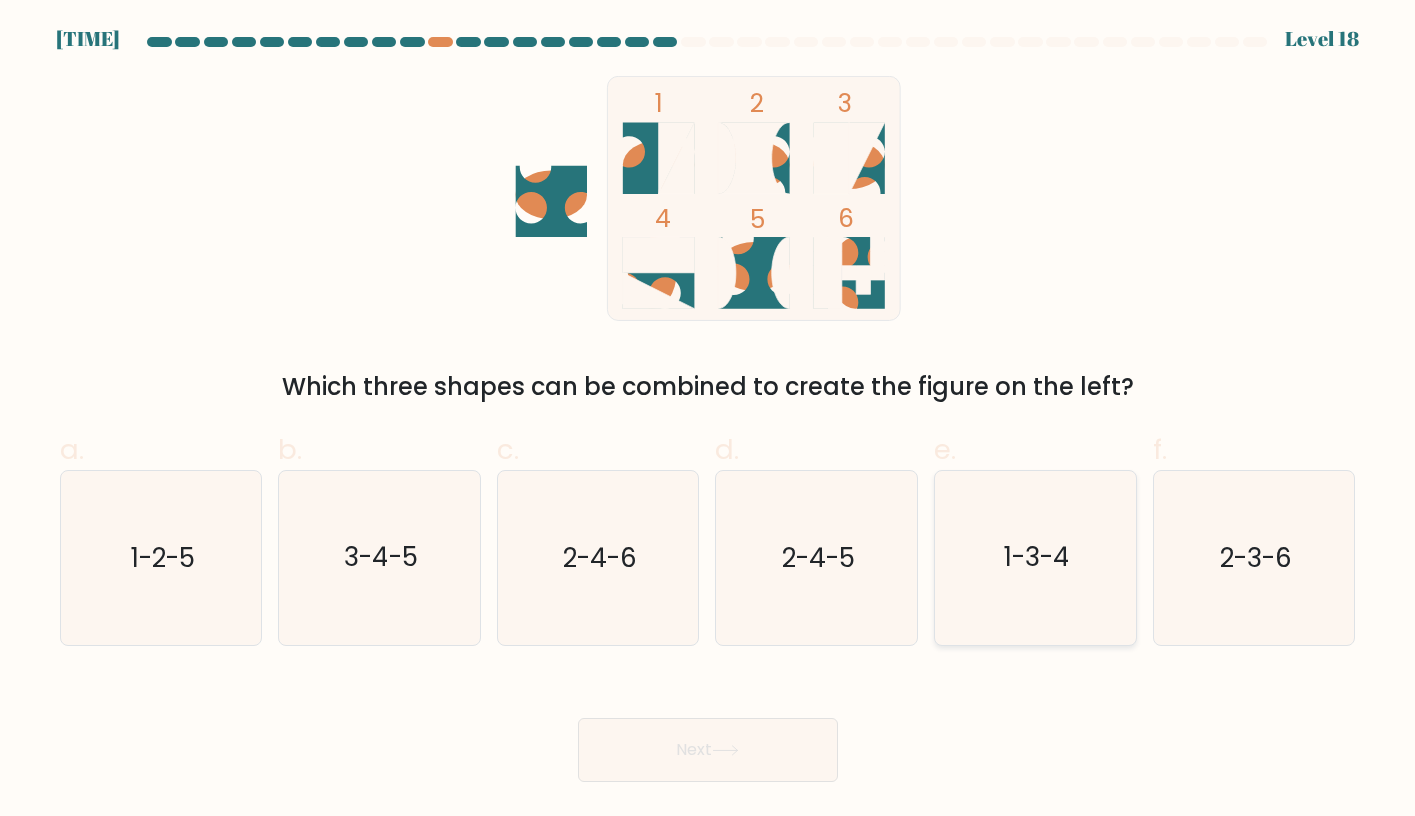 click on "1-3-4" at bounding box center (1035, 557) 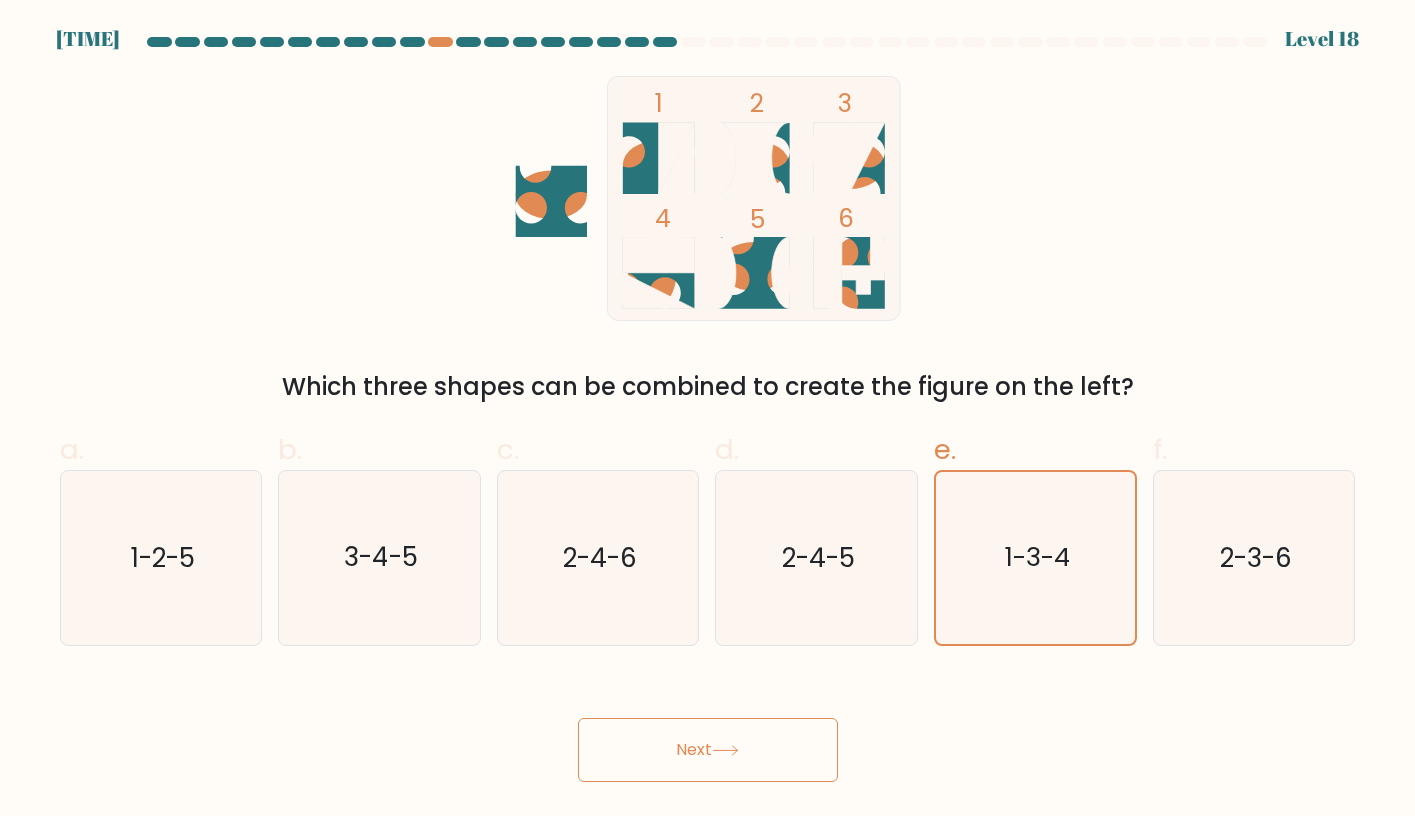 click on "Next" at bounding box center (708, 750) 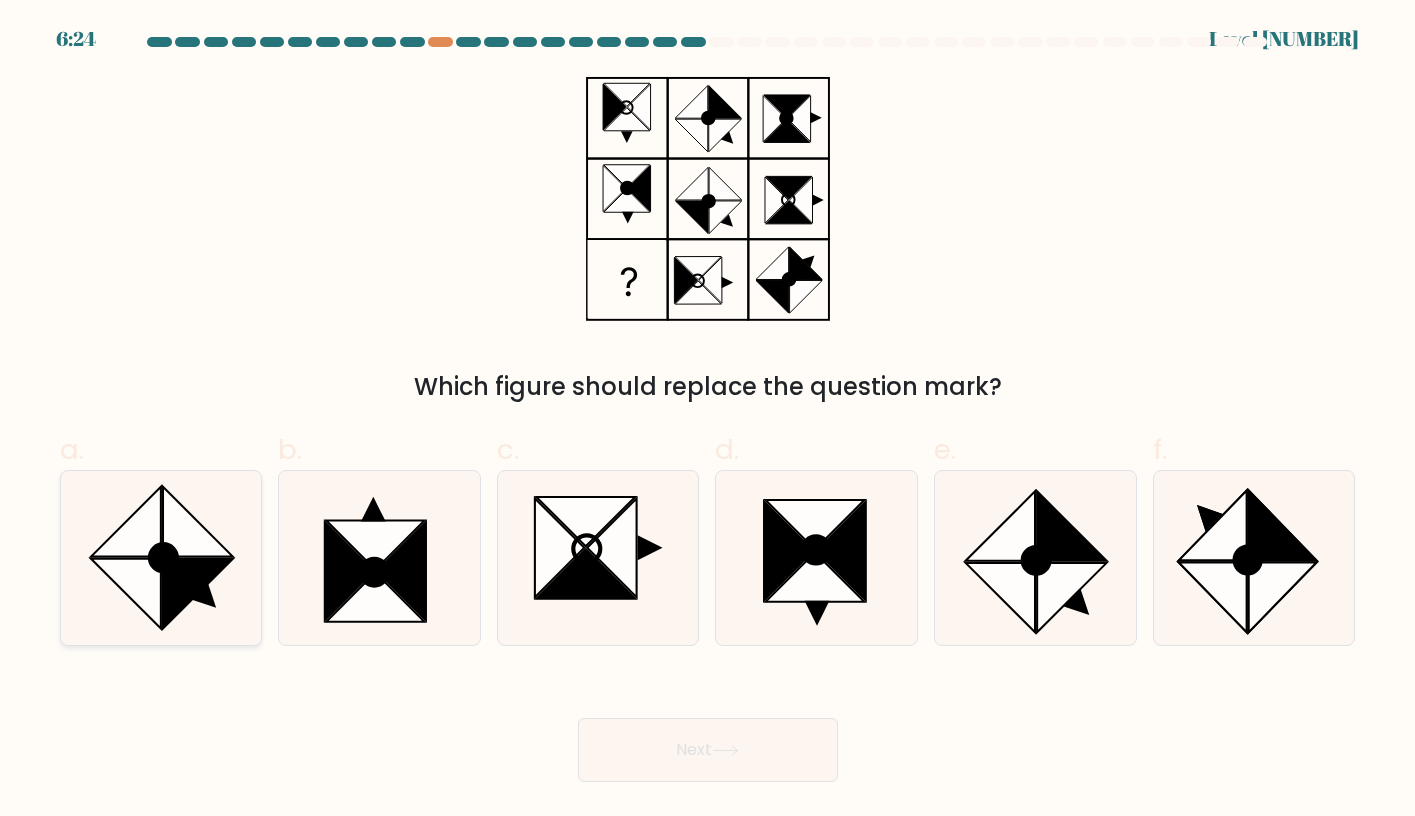 click at bounding box center (198, 522) 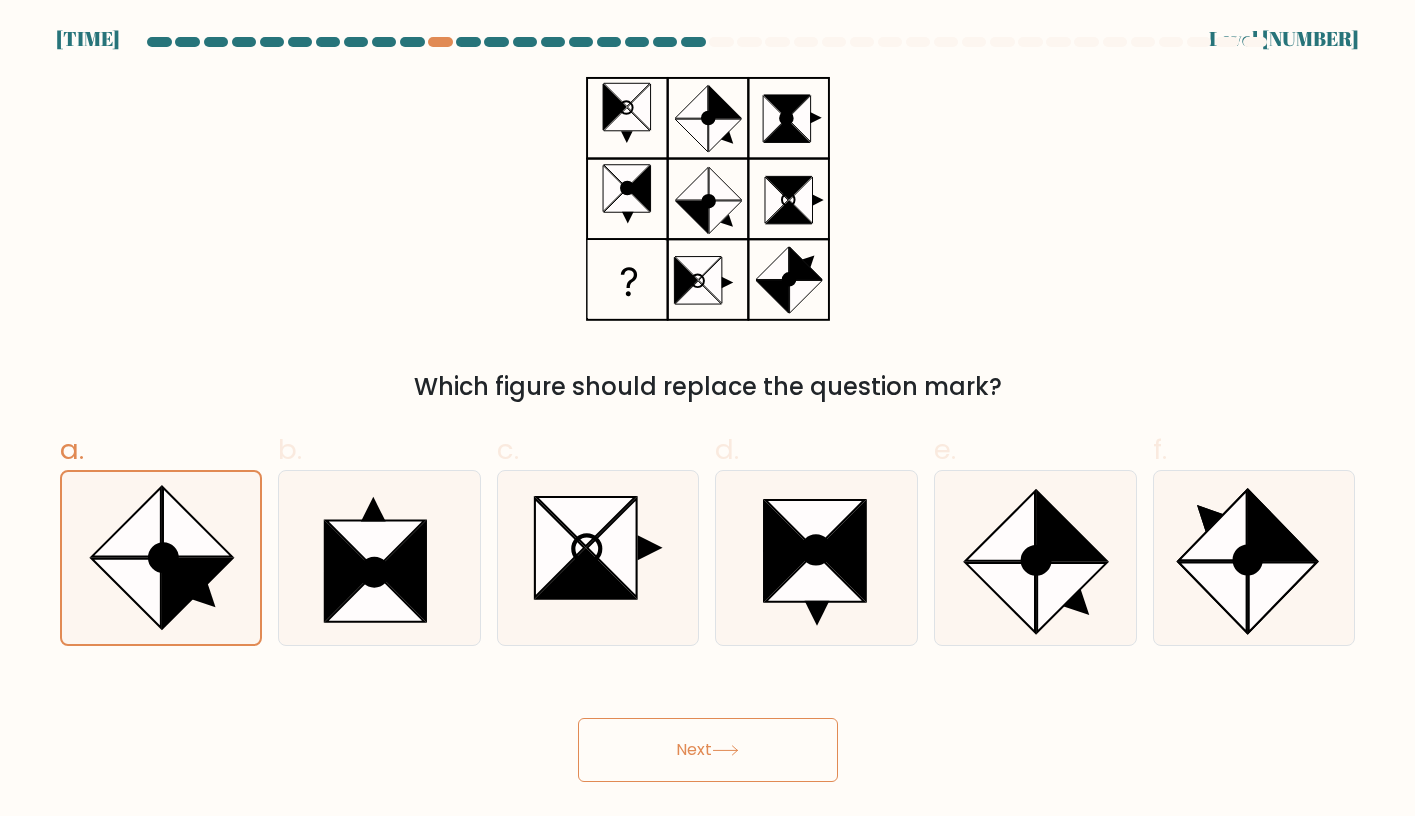 click on "Next" at bounding box center [708, 750] 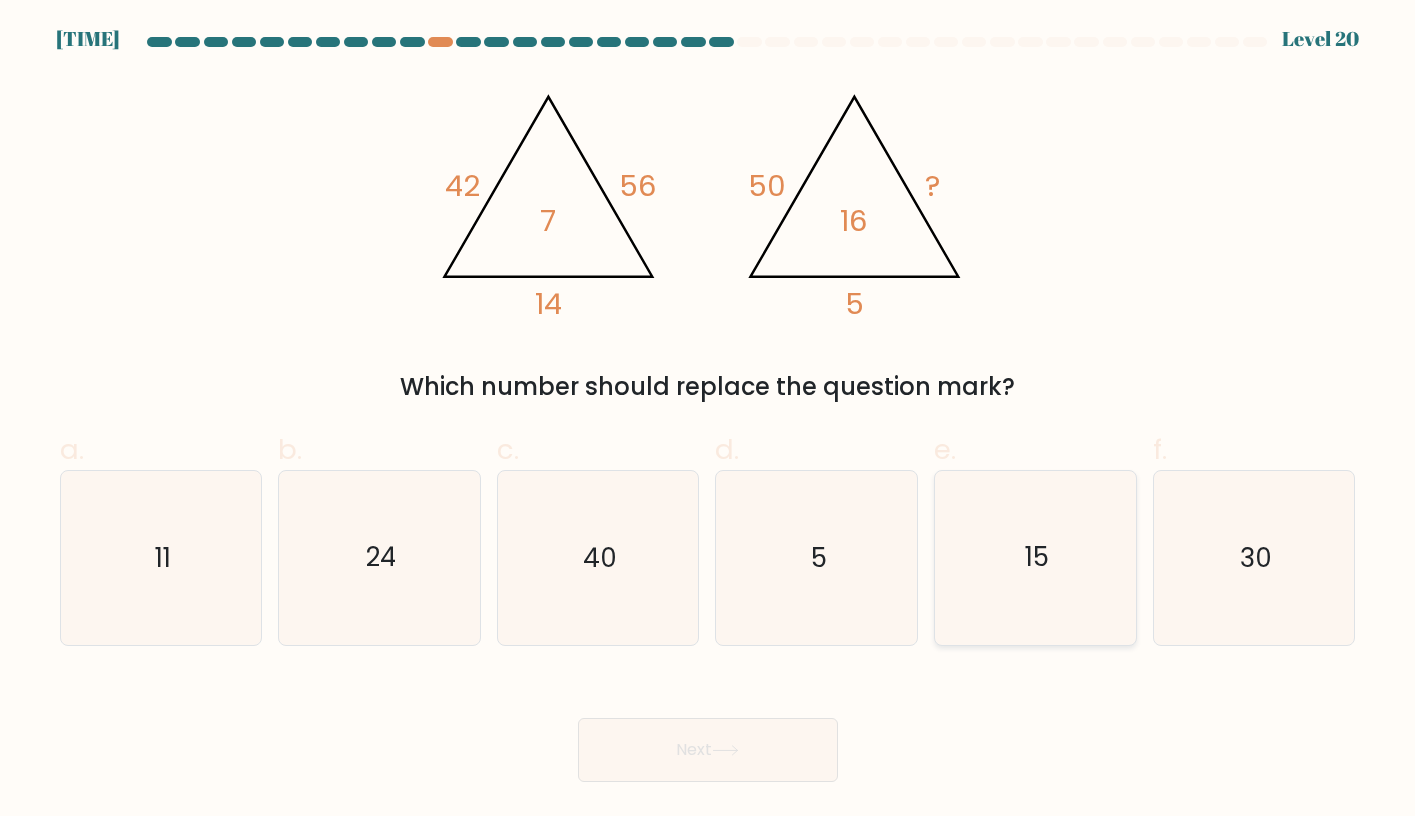 click on "15" at bounding box center (1035, 557) 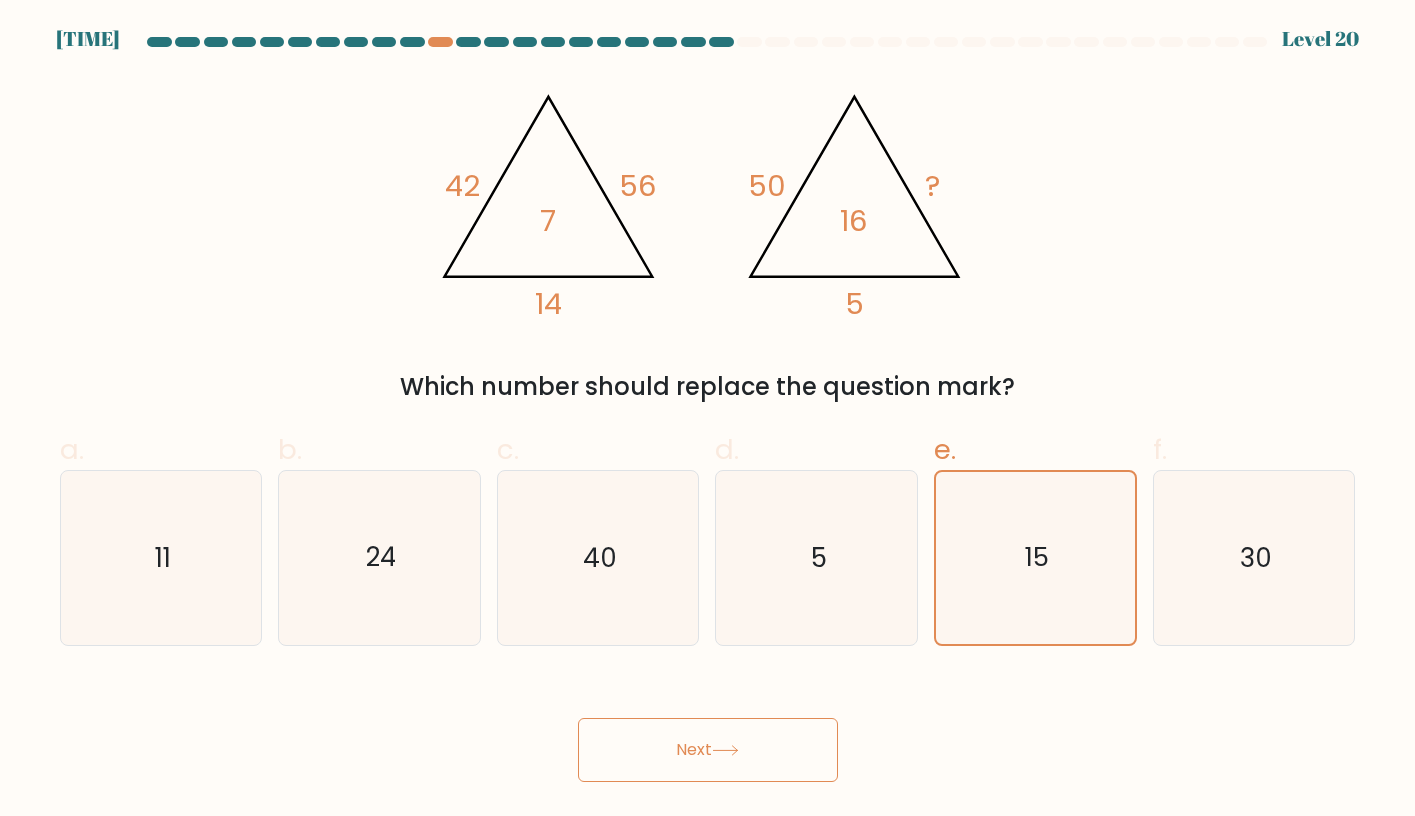click at bounding box center (725, 750) 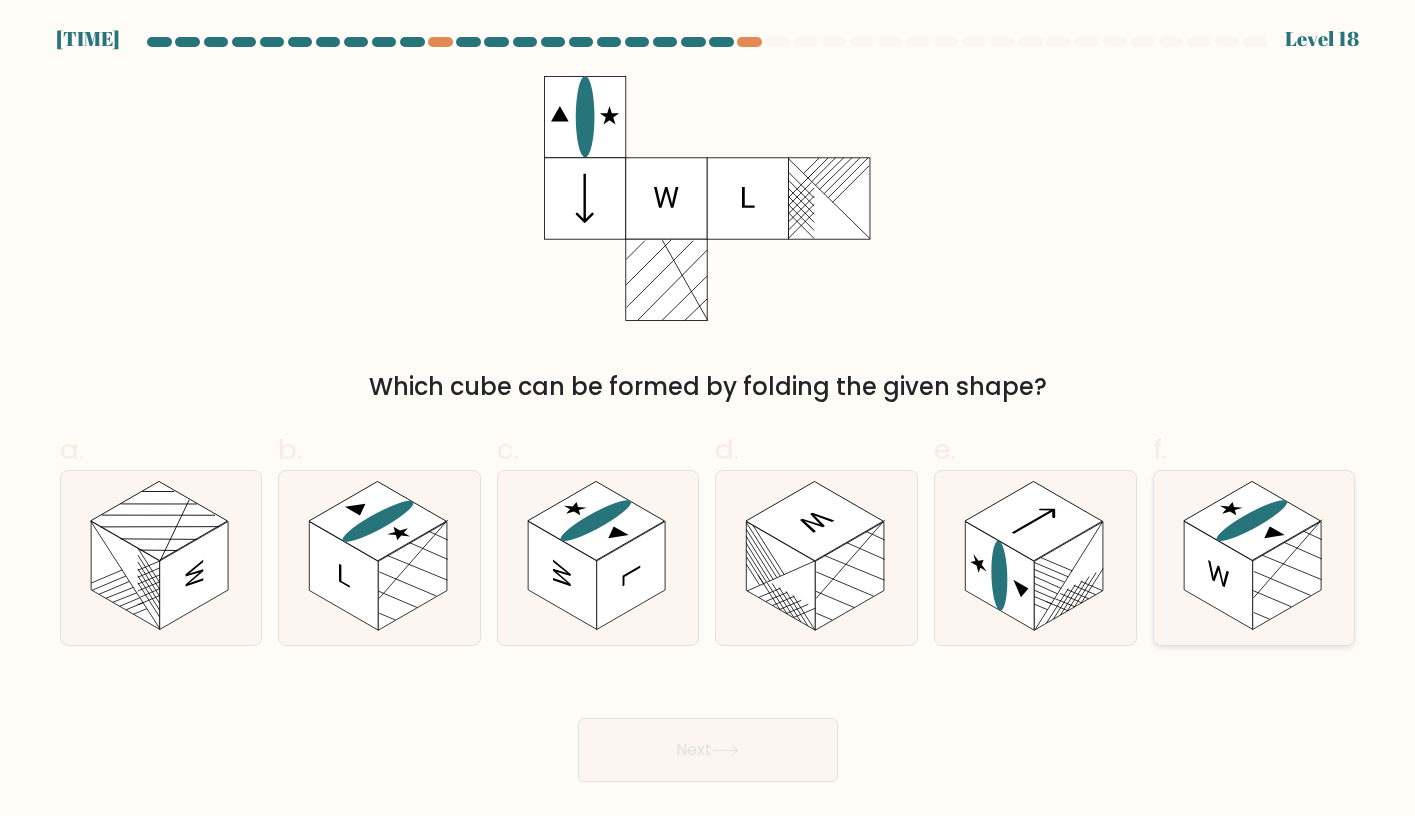 click at bounding box center (1254, 557) 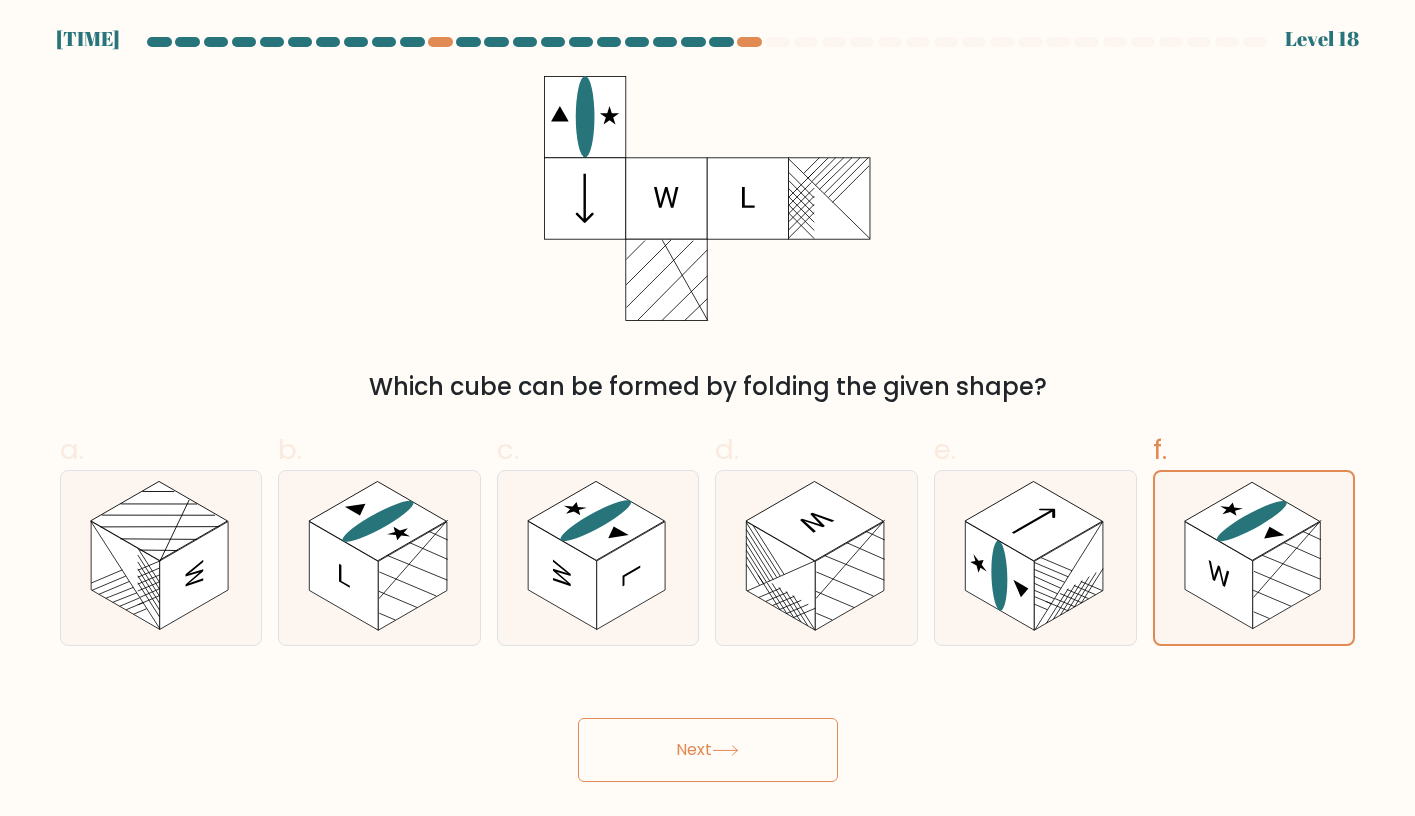 click on "Next" at bounding box center [708, 750] 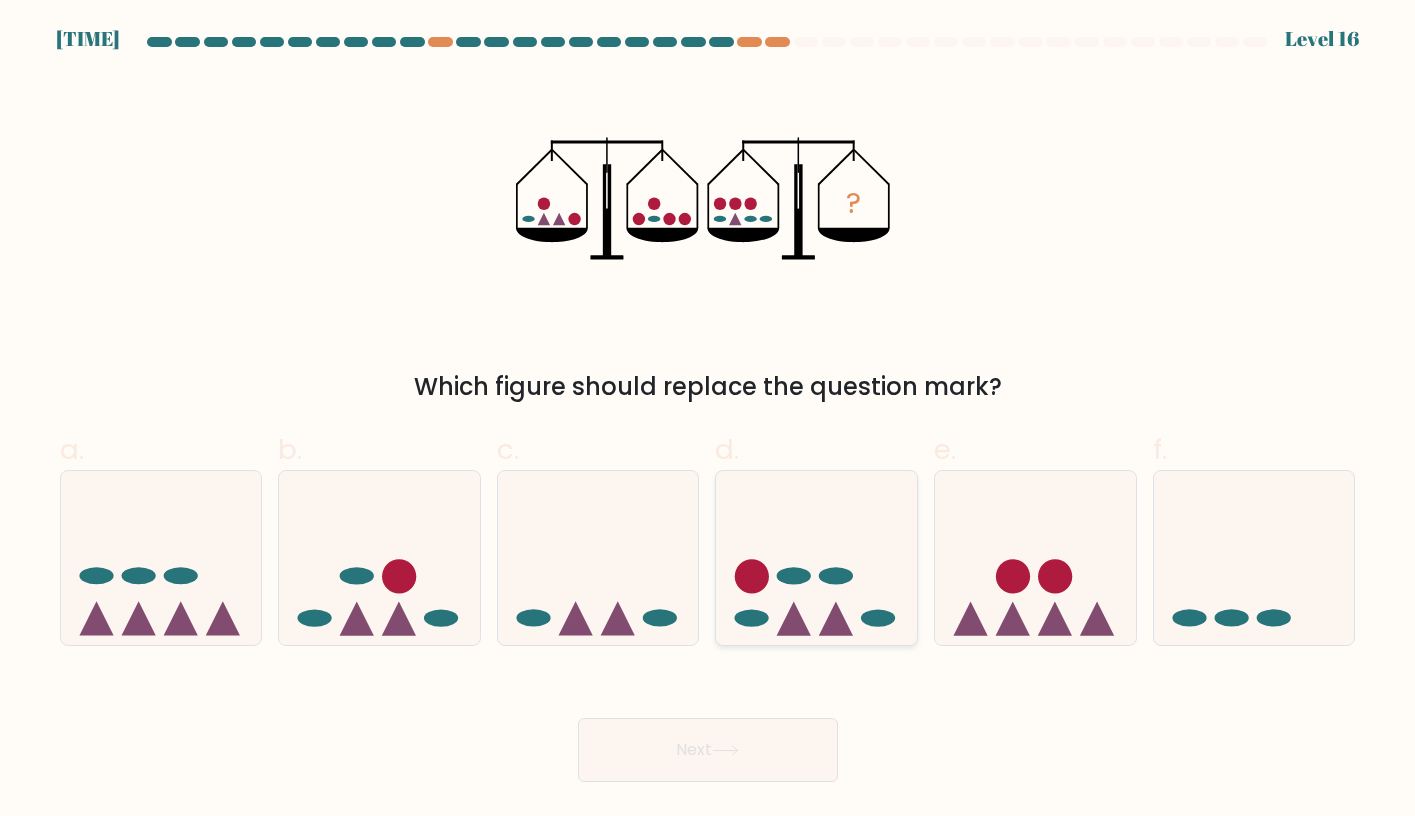 click at bounding box center [816, 558] 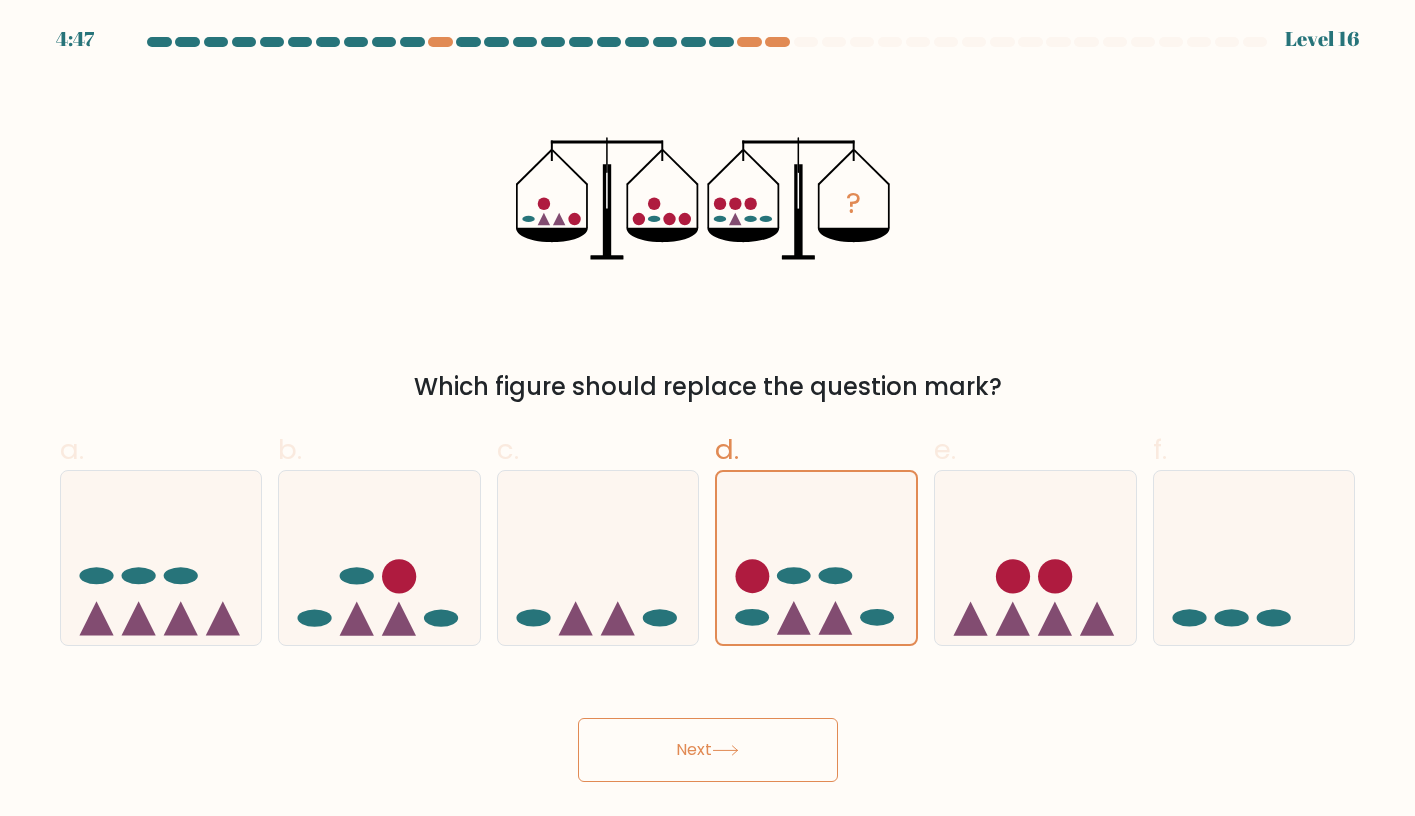 click on "Next" at bounding box center [708, 750] 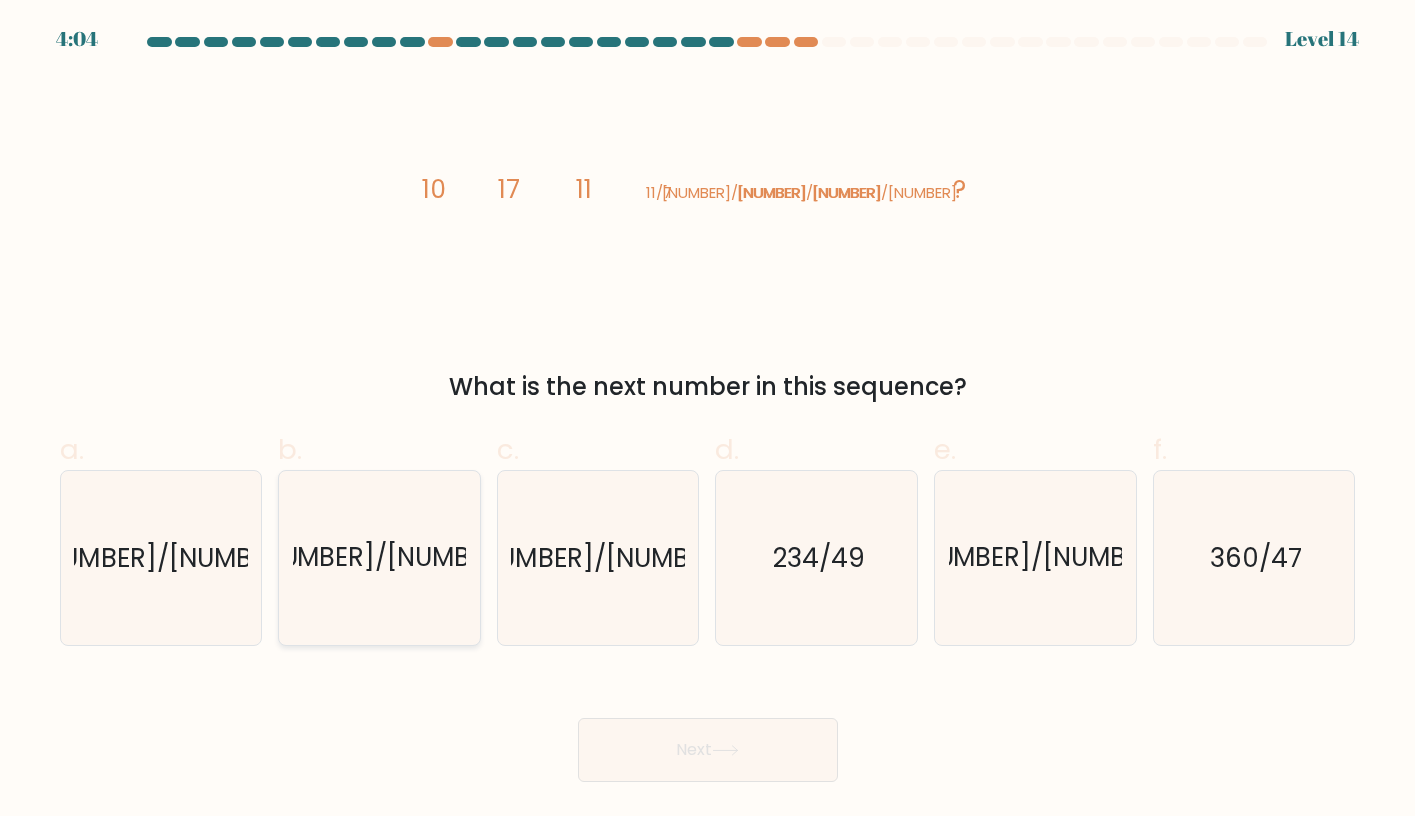 click on "67/49" at bounding box center (381, 558) 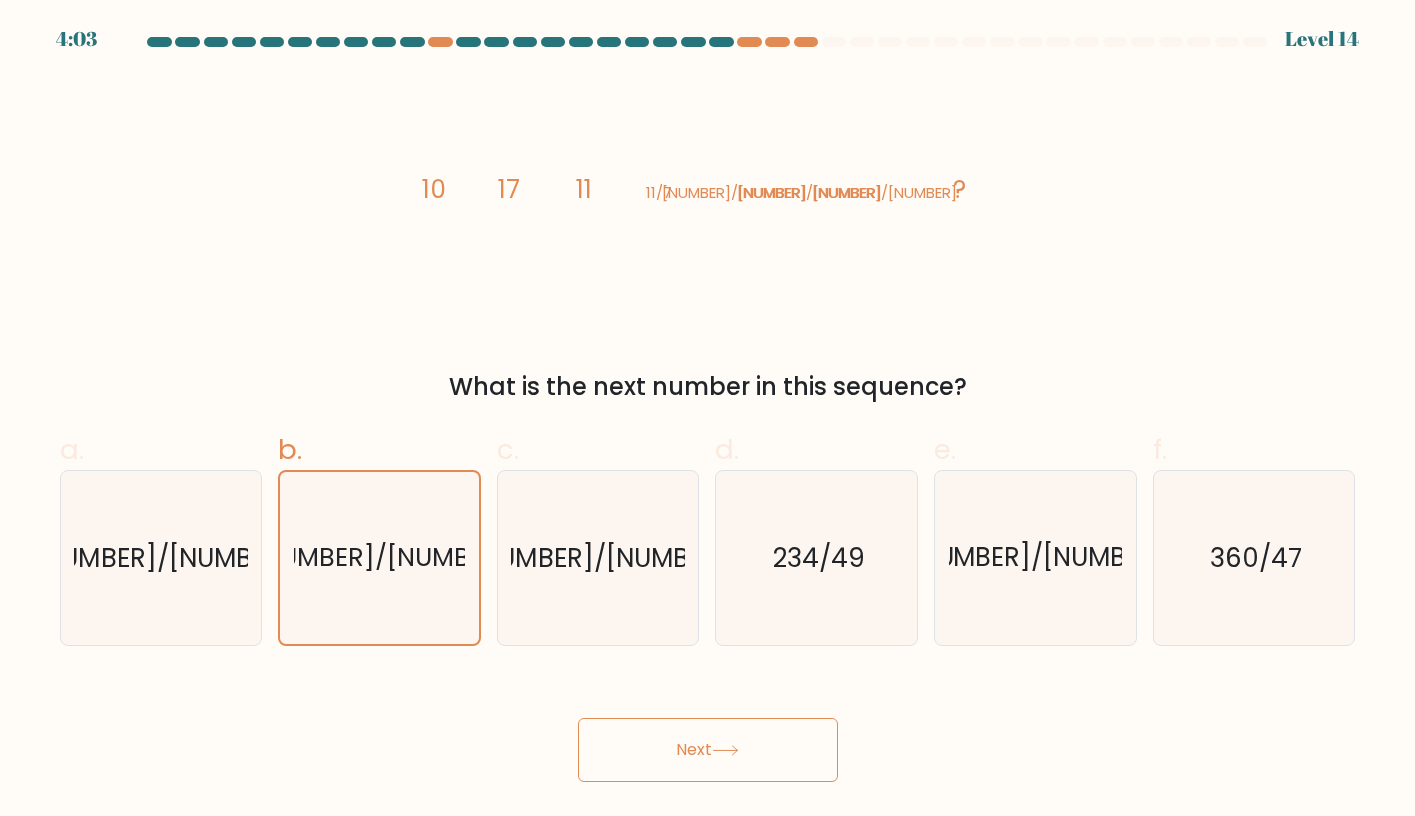 click on "Next" at bounding box center (708, 750) 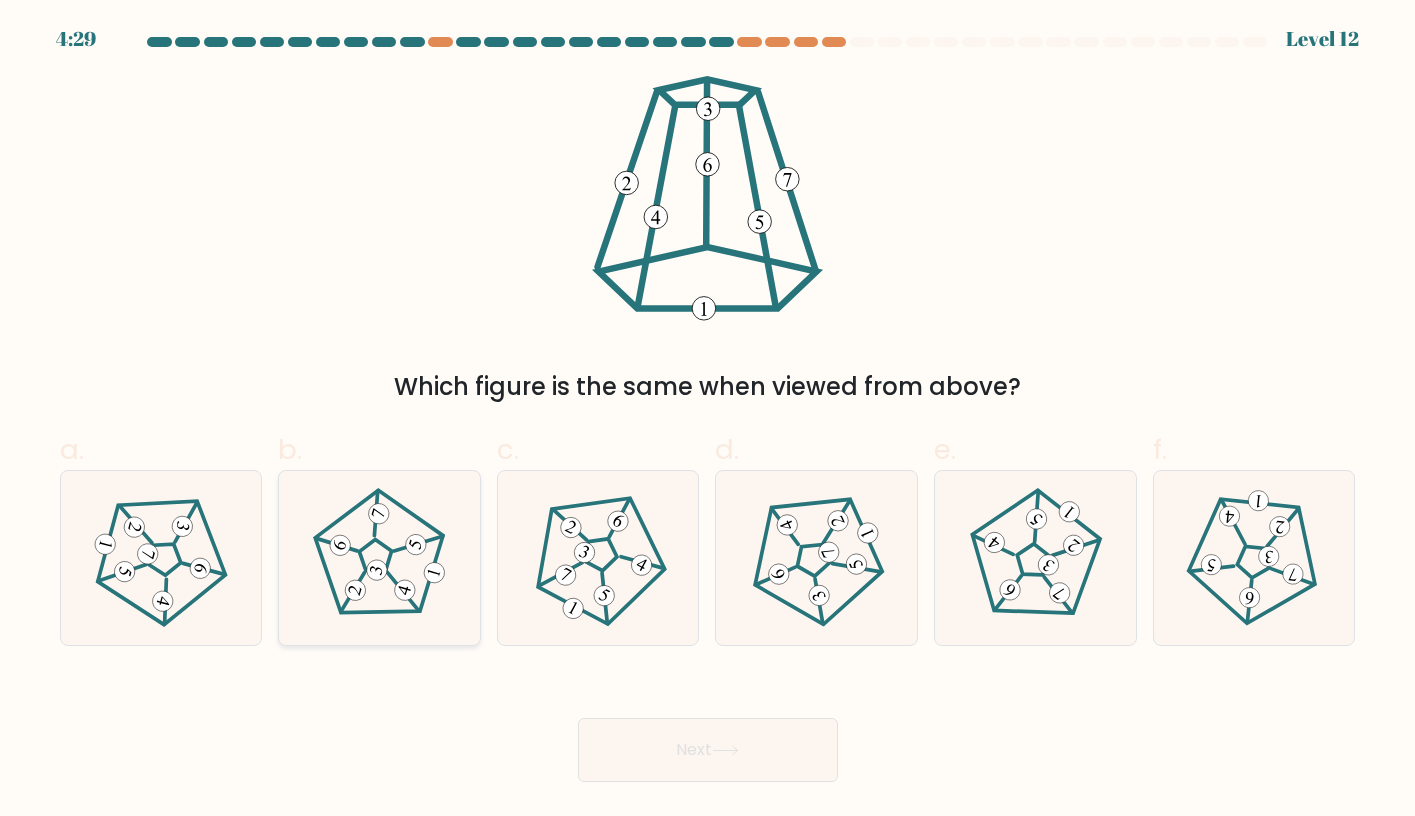click at bounding box center [433, 573] 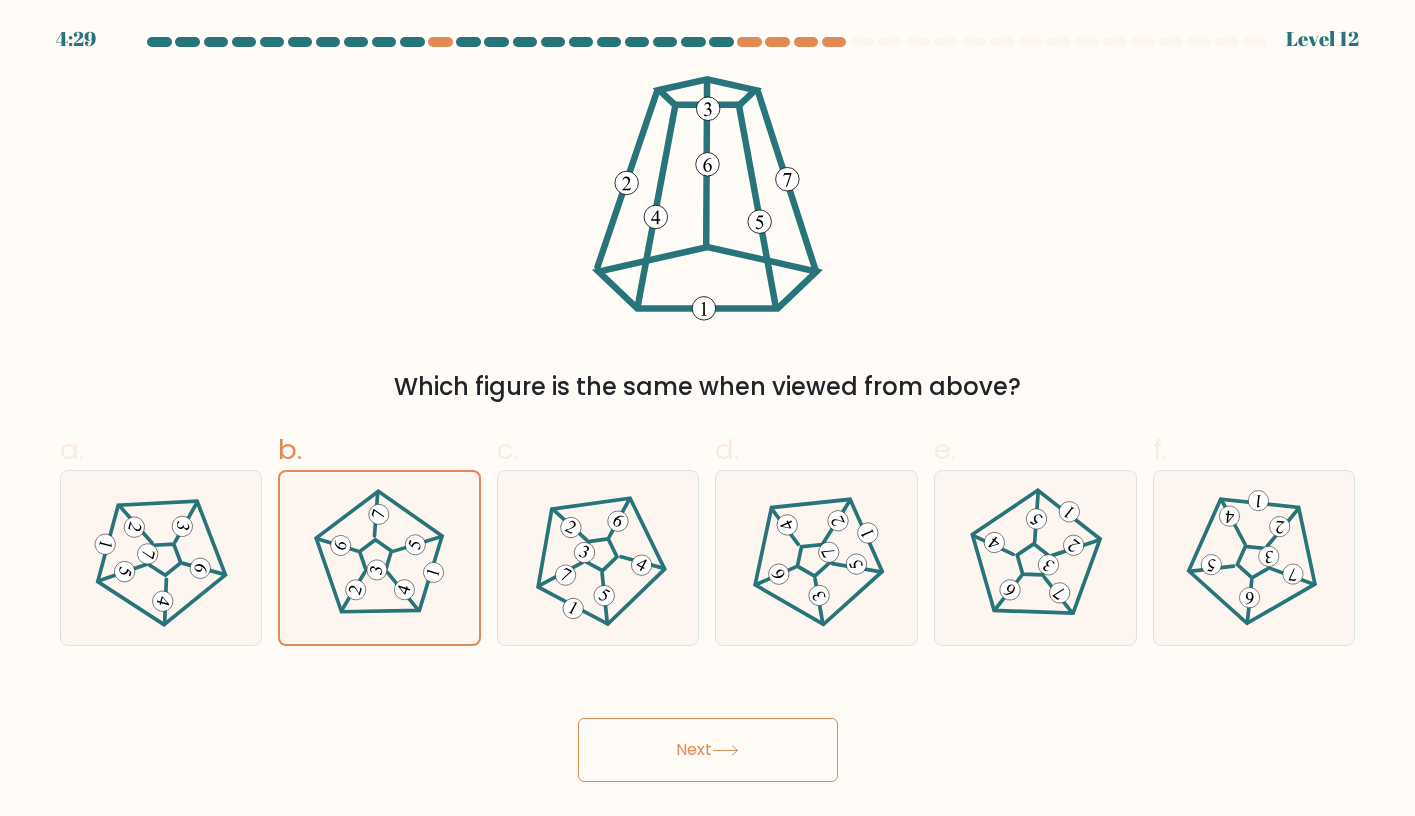 click on "Next" at bounding box center (708, 750) 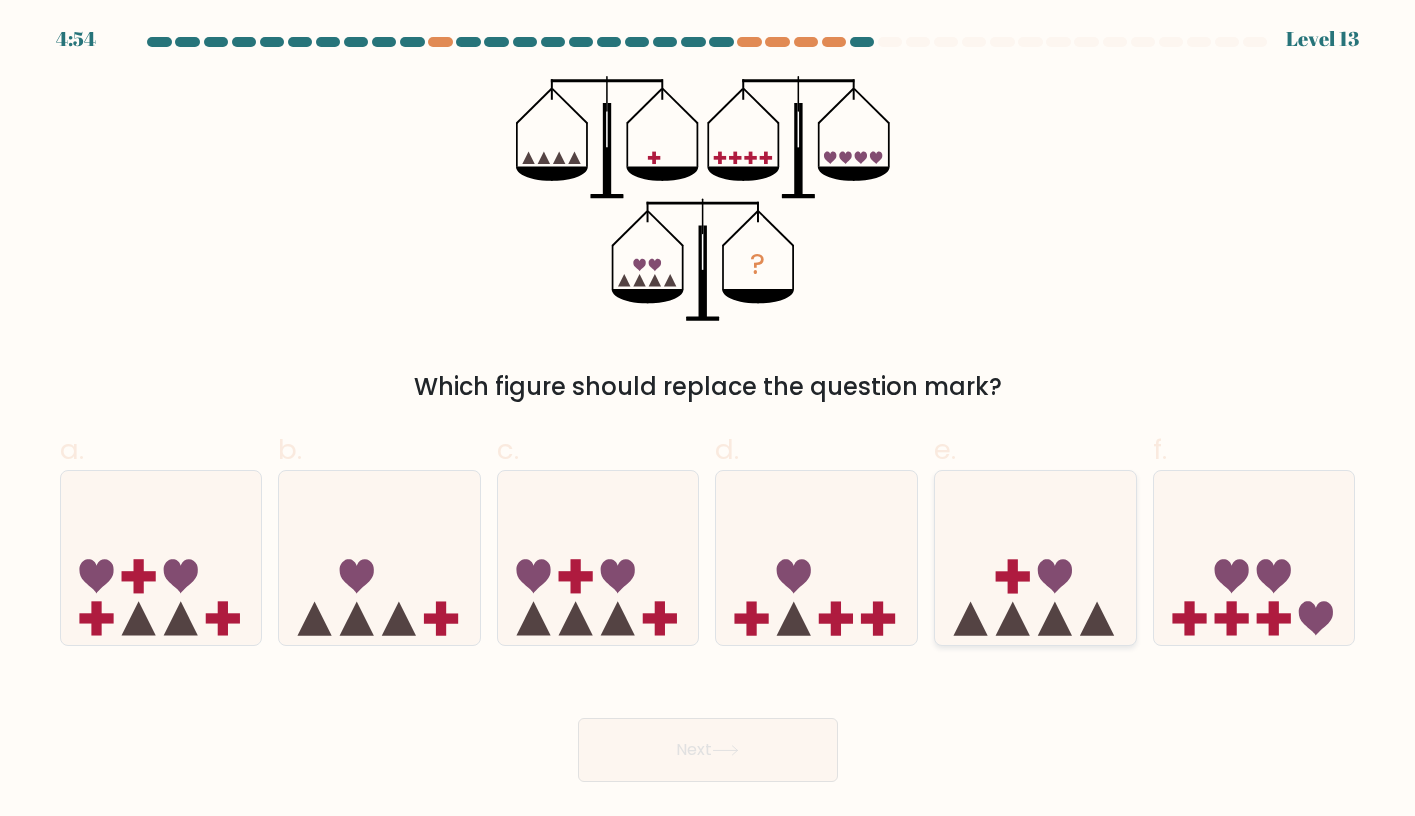 click at bounding box center (1035, 558) 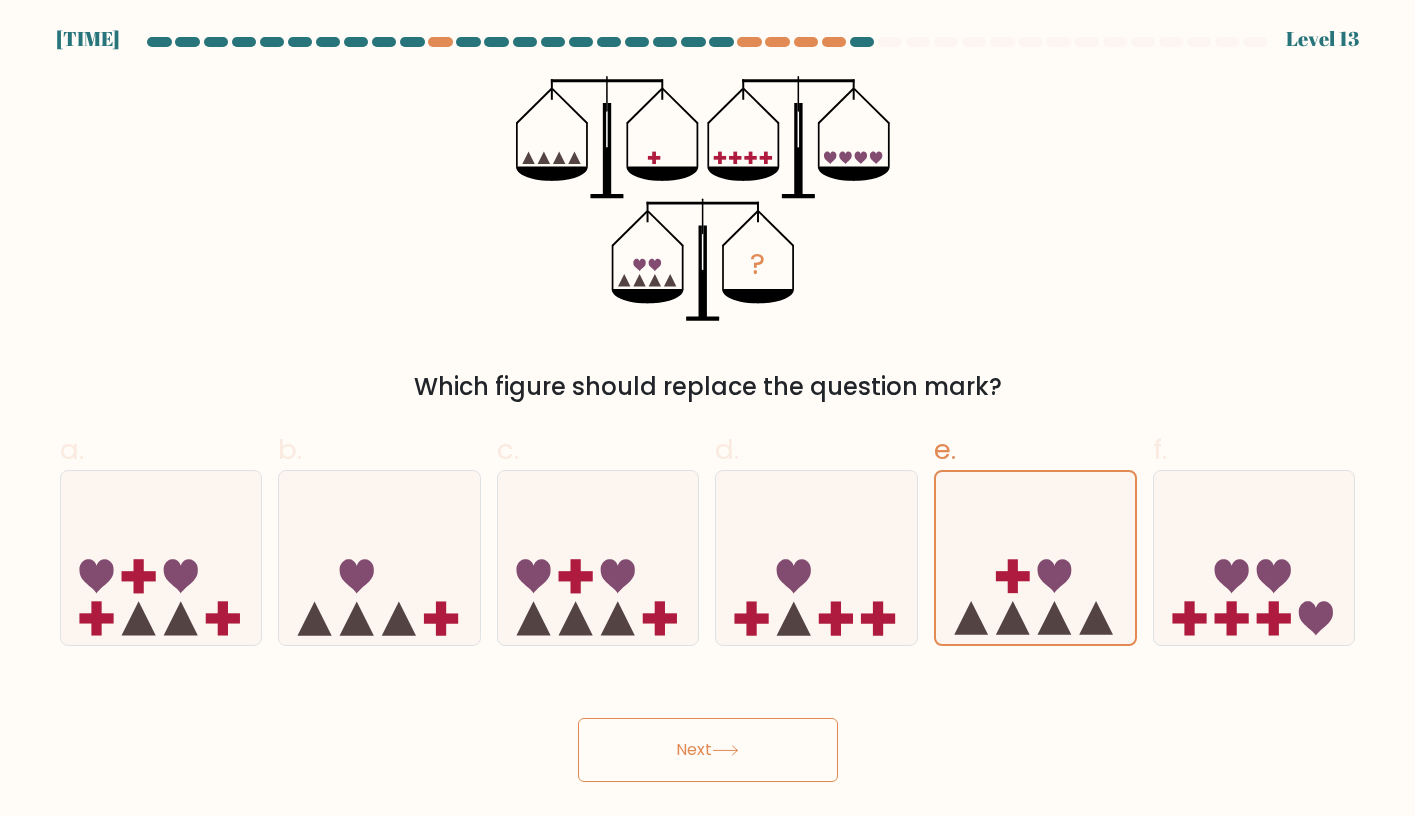 click at bounding box center (725, 750) 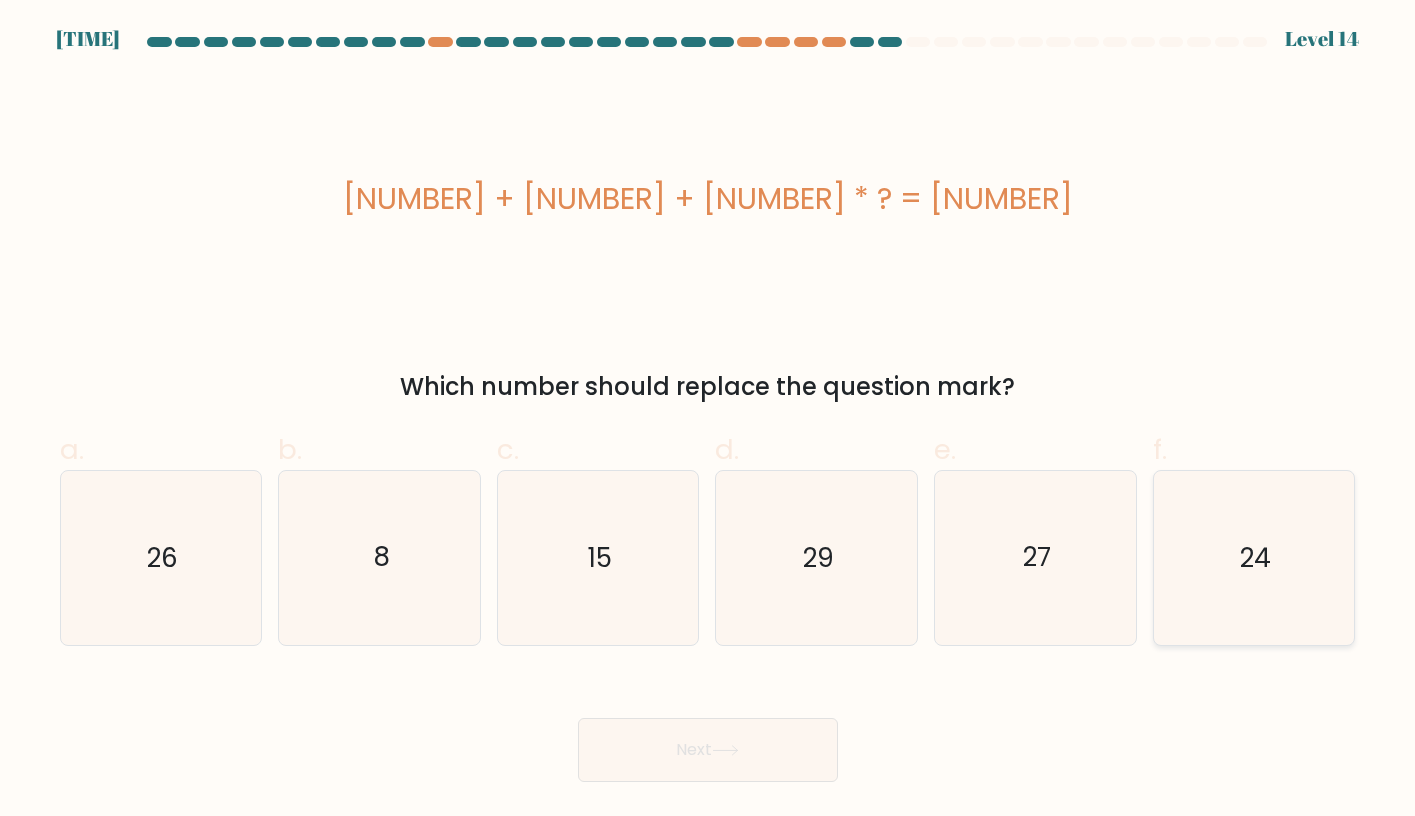 click on "24" at bounding box center [1253, 557] 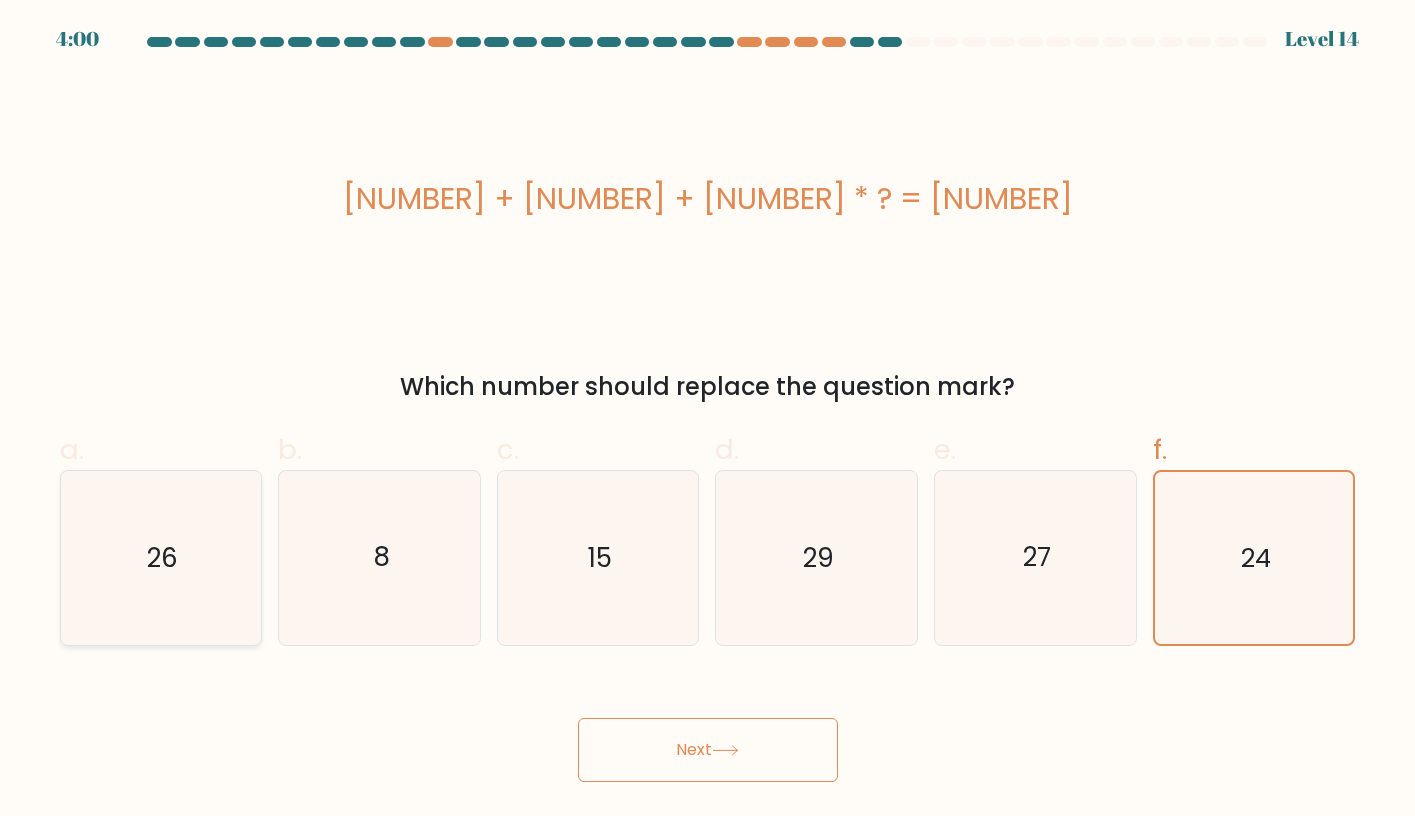 click on "26" at bounding box center (160, 557) 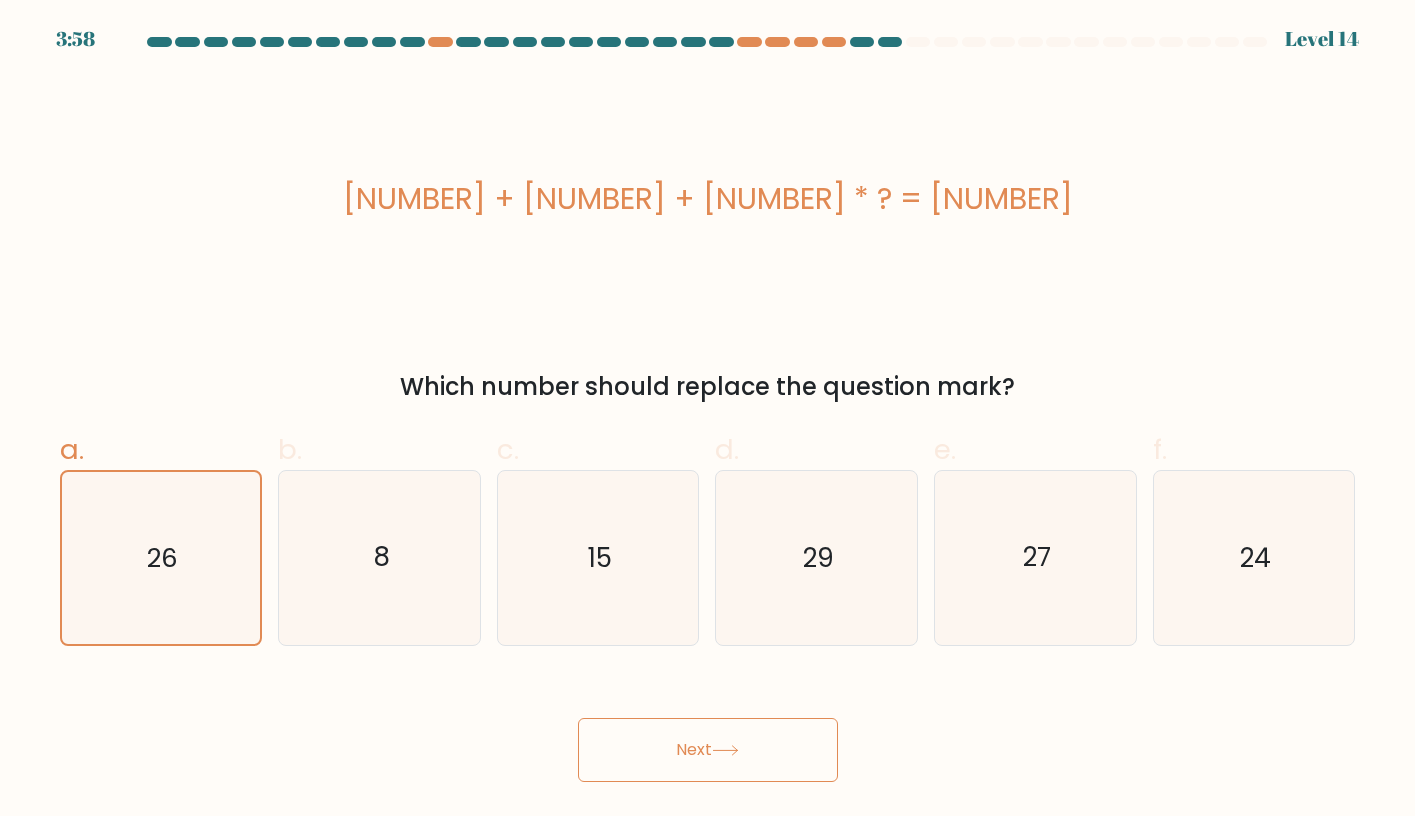 click on "Next" at bounding box center [708, 750] 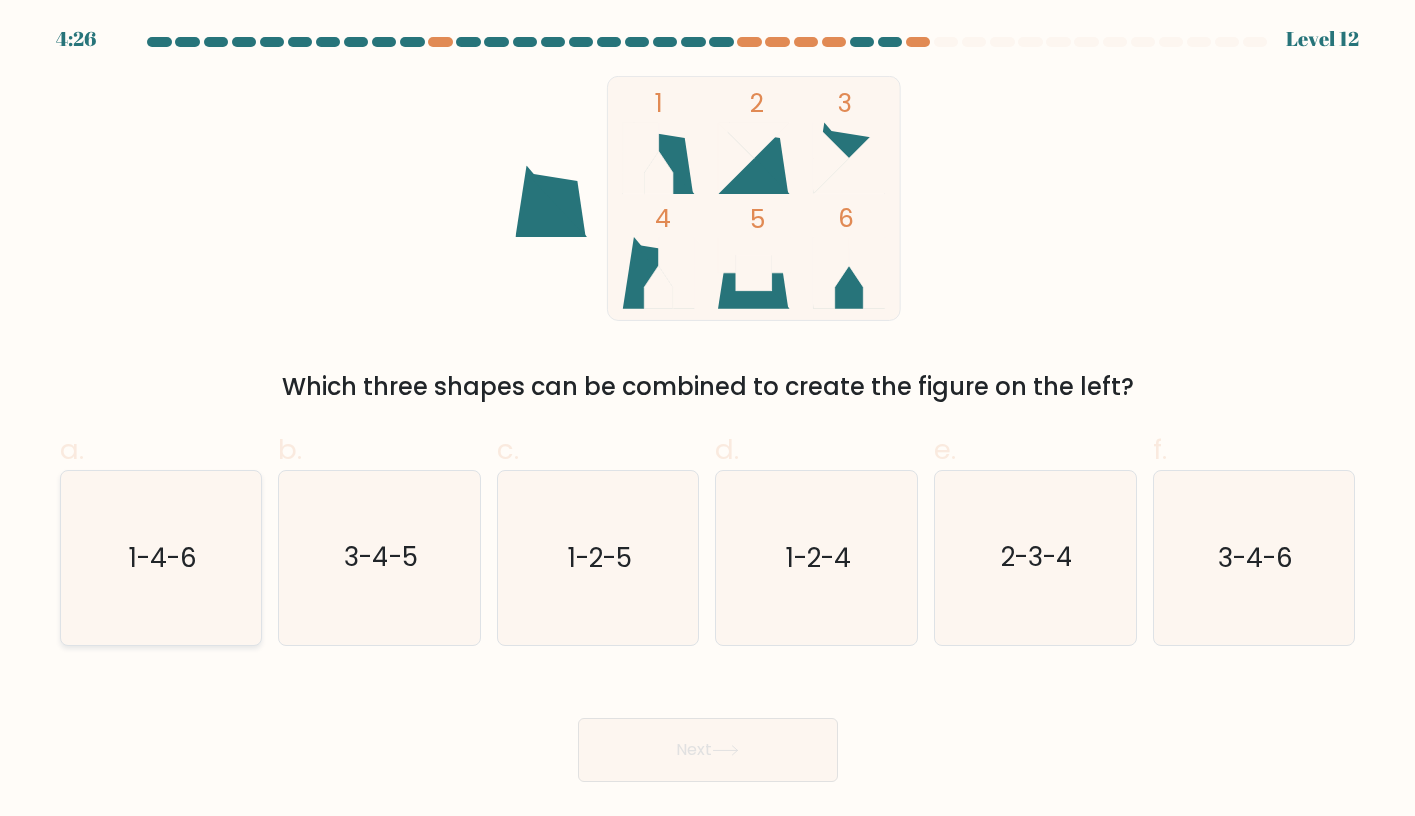 click on "1-4-6" at bounding box center [160, 557] 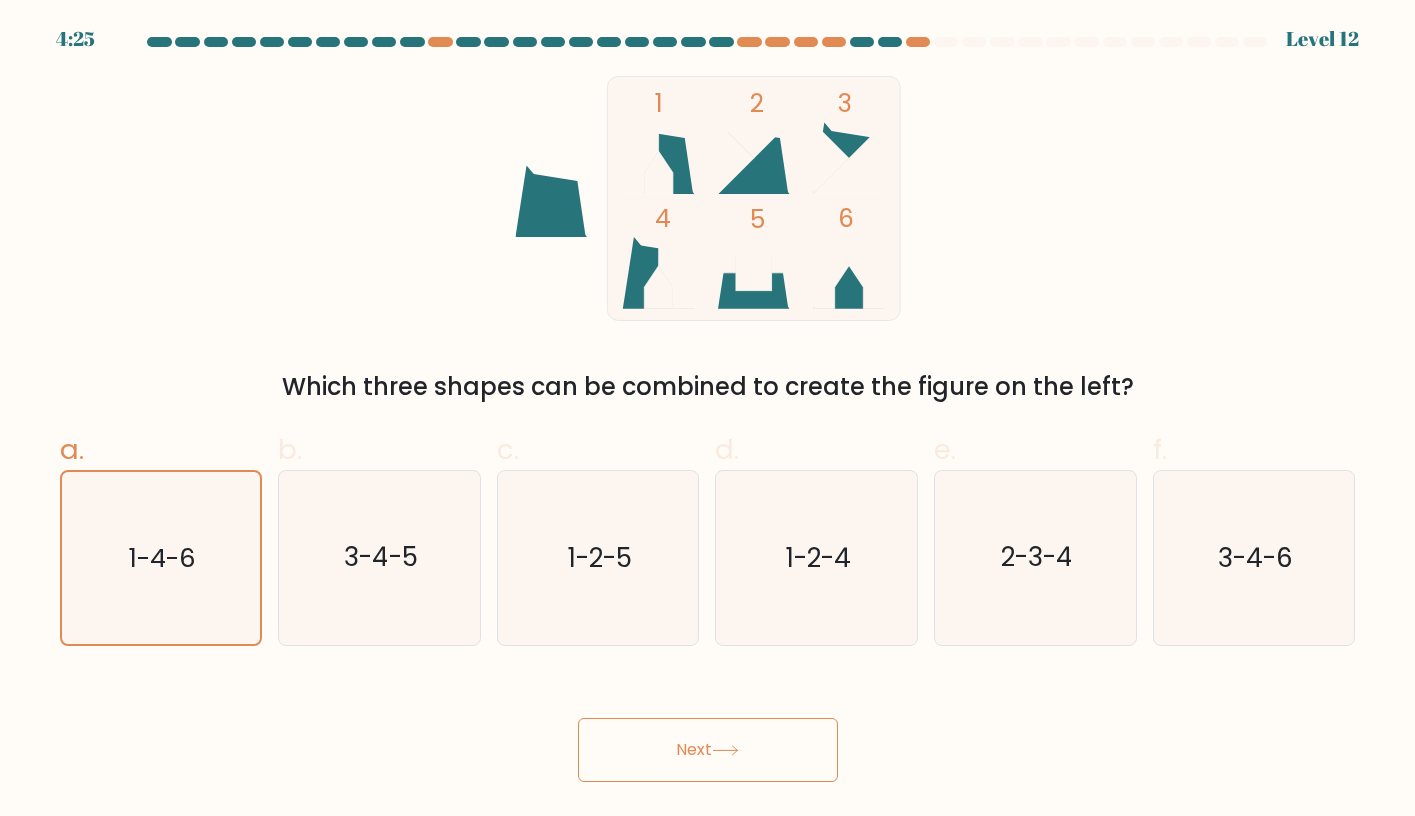 click on "Next" at bounding box center [708, 750] 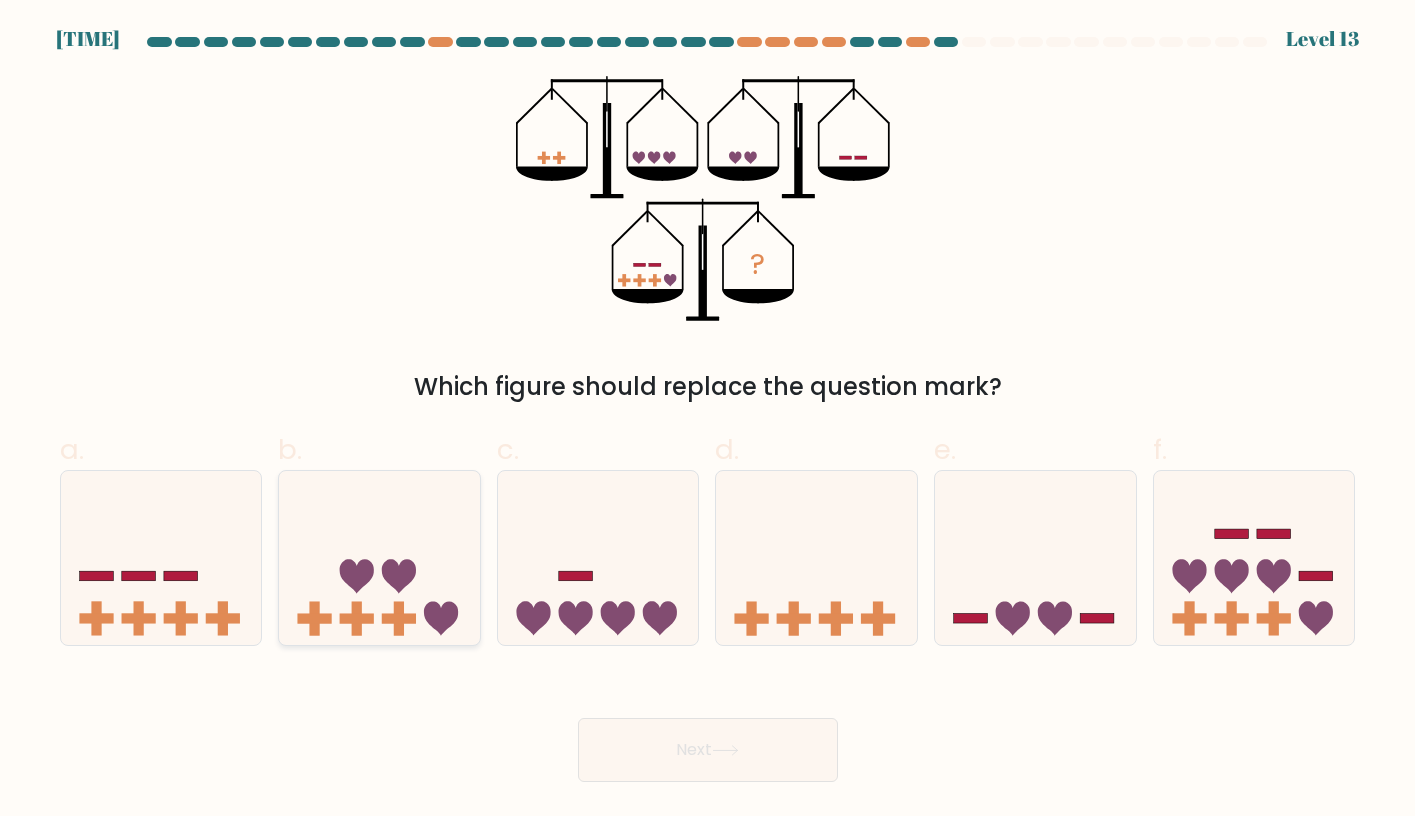 click at bounding box center [379, 558] 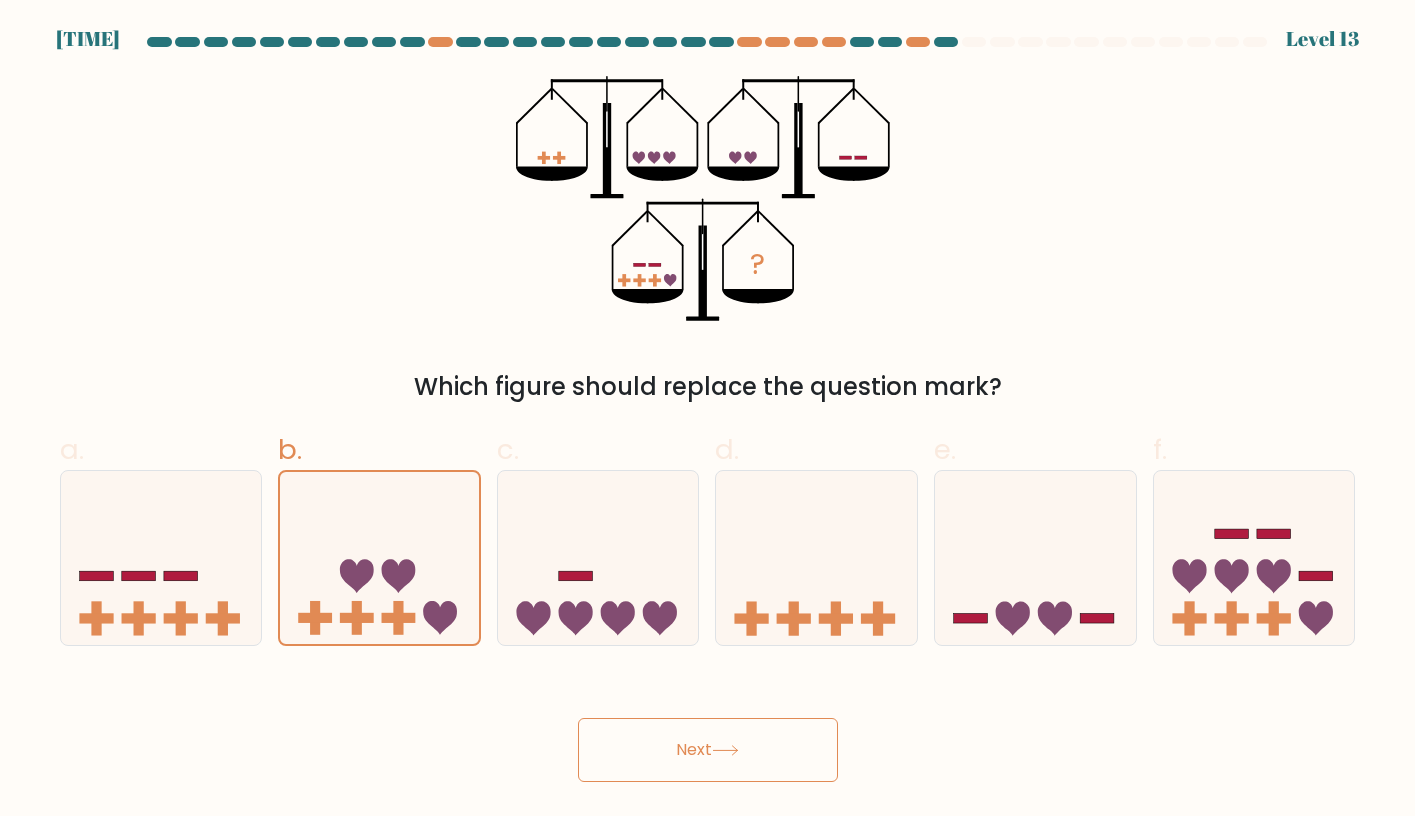 click on "Next" at bounding box center (708, 750) 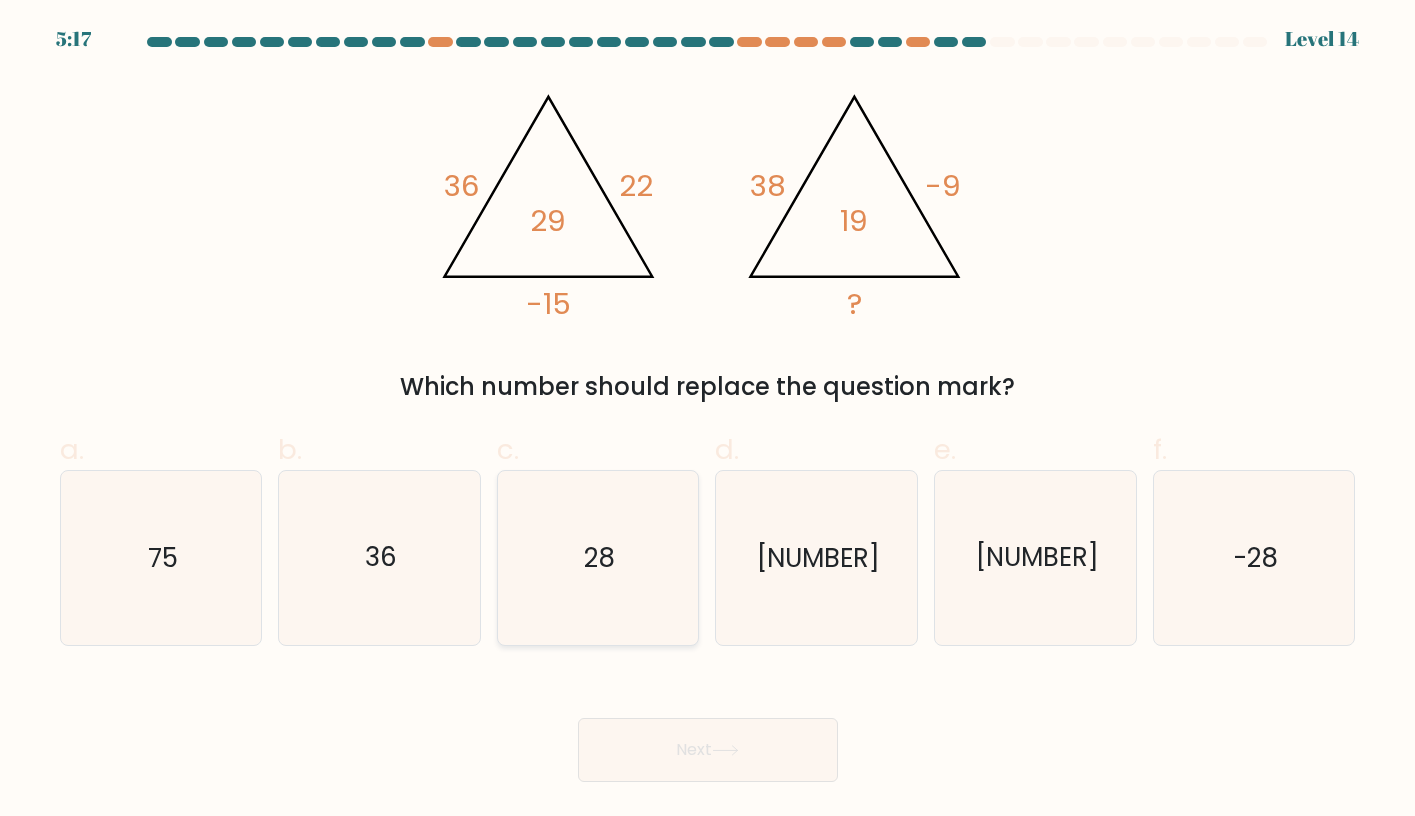 click on "28" at bounding box center (597, 557) 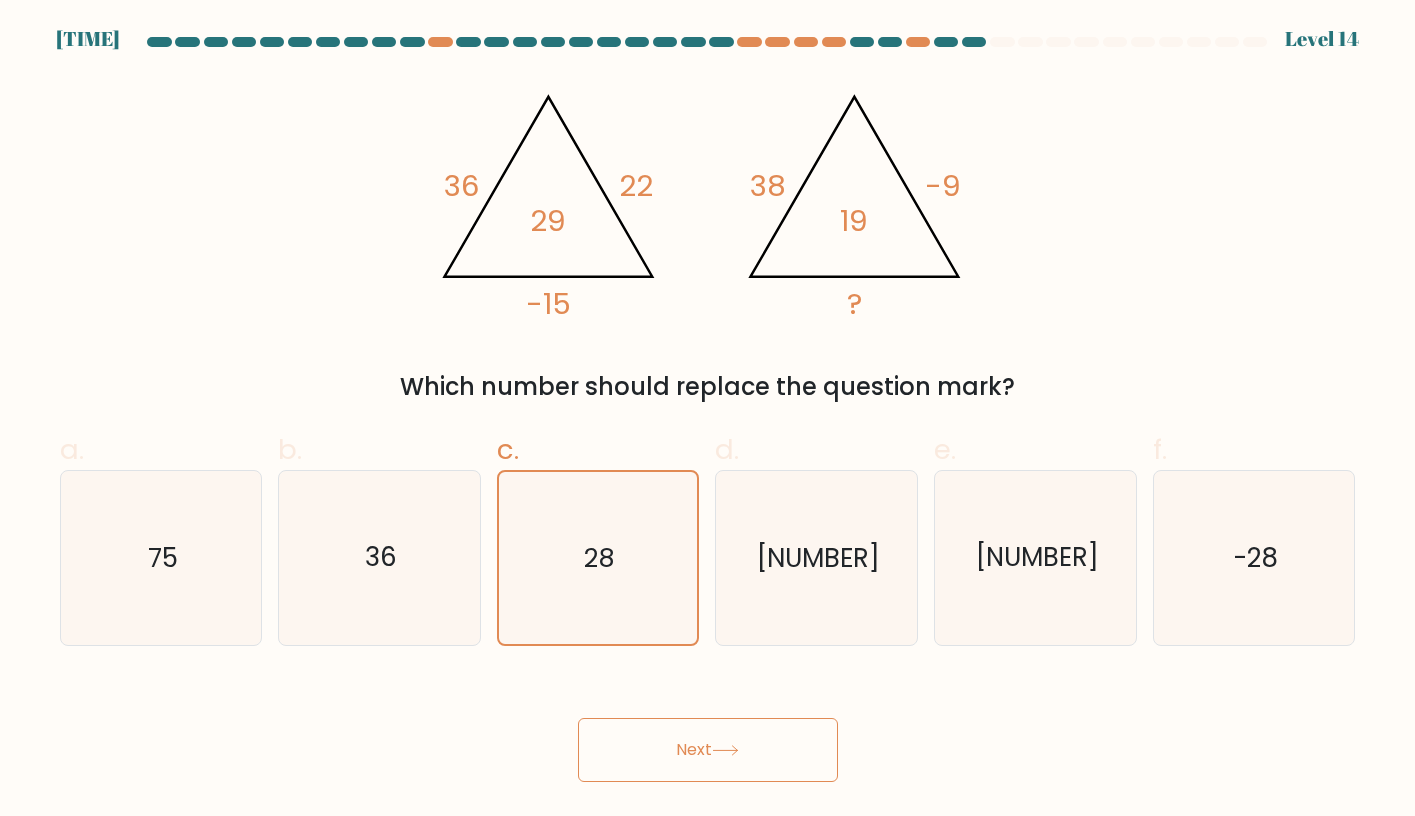 click on "Next" at bounding box center (708, 750) 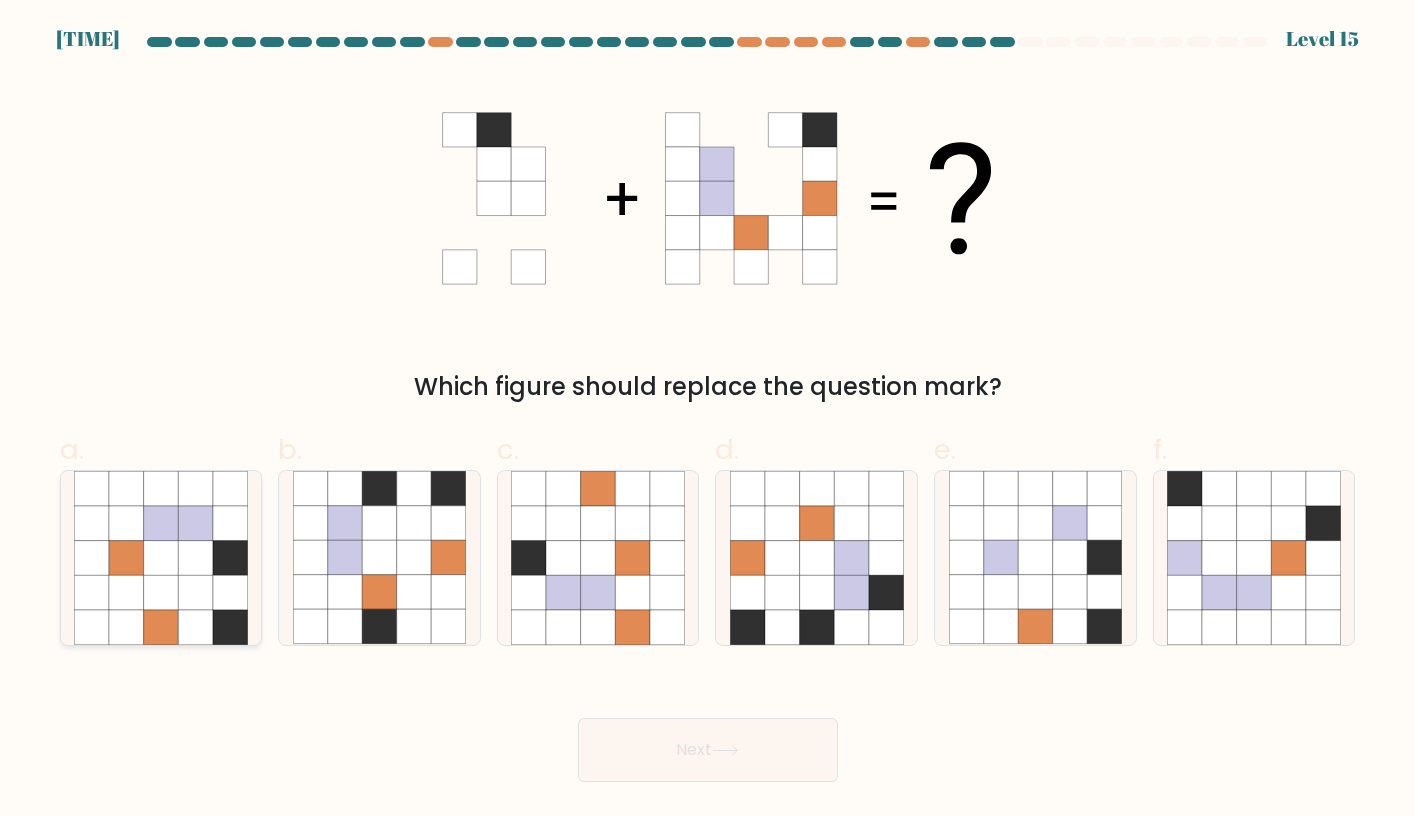 click at bounding box center (161, 523) 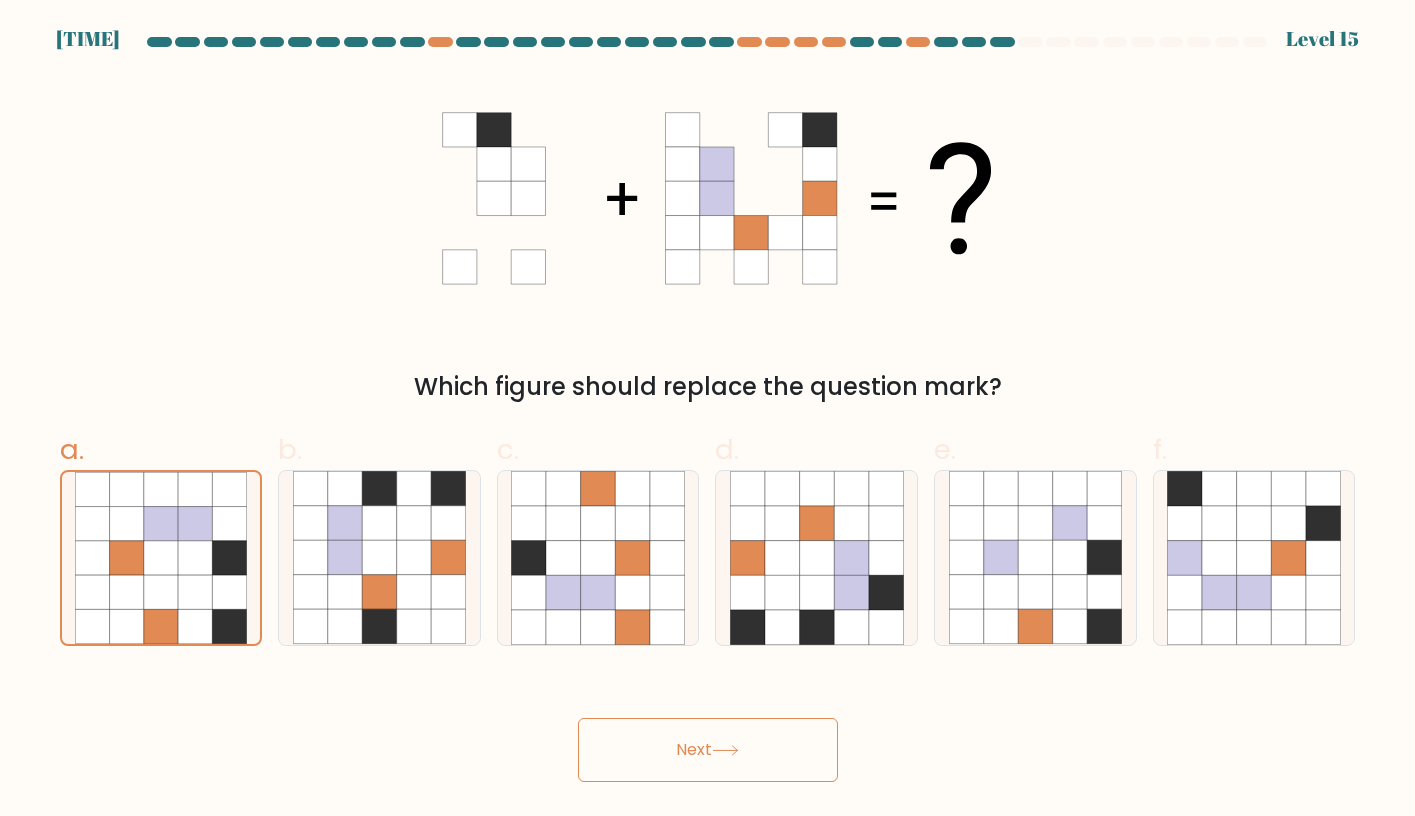 click on "Next" at bounding box center [708, 750] 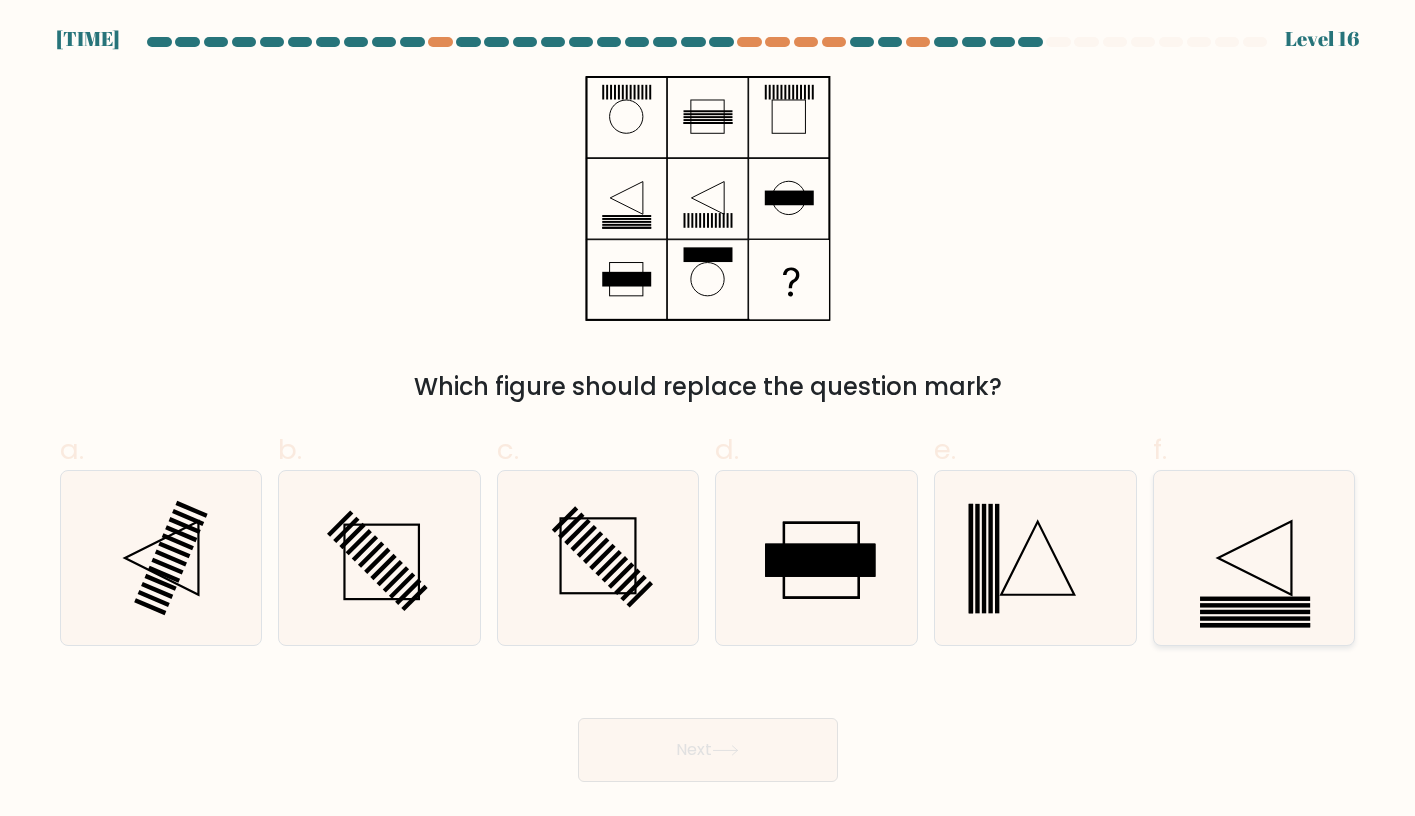 click at bounding box center [1253, 557] 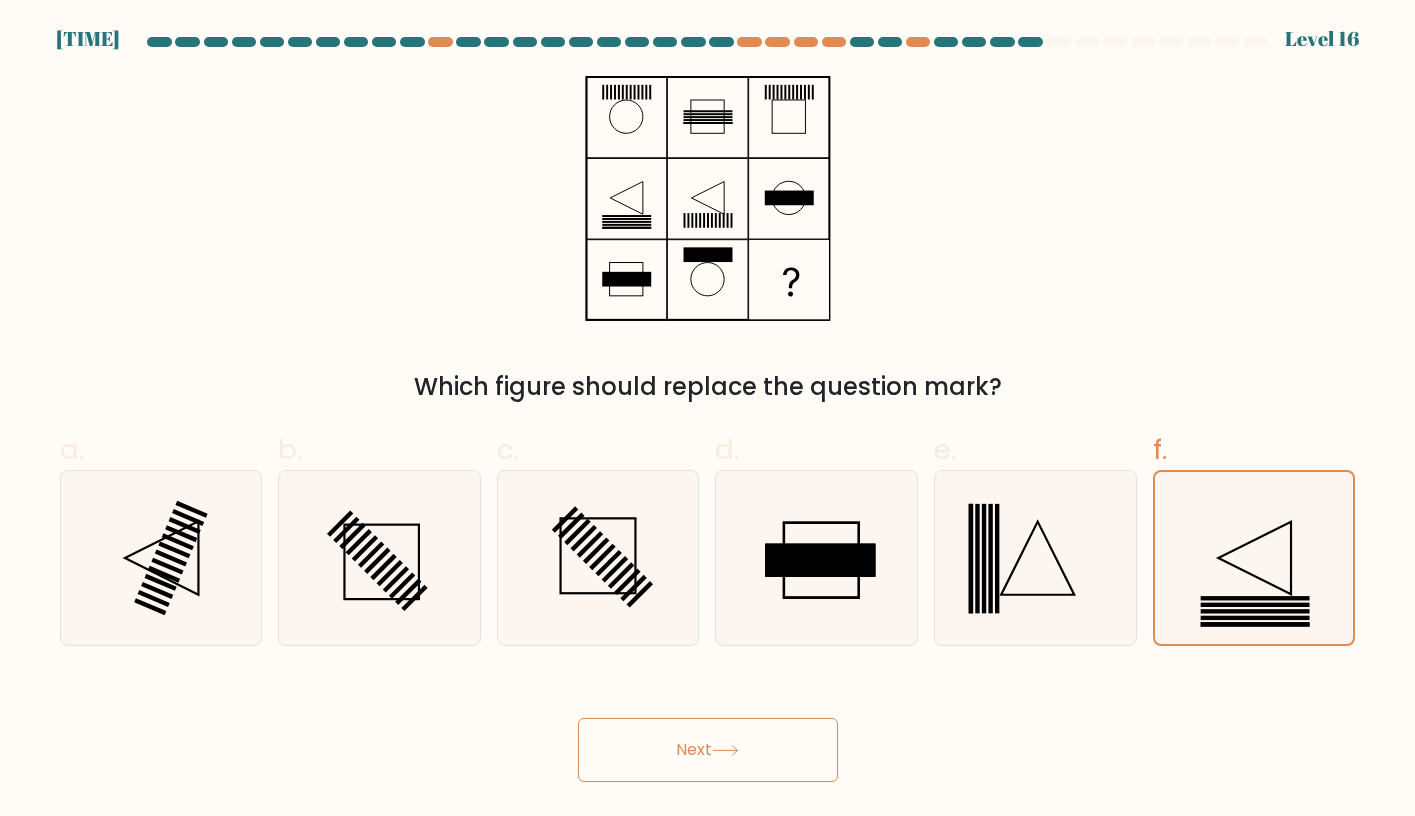 click on "Next" at bounding box center (708, 750) 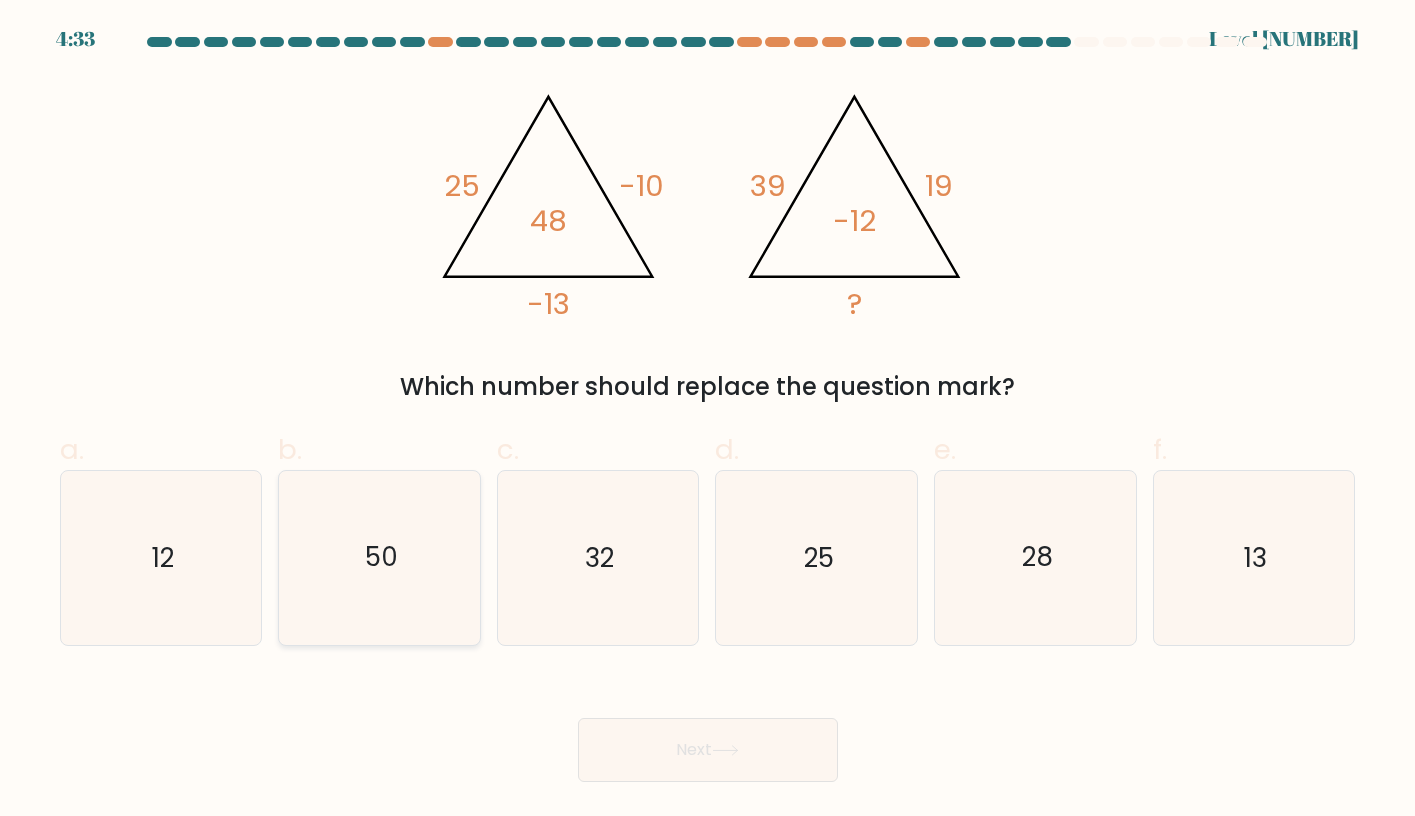 click on "50" at bounding box center (379, 557) 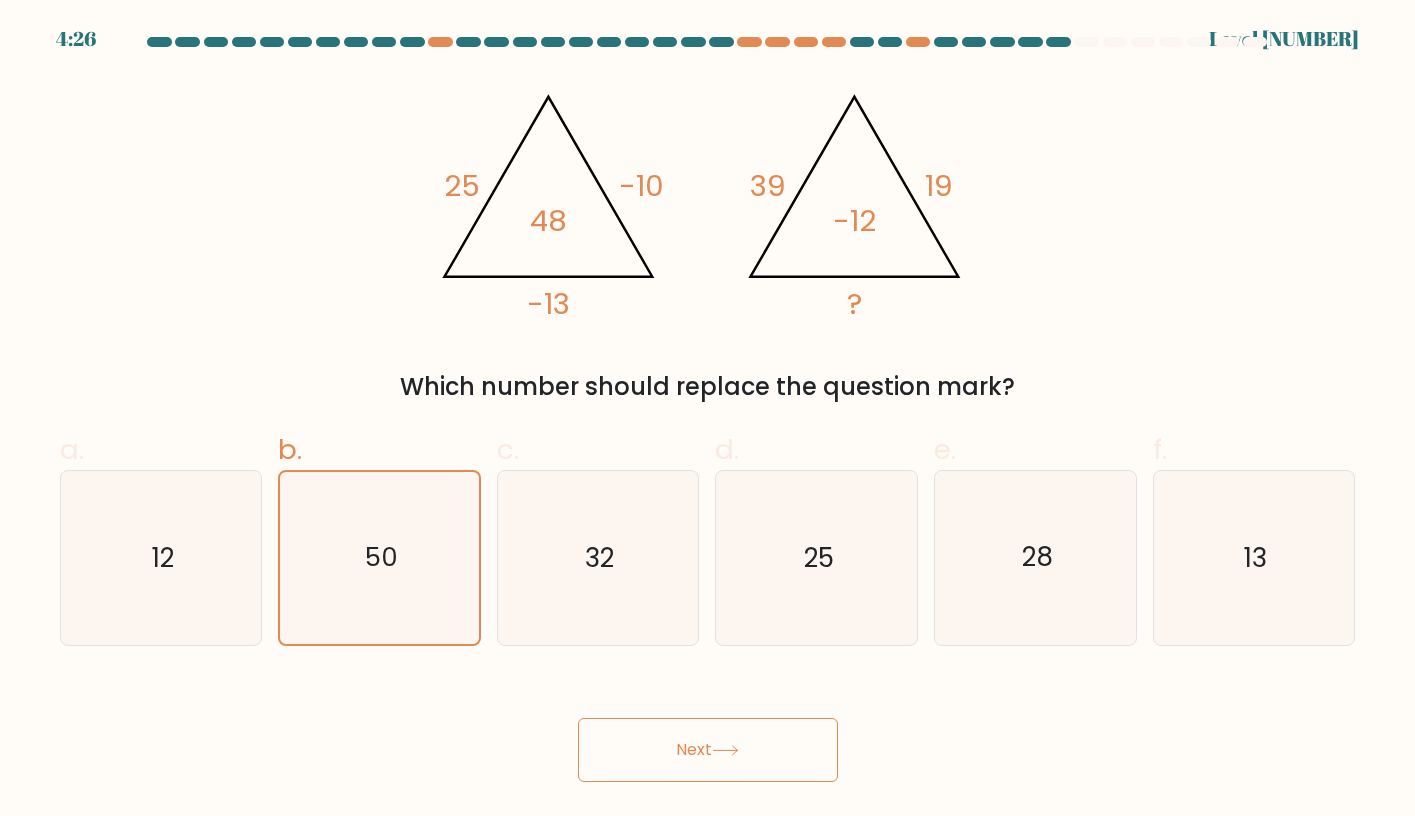 click on "Next" at bounding box center [708, 750] 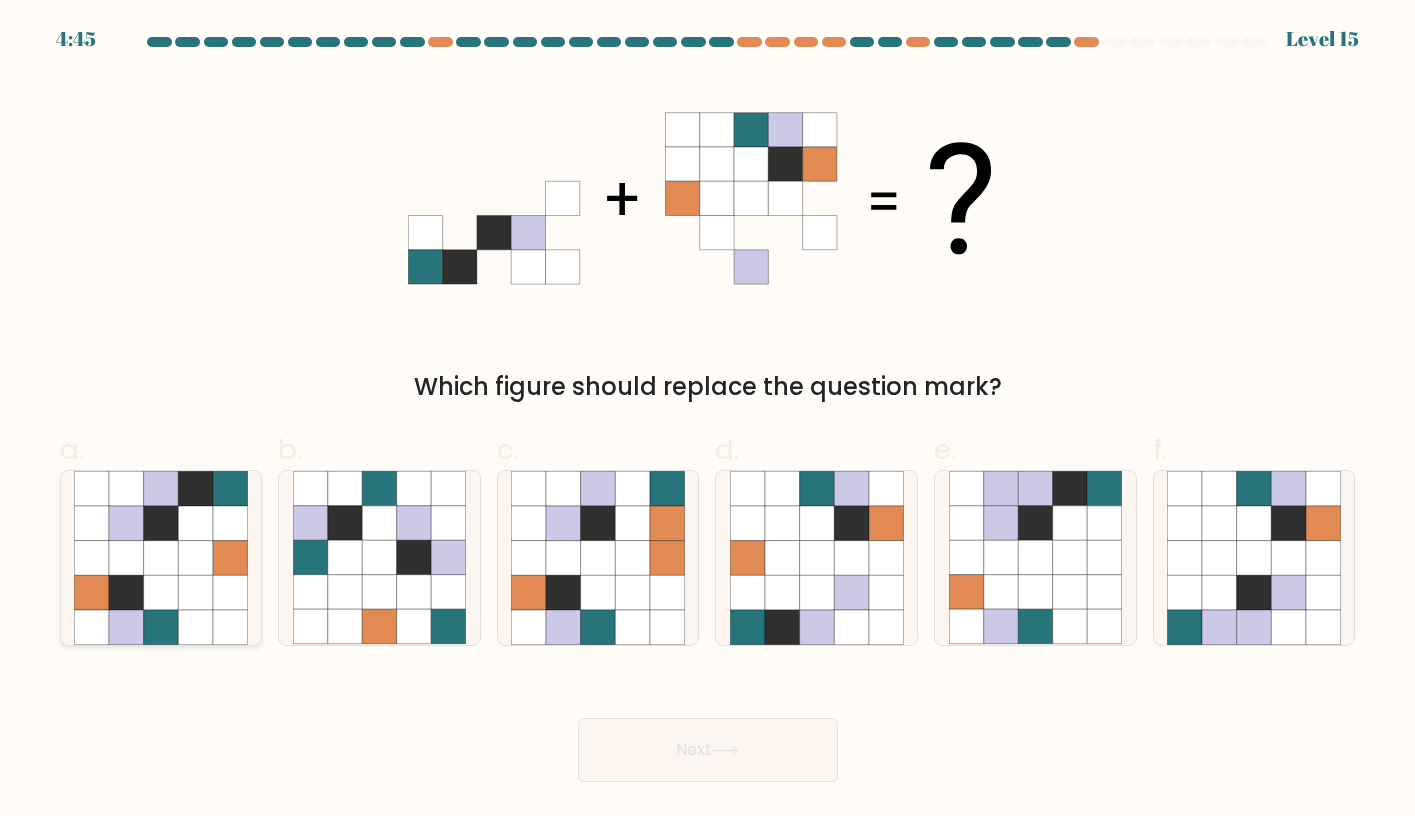 click at bounding box center (195, 488) 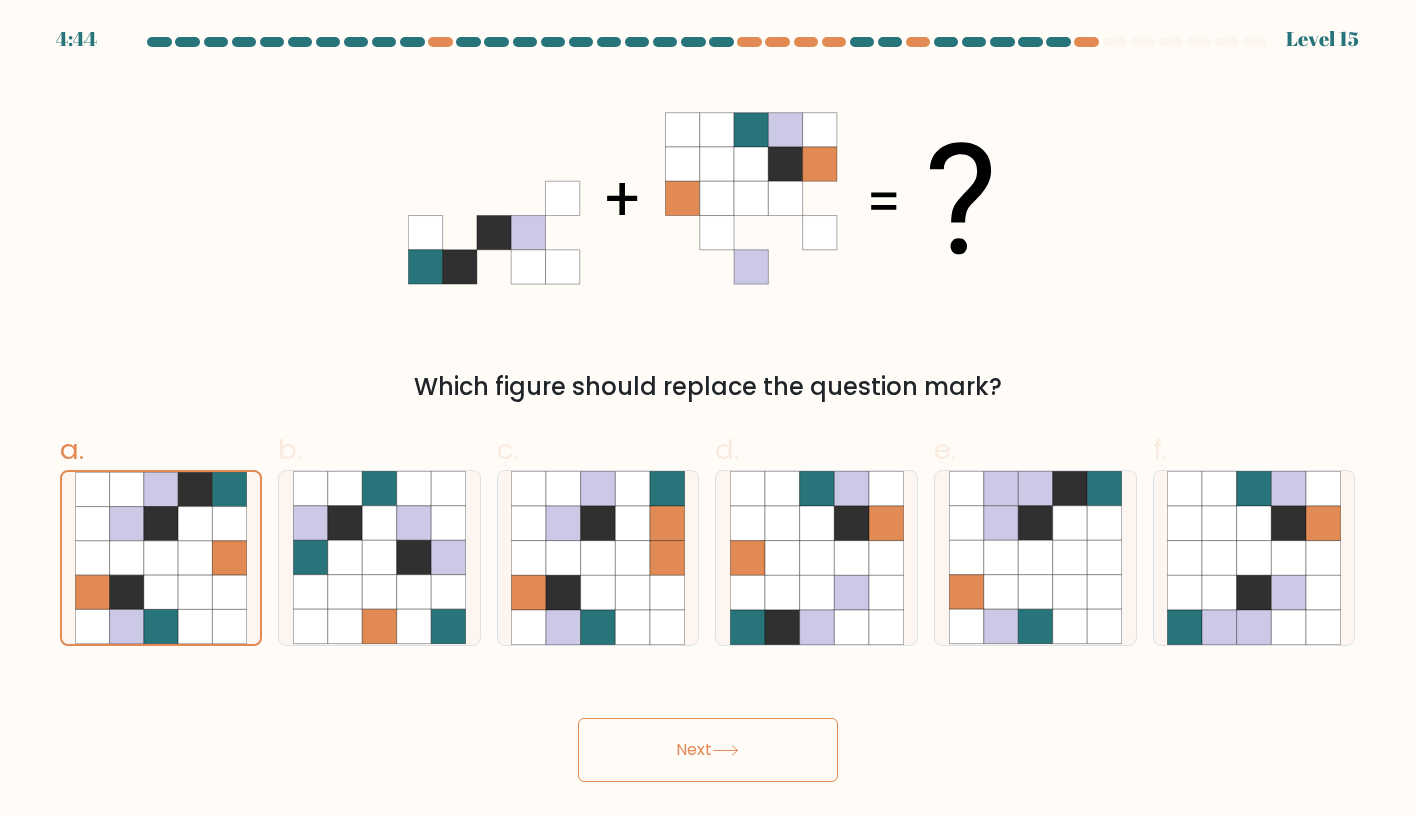 click on "Next" at bounding box center (708, 750) 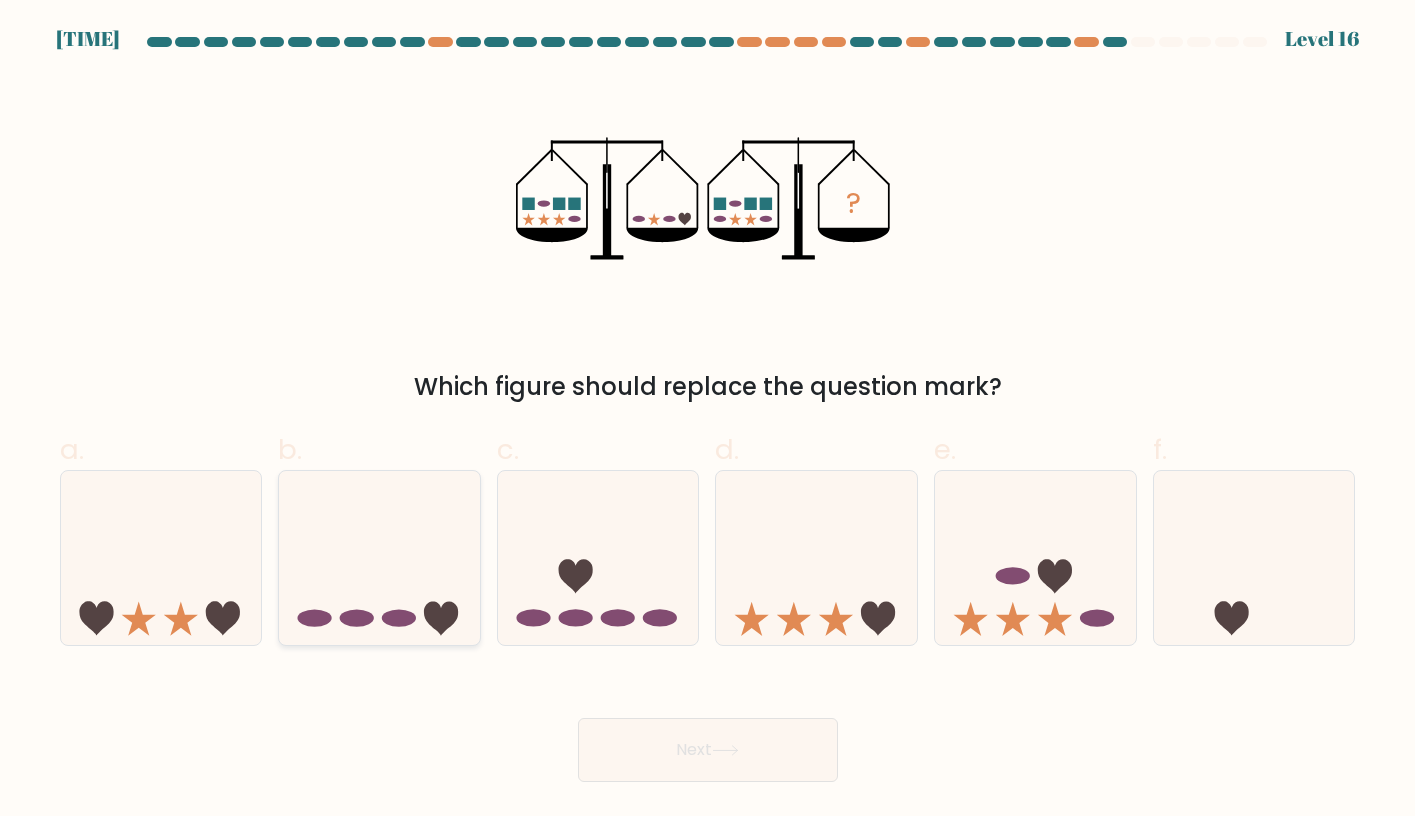 click at bounding box center (379, 558) 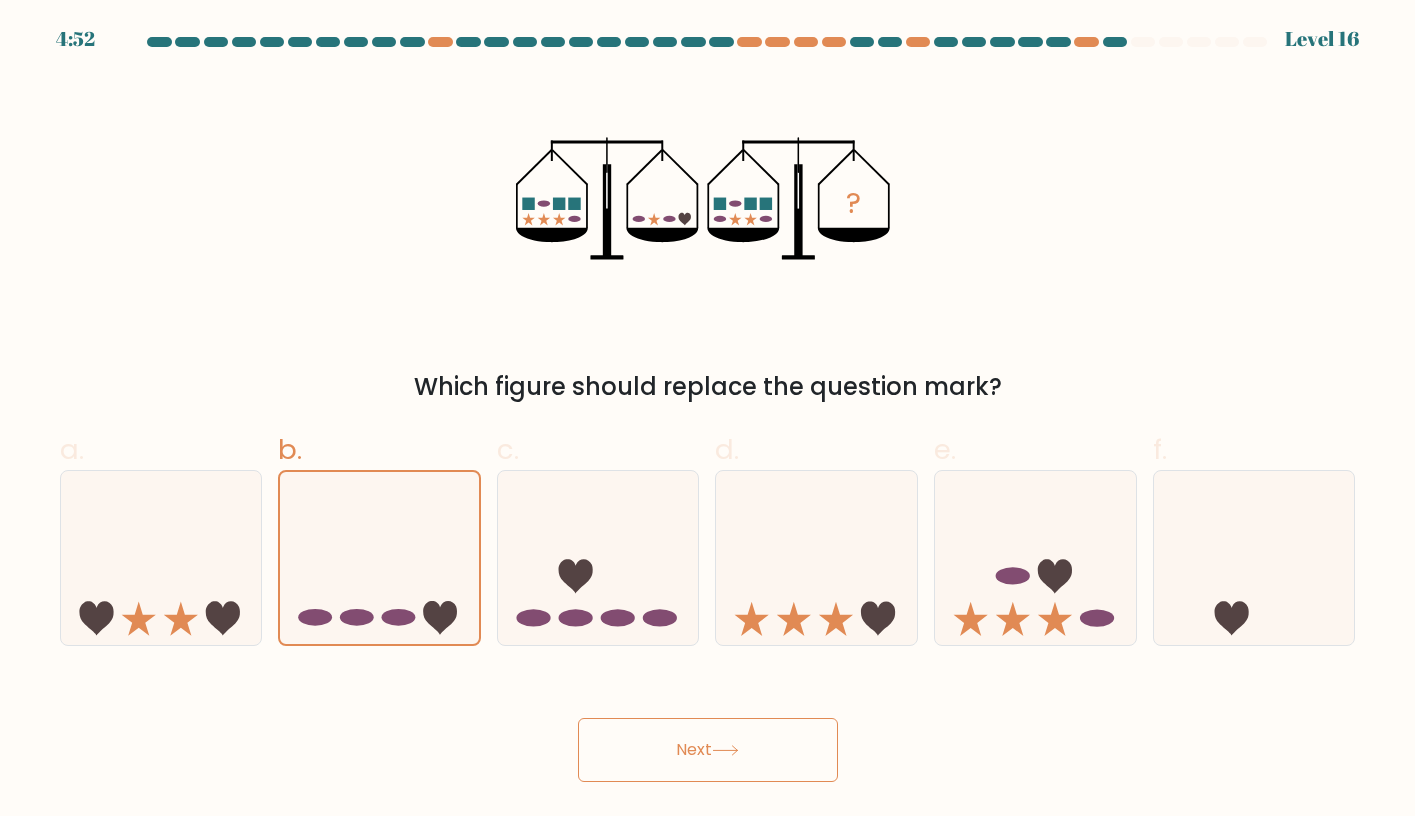 click on "Next" at bounding box center (708, 750) 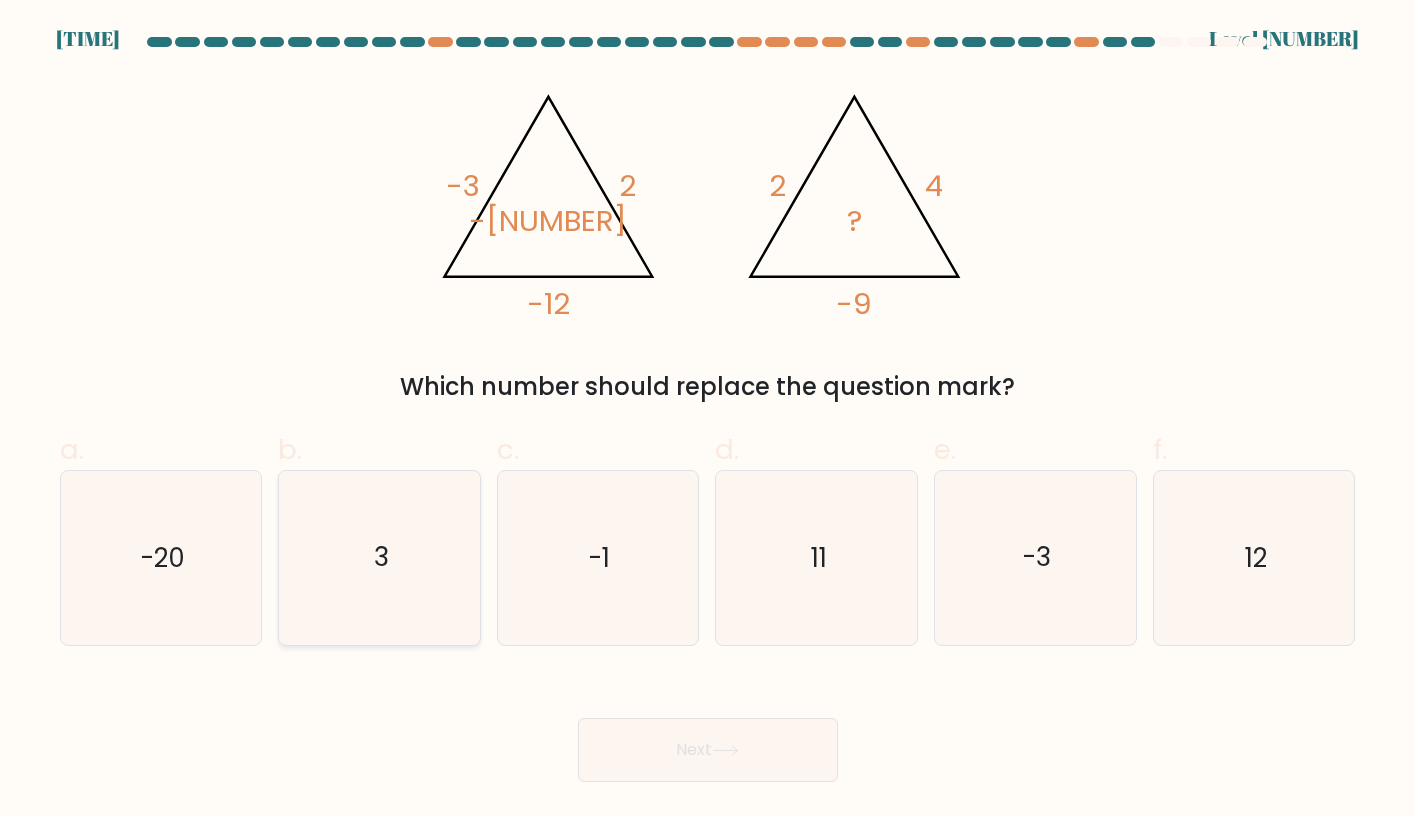 click on "3" at bounding box center (379, 557) 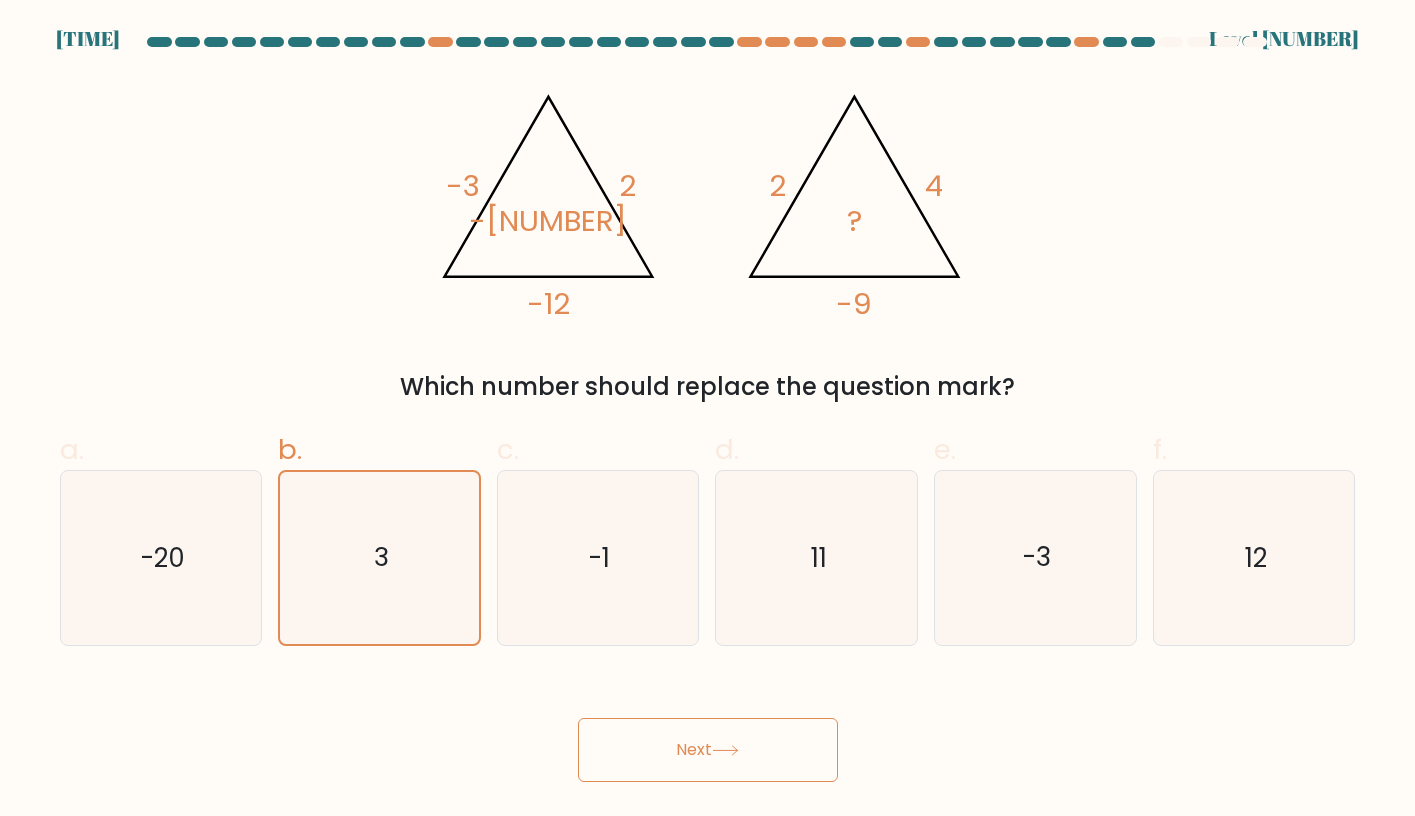 click on "Next" at bounding box center (708, 750) 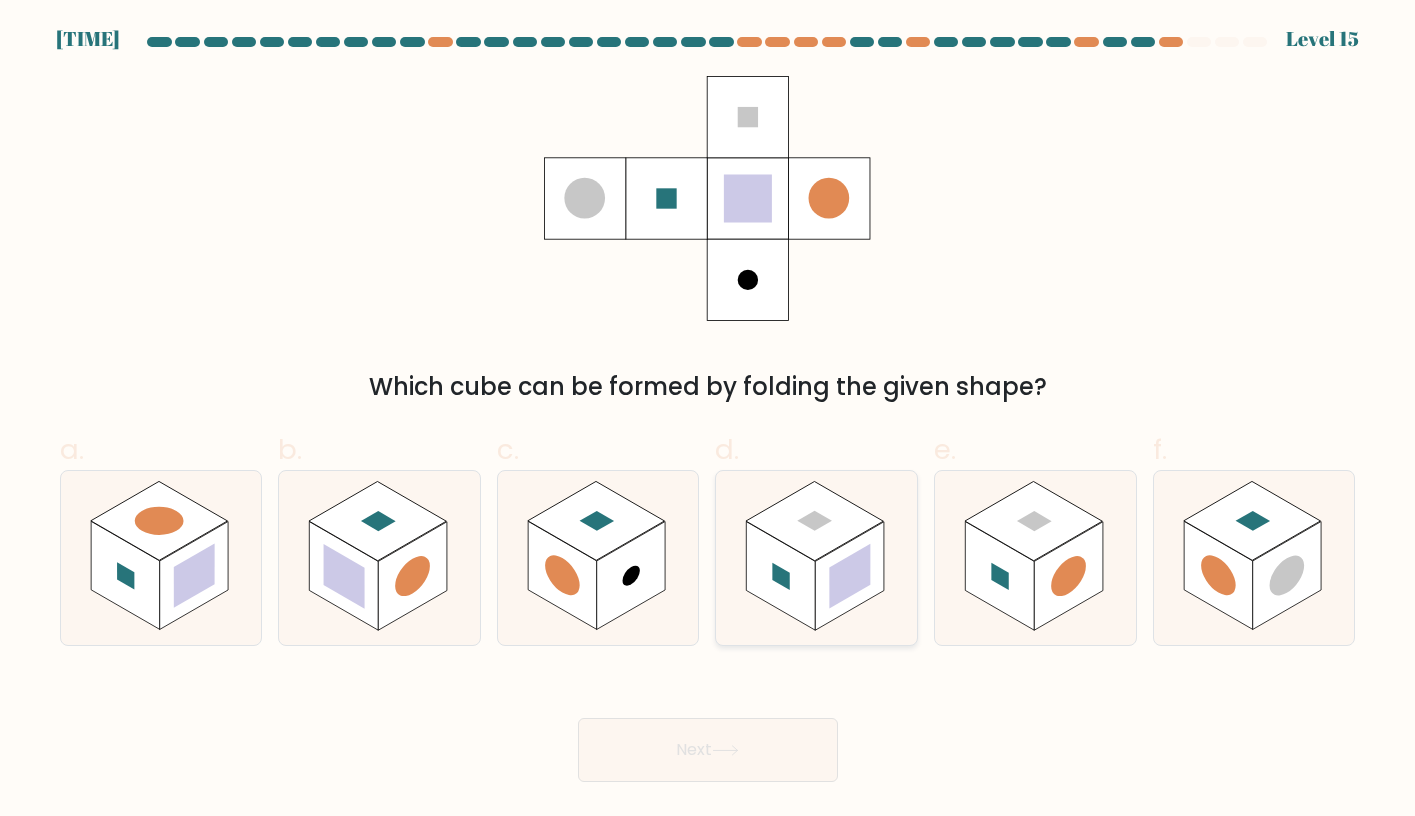click at bounding box center [850, 576] 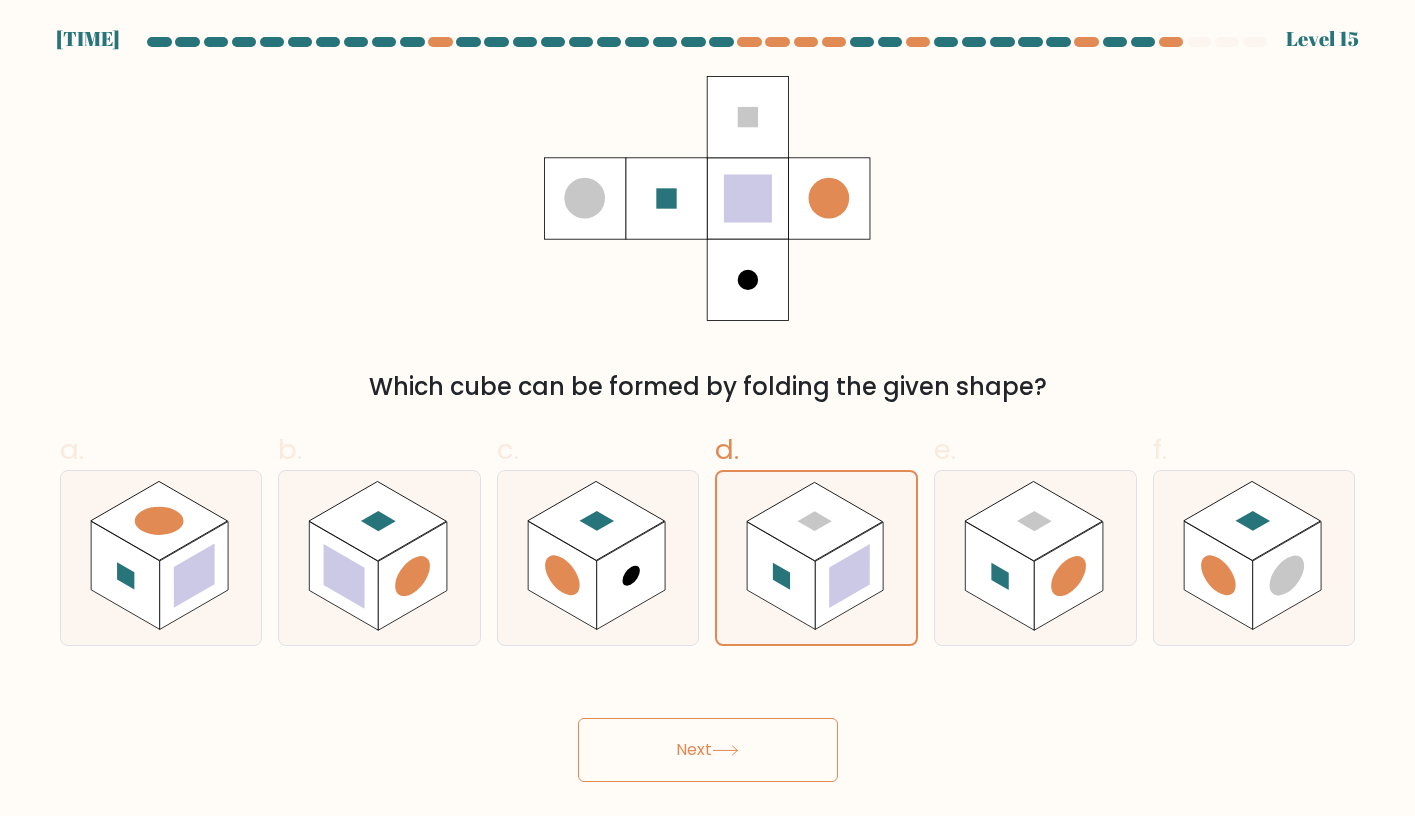 click on "Next" at bounding box center (708, 750) 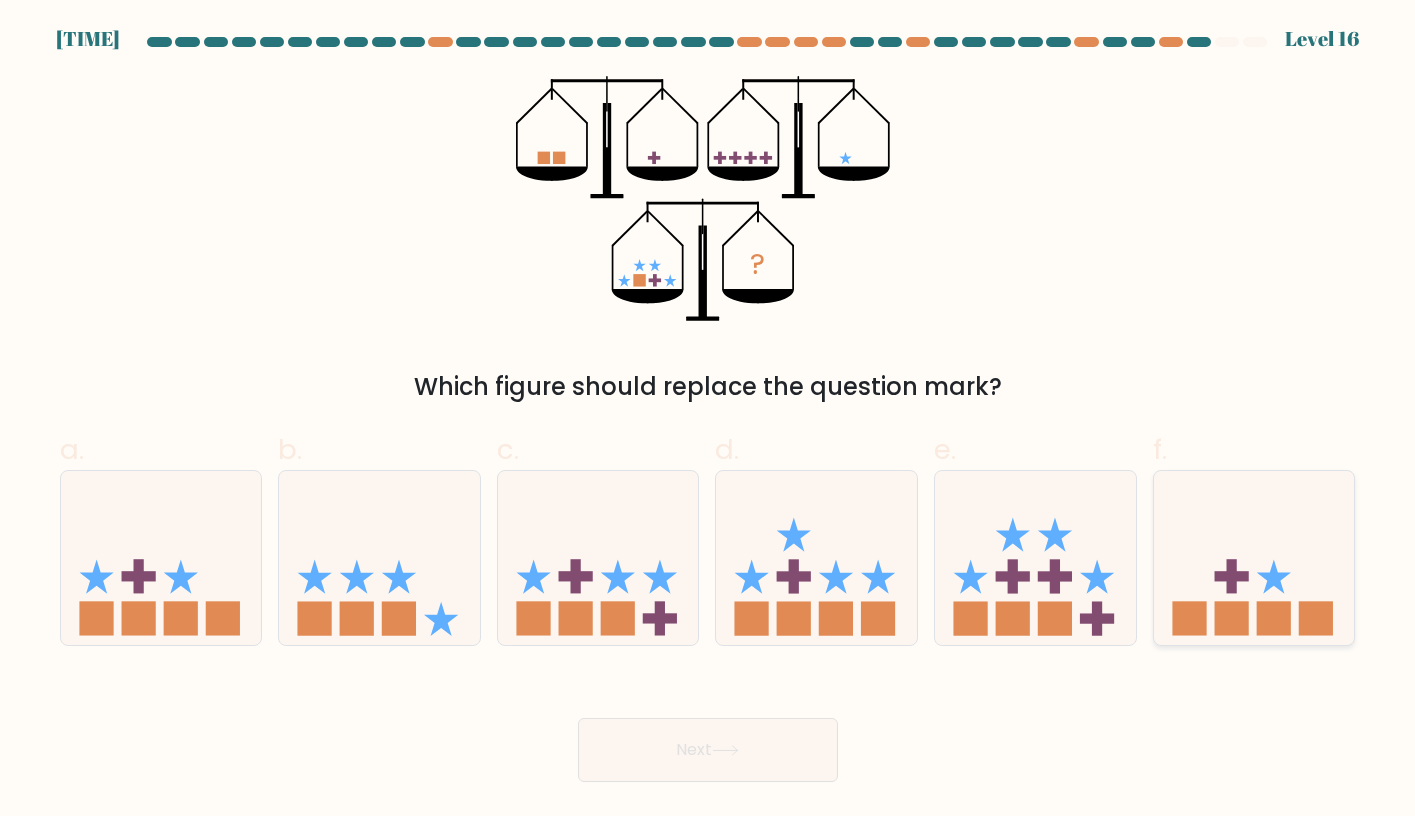 click at bounding box center [1254, 558] 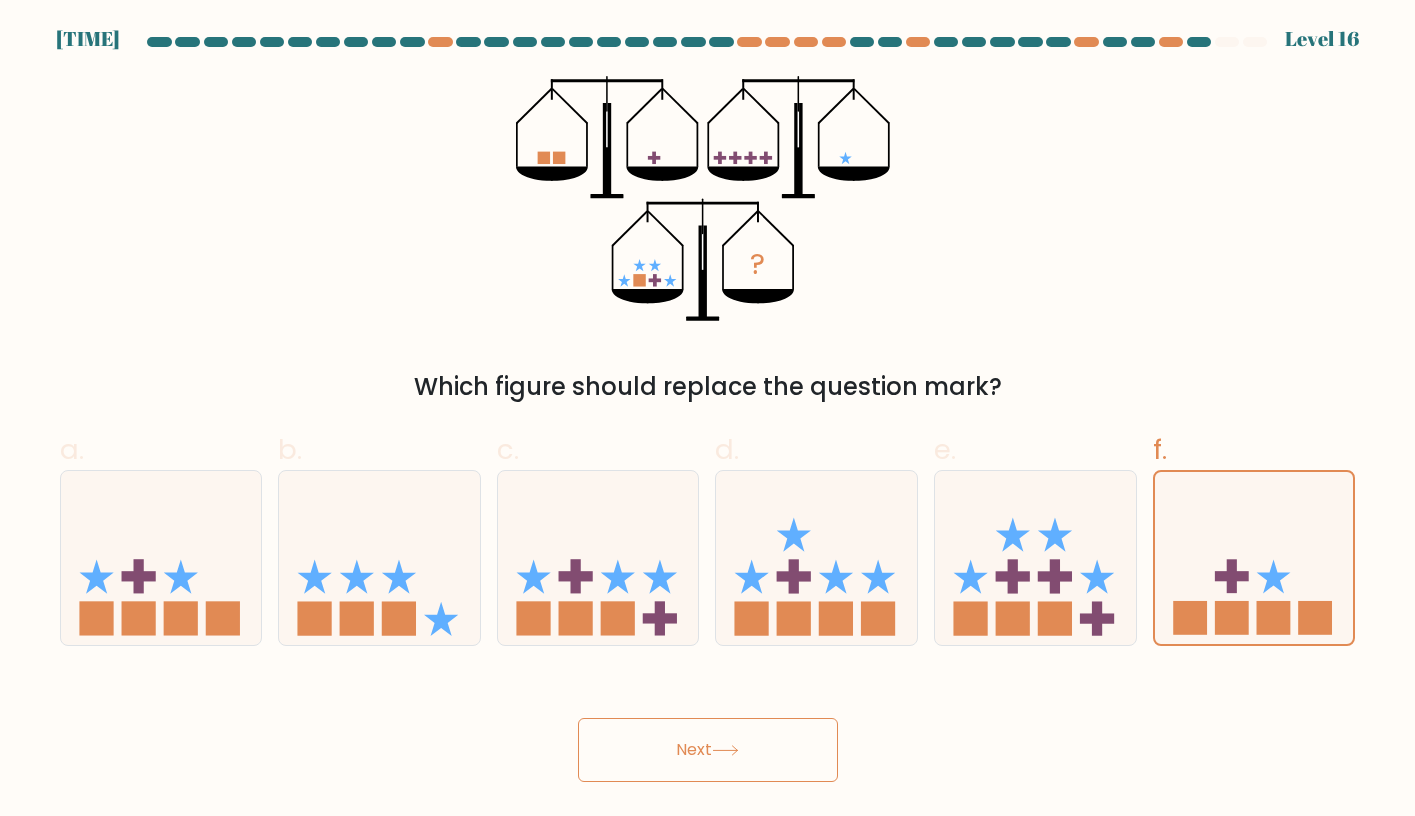 click on "Next" at bounding box center [708, 750] 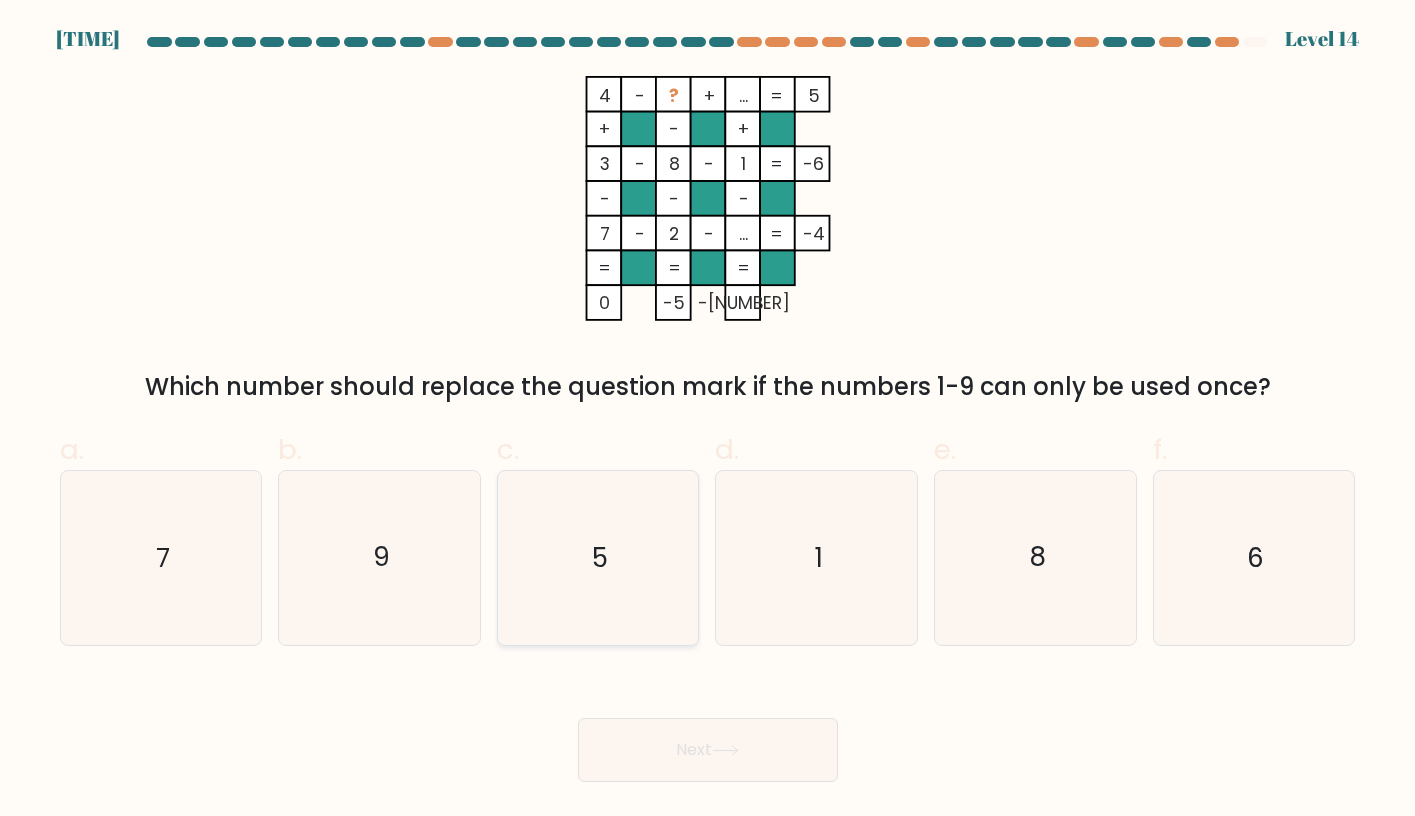 click on "5" at bounding box center [597, 557] 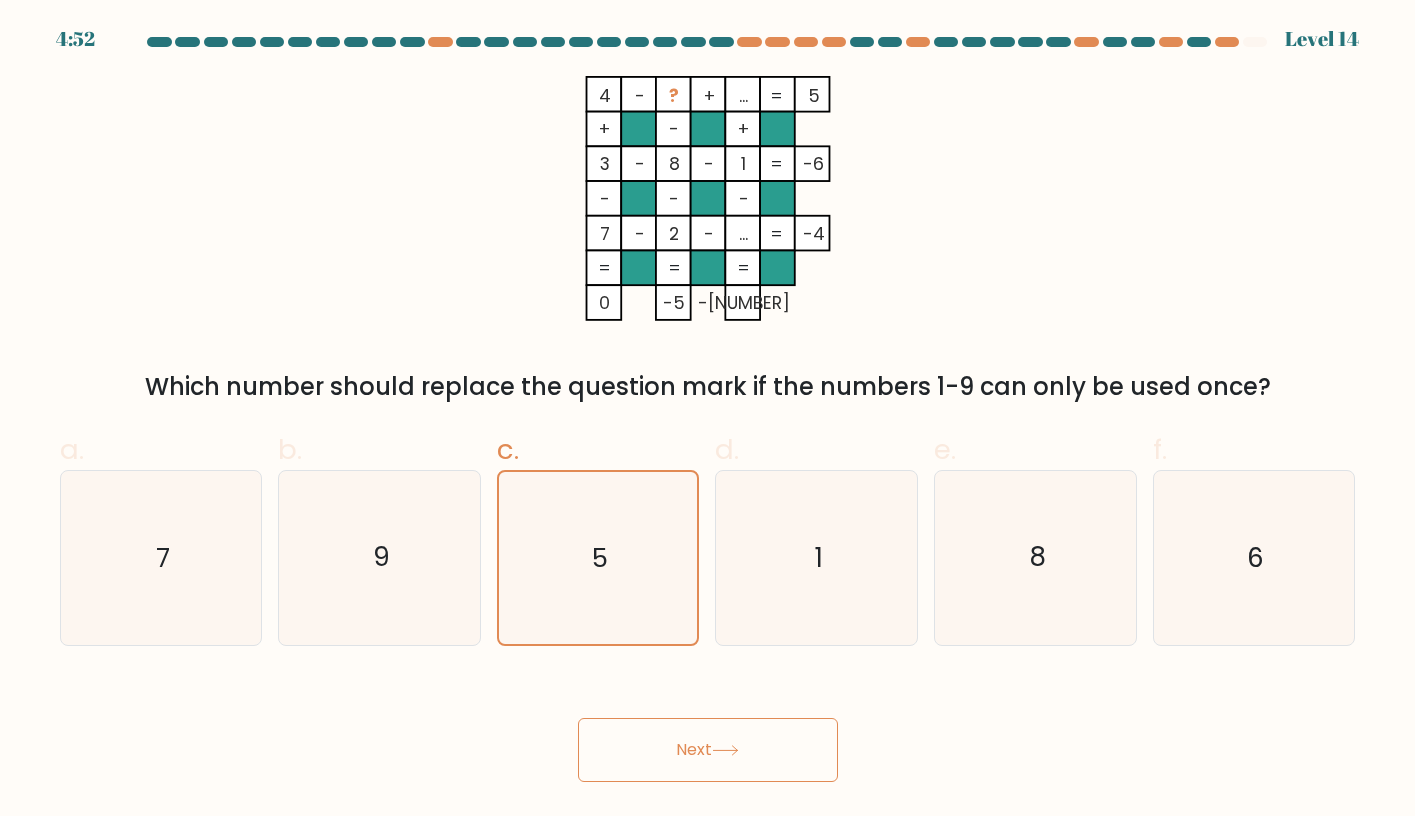 click on "Next" at bounding box center [708, 750] 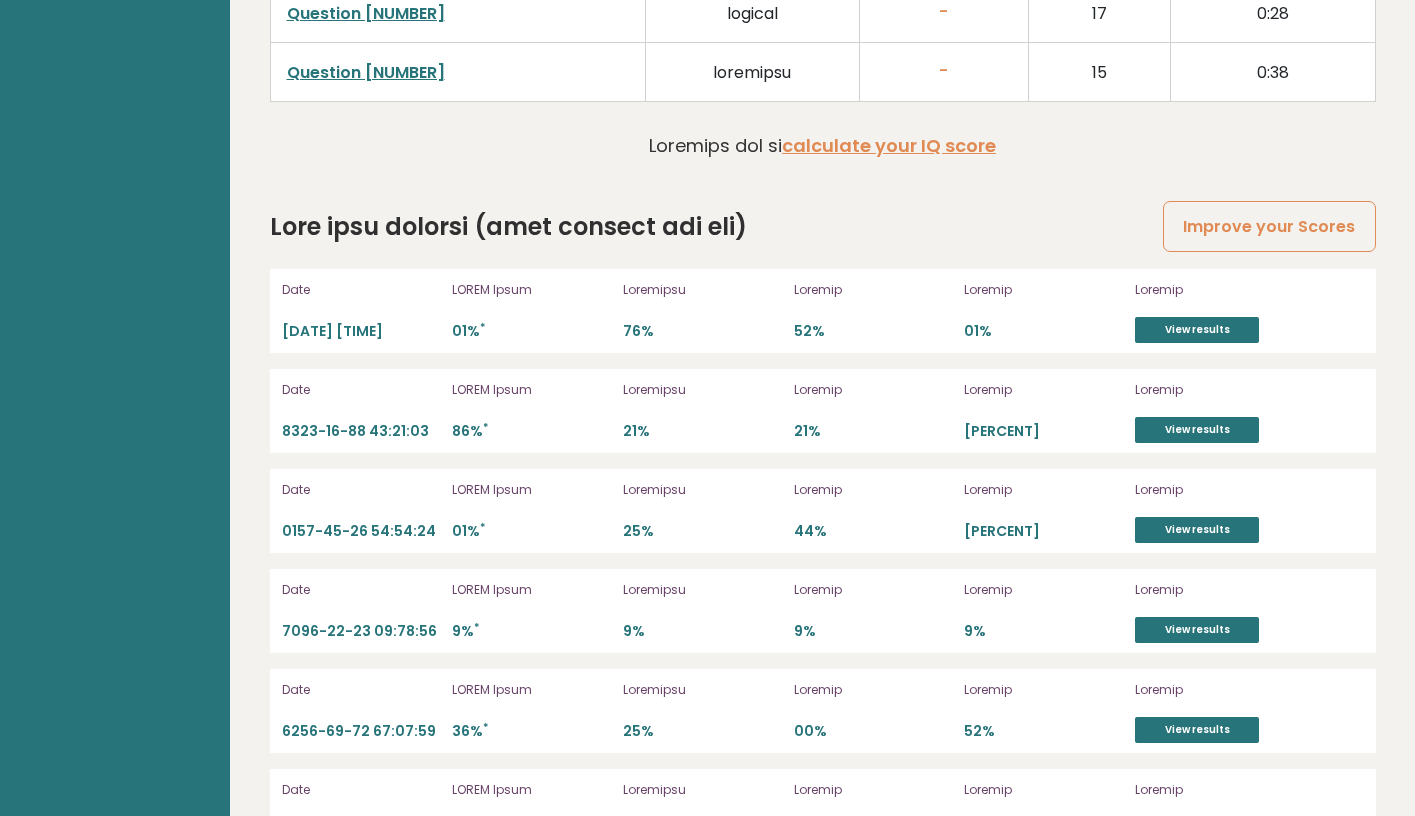 scroll, scrollTop: 5479, scrollLeft: 0, axis: vertical 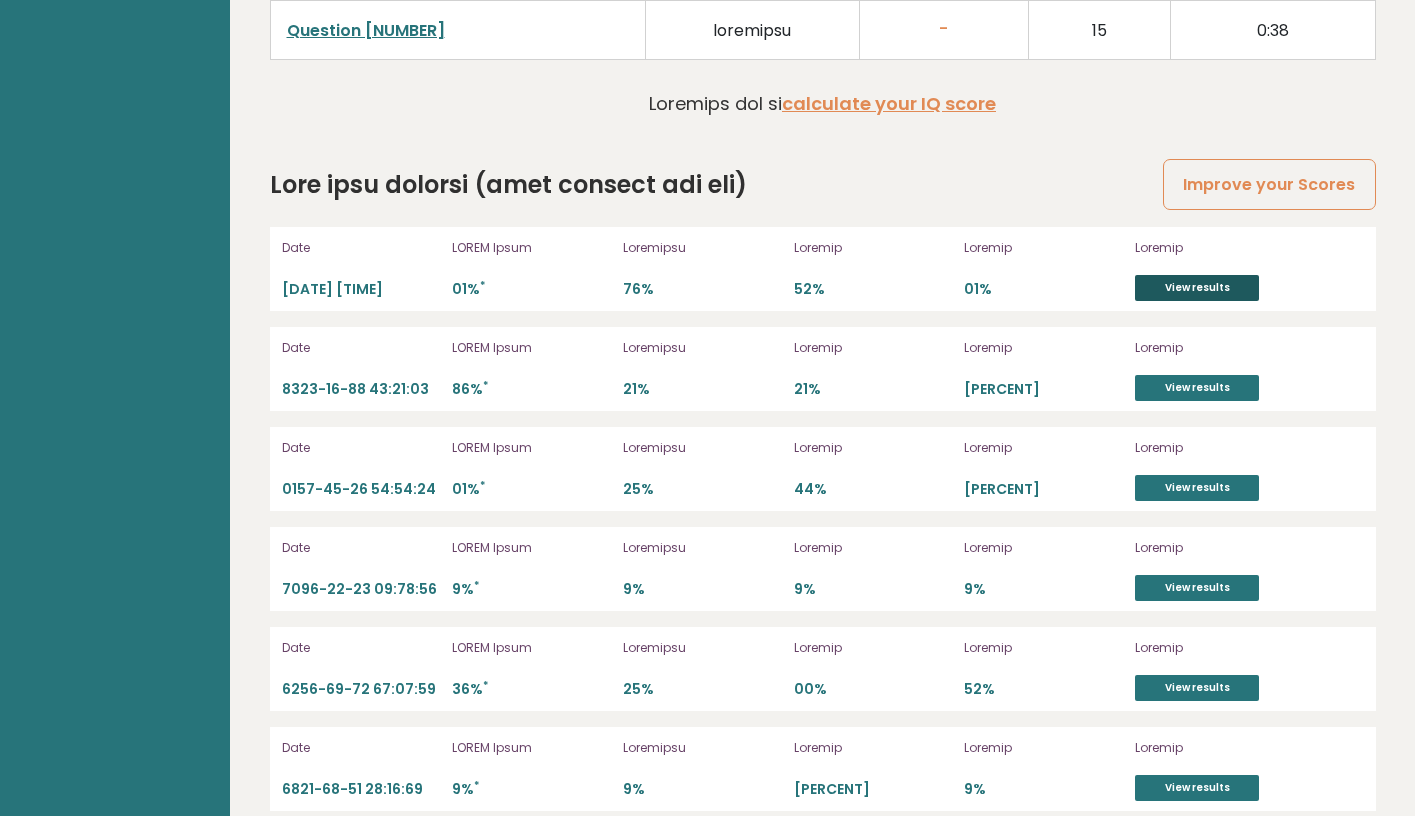 click on "View results" at bounding box center (1197, 288) 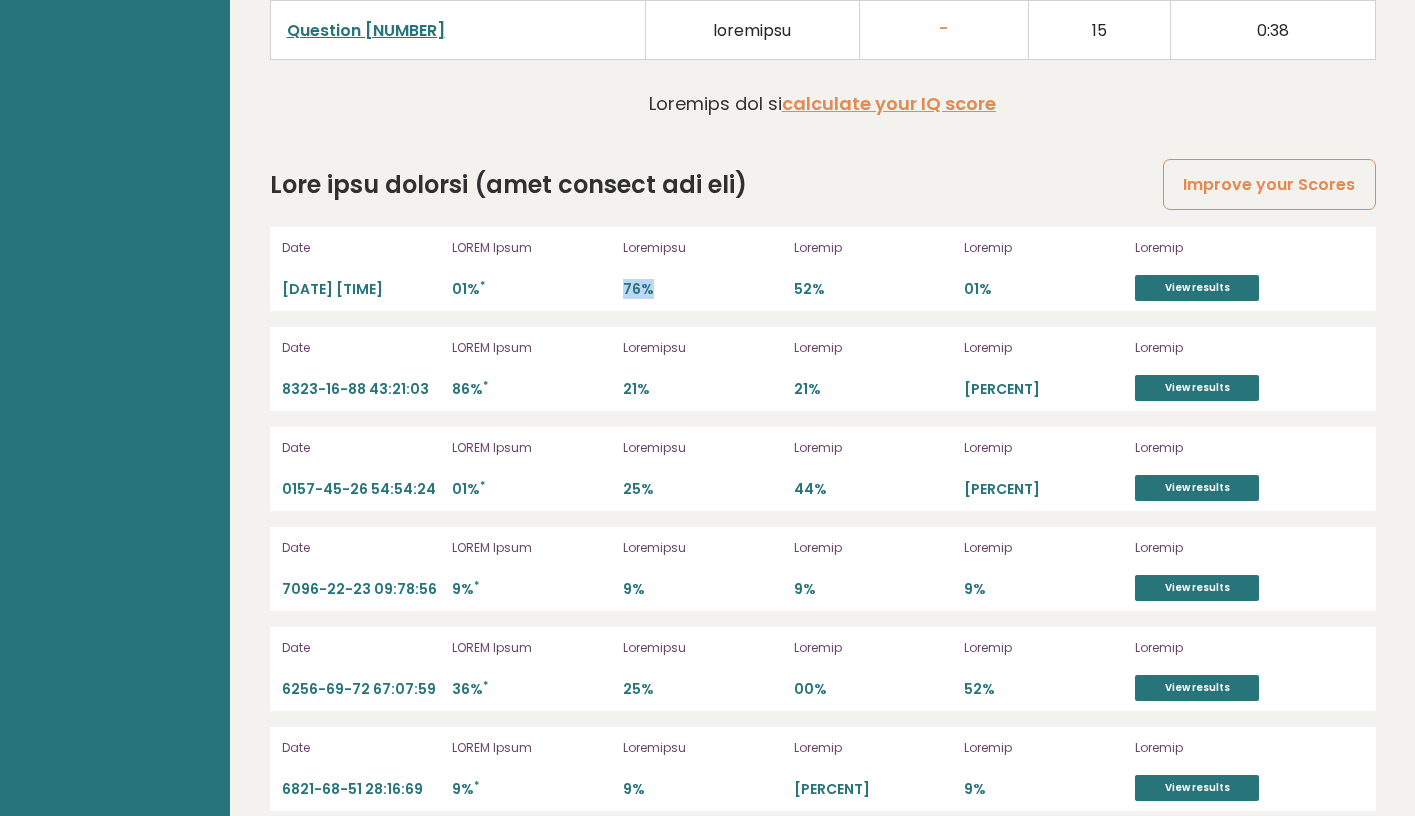 drag, startPoint x: 624, startPoint y: 264, endPoint x: 646, endPoint y: 264, distance: 22 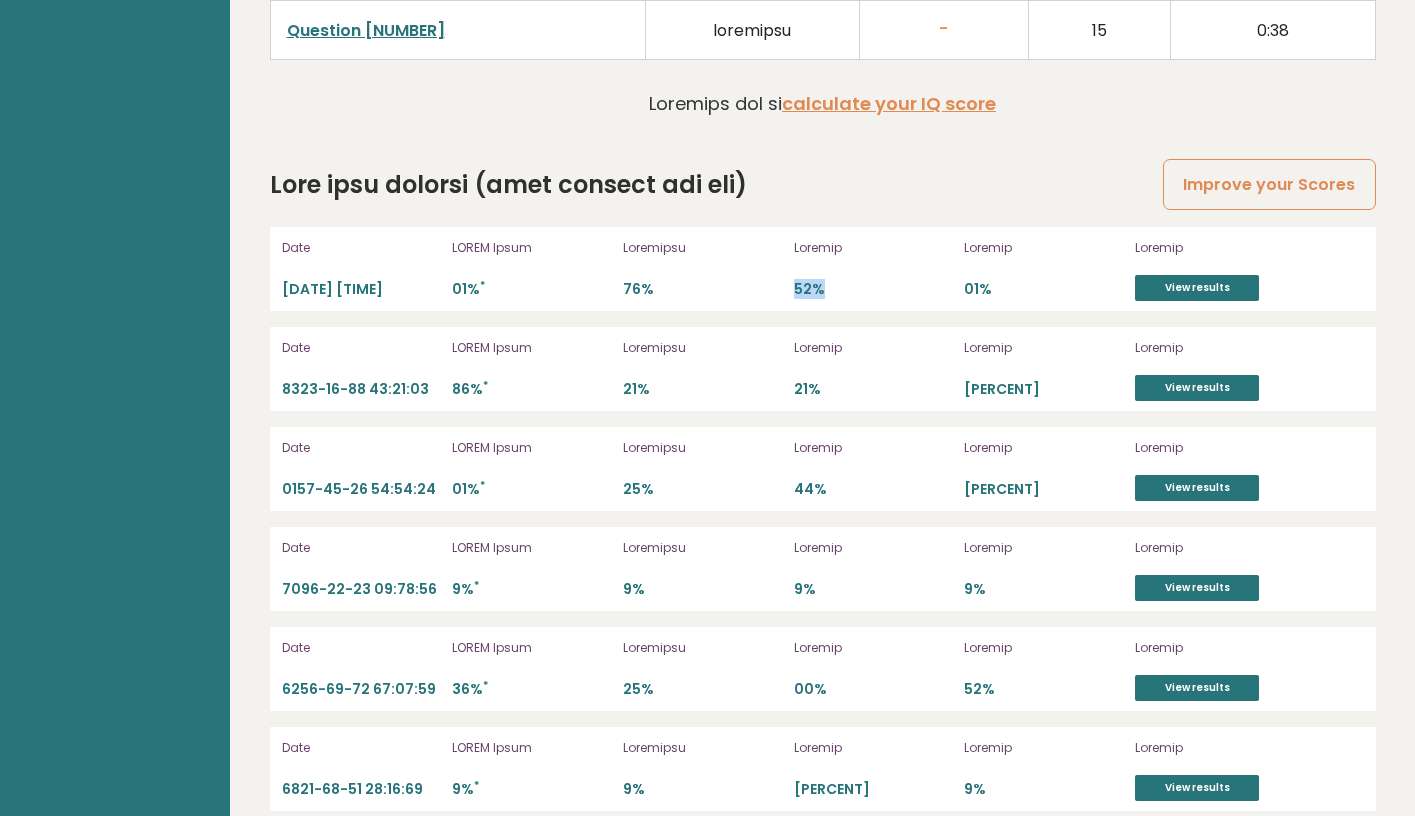 drag, startPoint x: 793, startPoint y: 271, endPoint x: 840, endPoint y: 270, distance: 47.010635 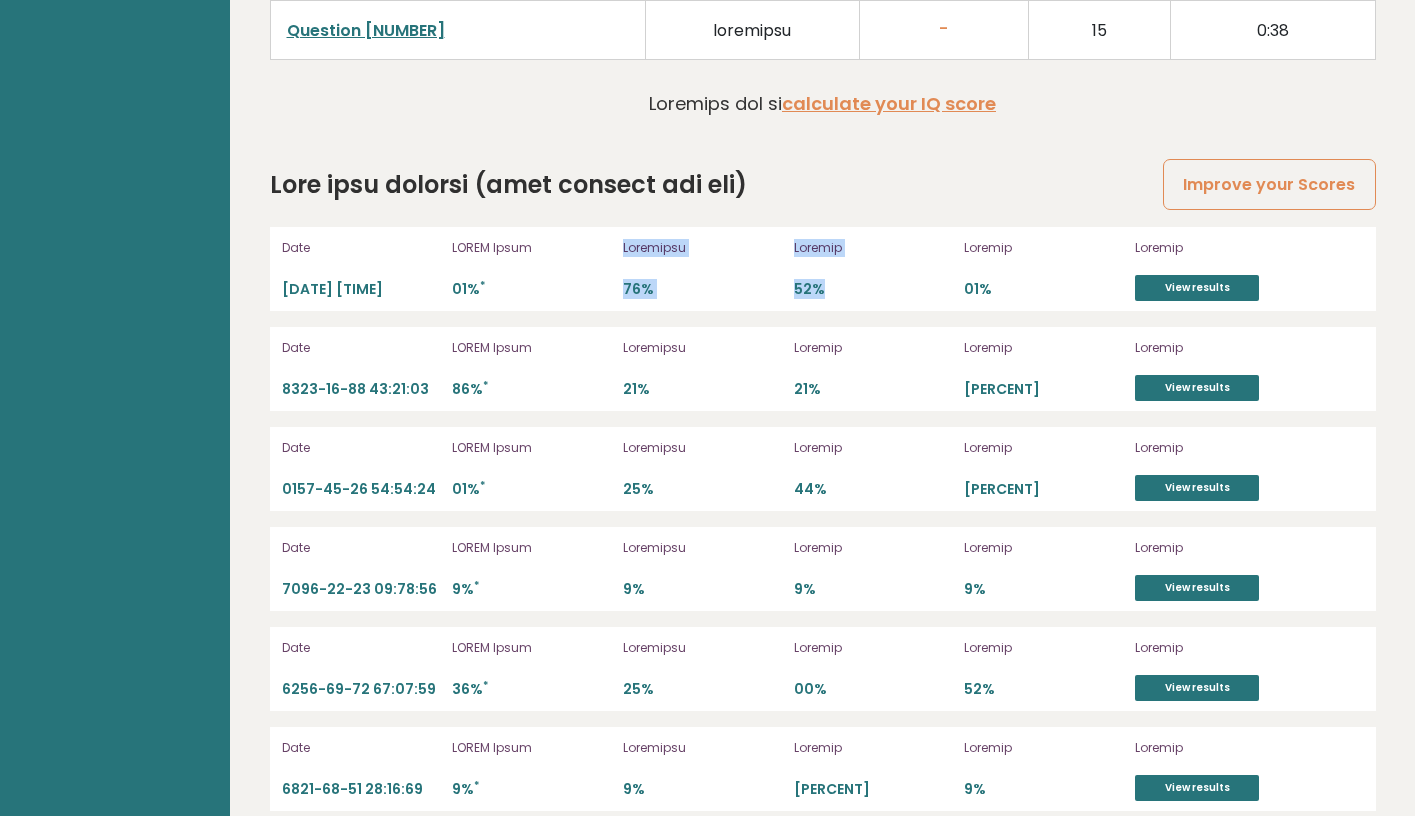 drag, startPoint x: 921, startPoint y: 269, endPoint x: 616, endPoint y: 258, distance: 305.1983 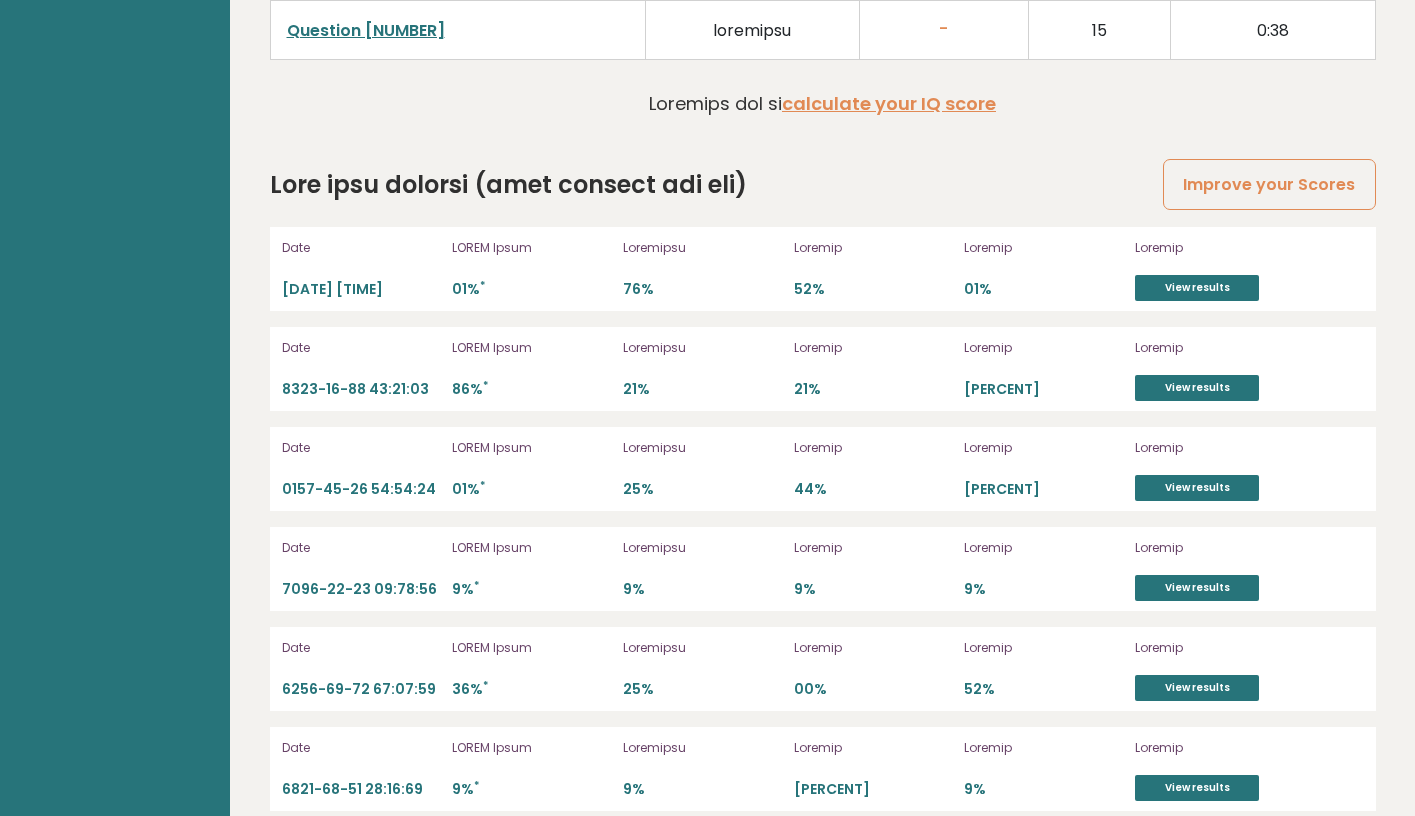 click on "Date
[DATE] [TIME]
BRGHT Score
[PERCENT]
*
Numerical
[PERCENT]
Logical
[PERCENT]
Spatial
[PERCENT]
Results
View results
Date
[DATE] [TIME]
BRGHT Score
[PERCENT]
*
Numerical
[PERCENT]
Logical
[PERCENT]
Spatial
[PERCENT]
Results
View results
Date
[DATE] [TIME]
BRGHT Score
[PERCENT]
*
Numerical
[PERCENT]
Logical
[PERCENT]
Spatial
[PERCENT]
Results
View results
Date
*" at bounding box center [823, 919] 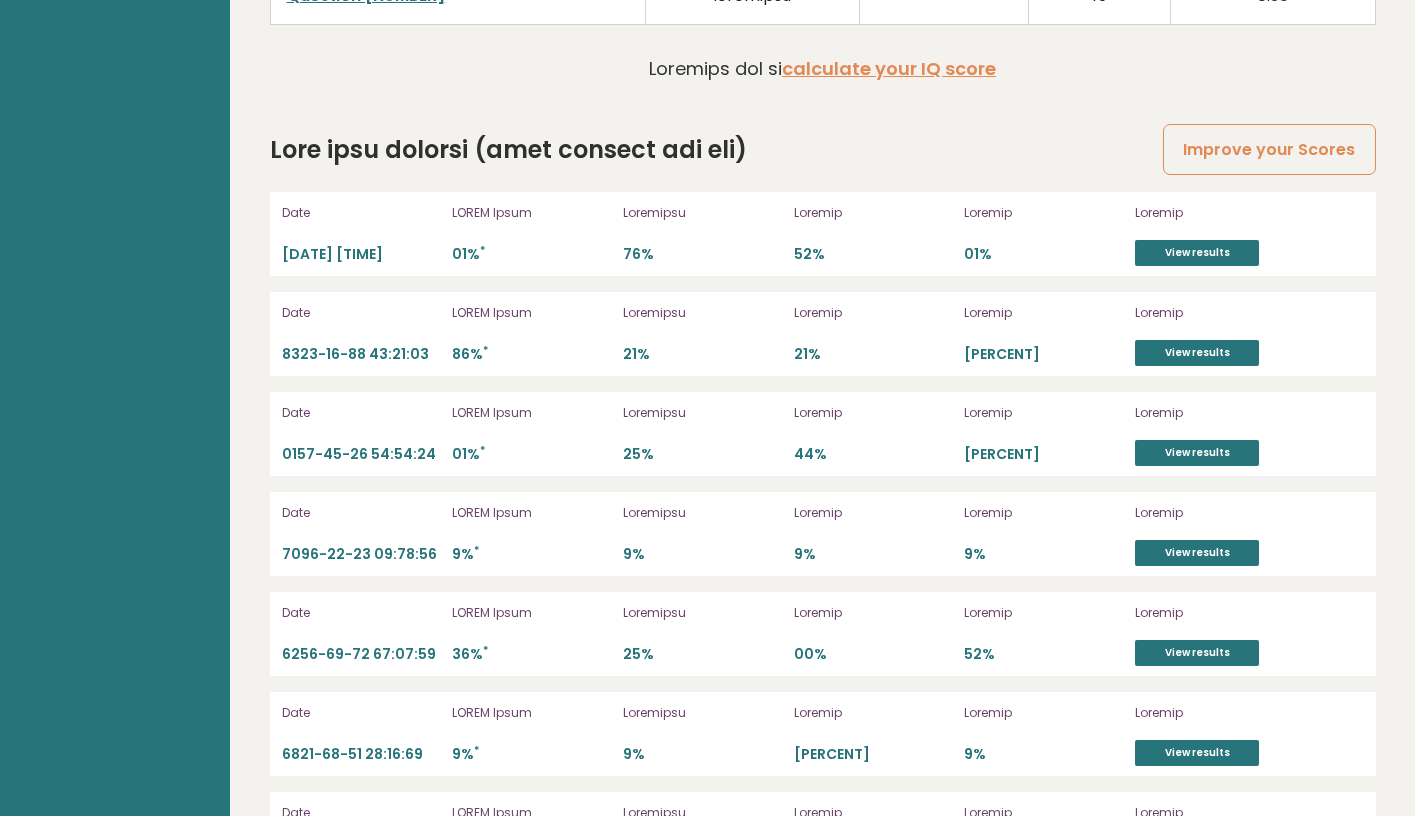 scroll, scrollTop: 5516, scrollLeft: 0, axis: vertical 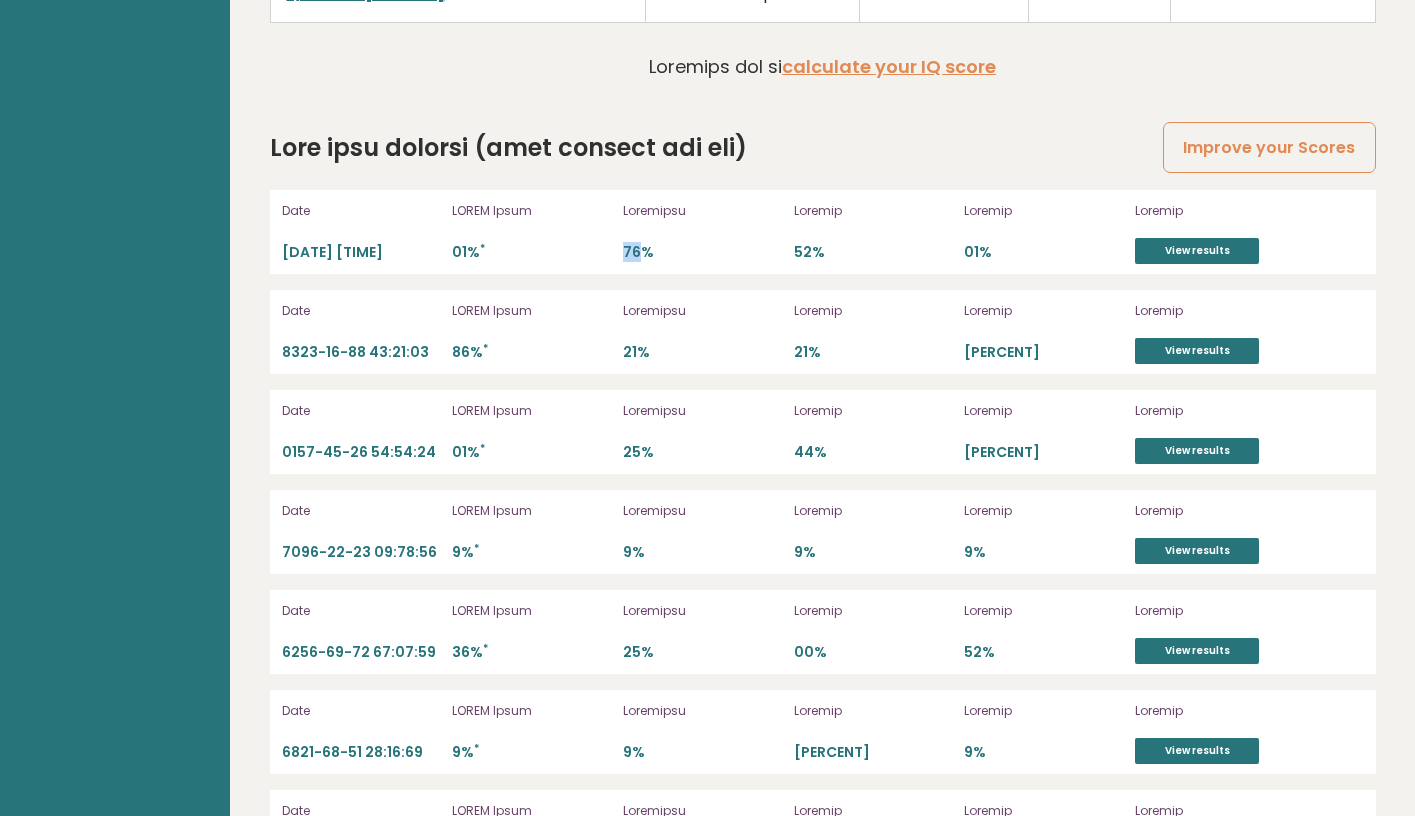 drag, startPoint x: 622, startPoint y: 228, endPoint x: 641, endPoint y: 228, distance: 19 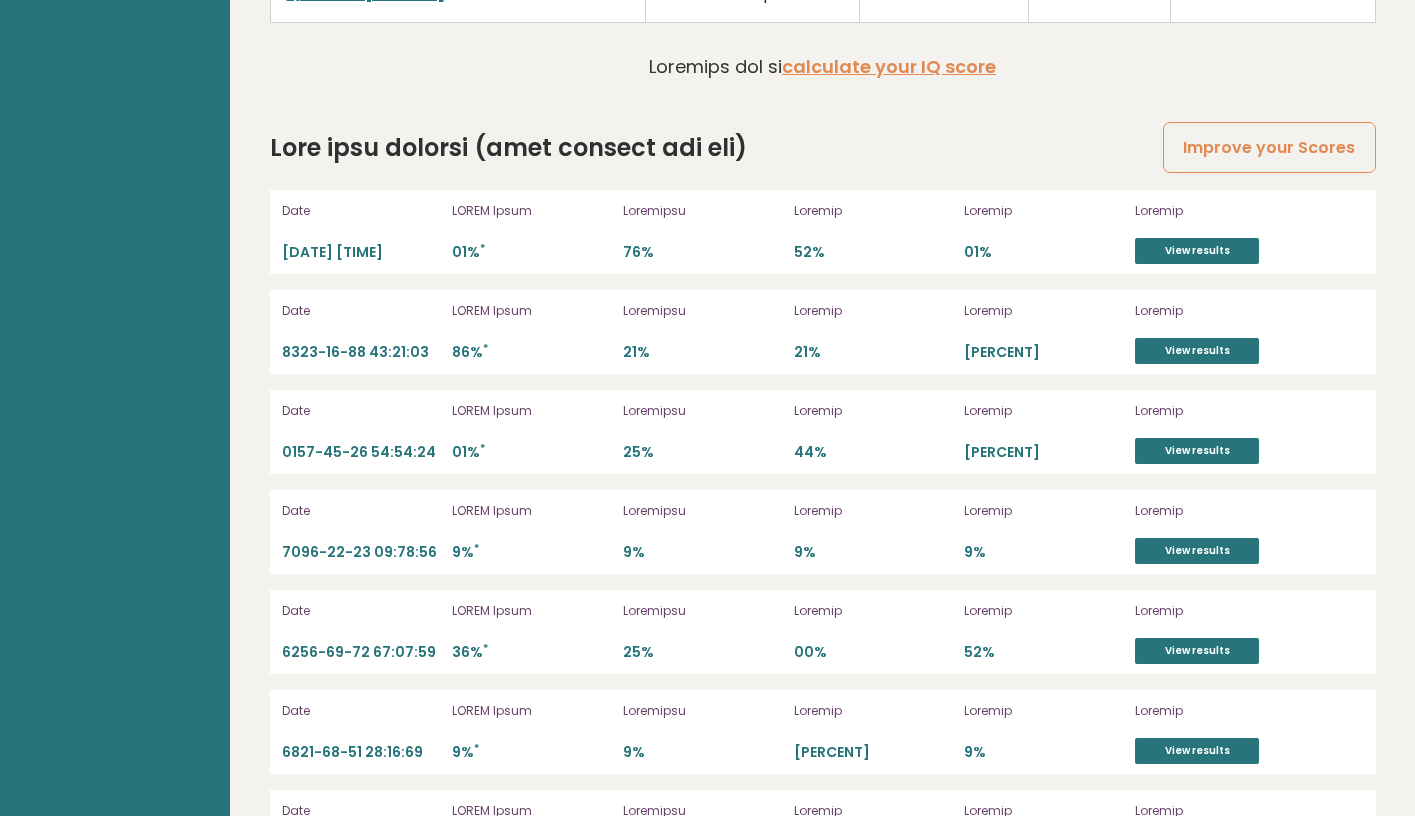 click on "Loremipsu
63%" at bounding box center [702, 232] 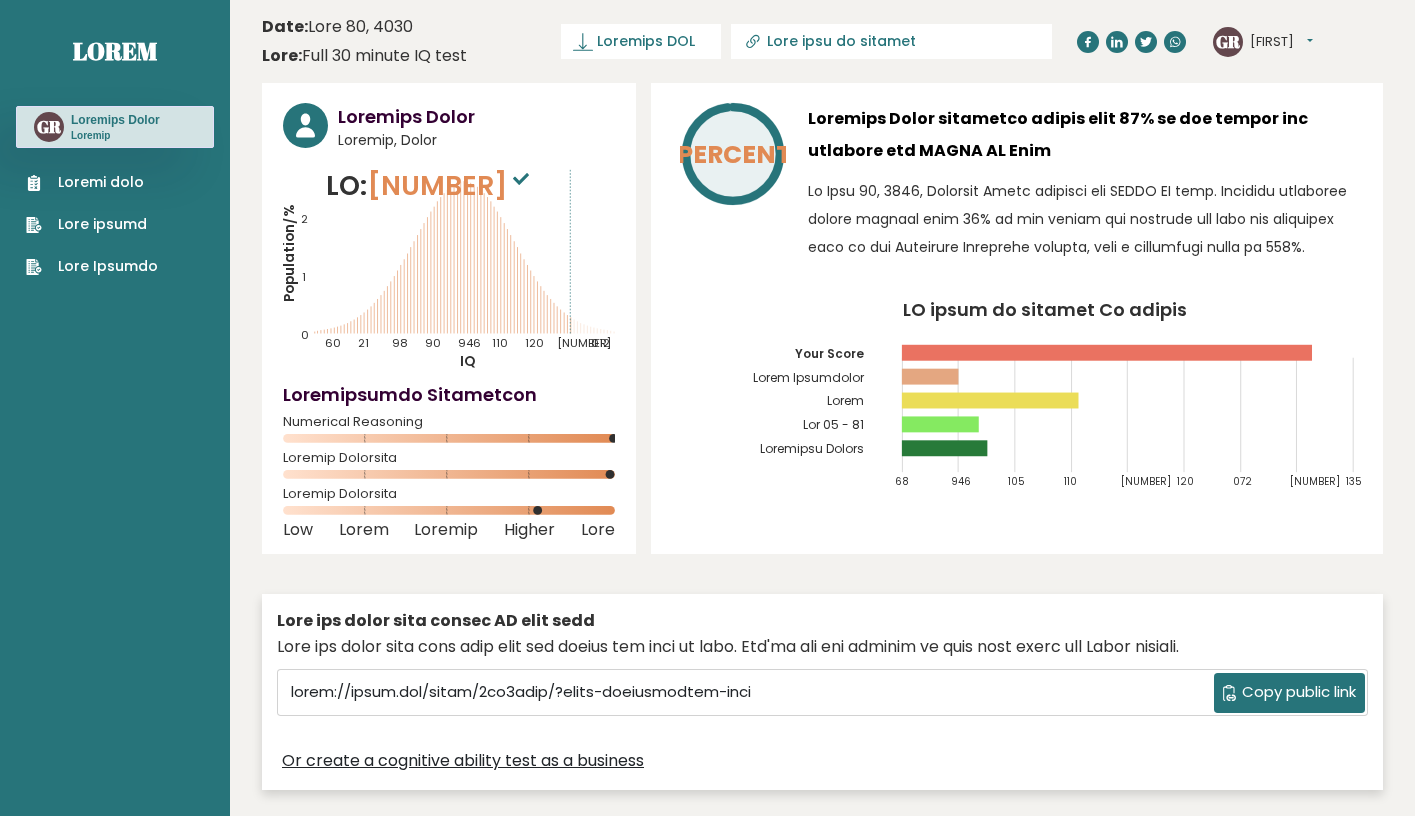 scroll, scrollTop: 0, scrollLeft: 0, axis: both 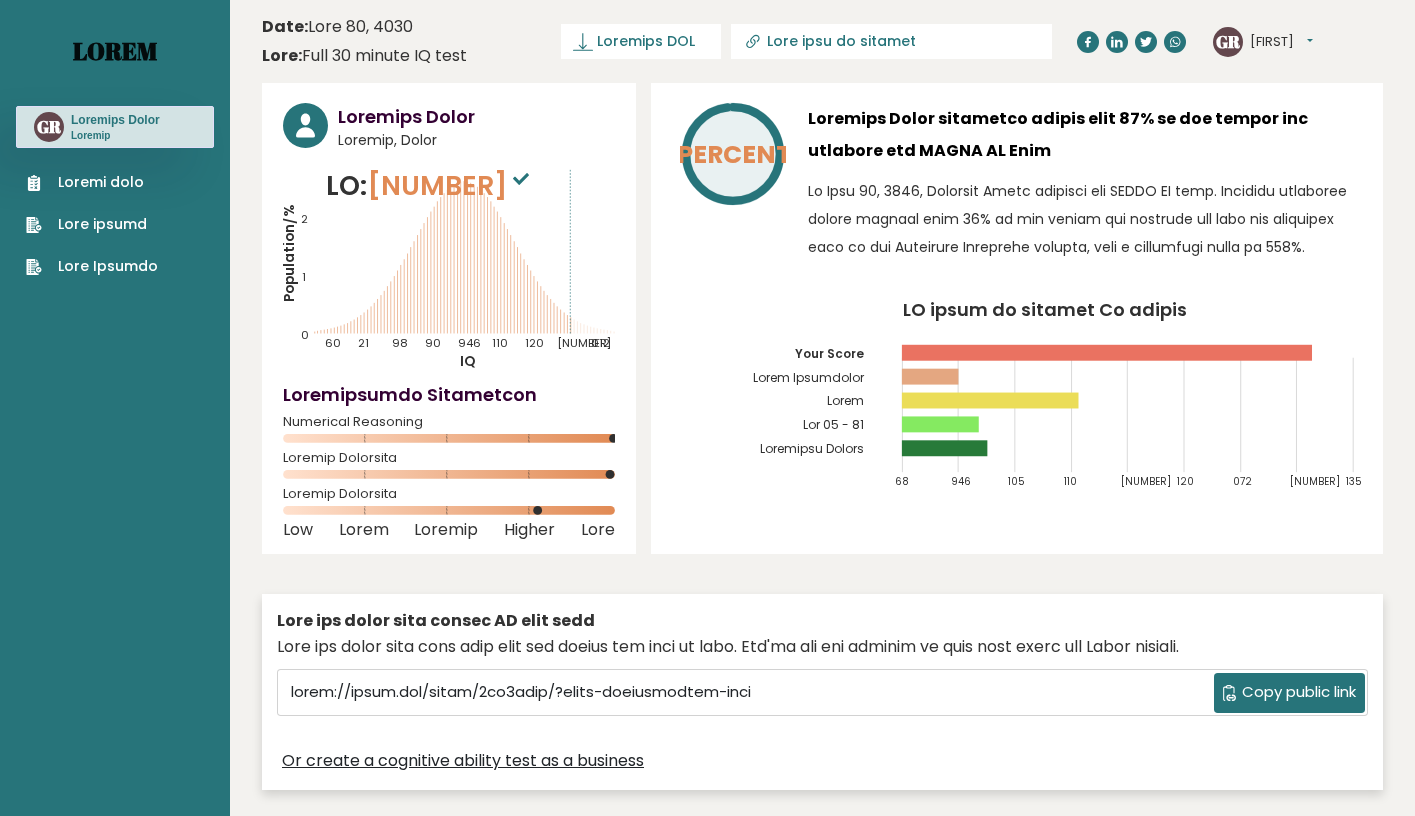 click on "Lorem" at bounding box center [115, 51] 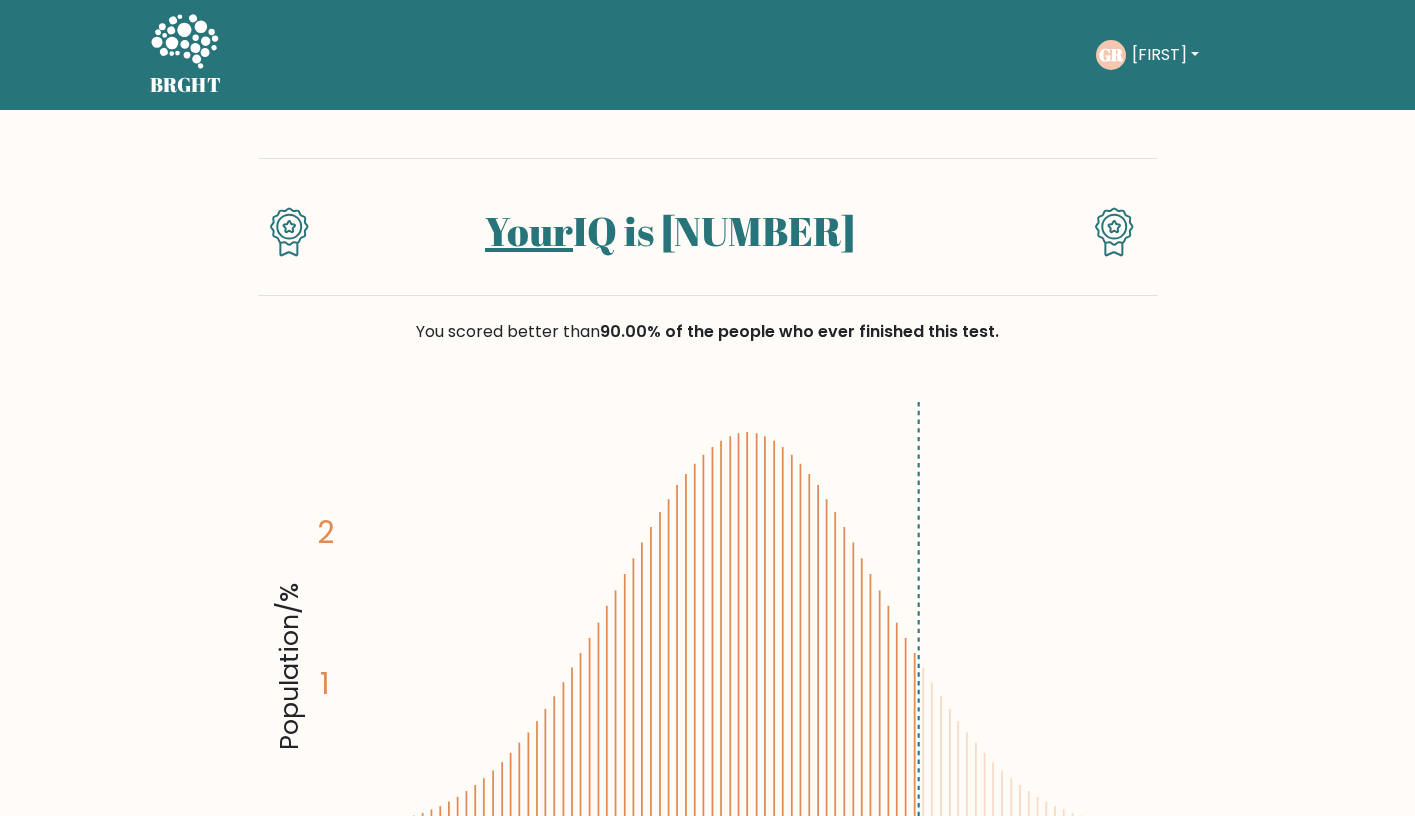 scroll, scrollTop: 1, scrollLeft: 0, axis: vertical 